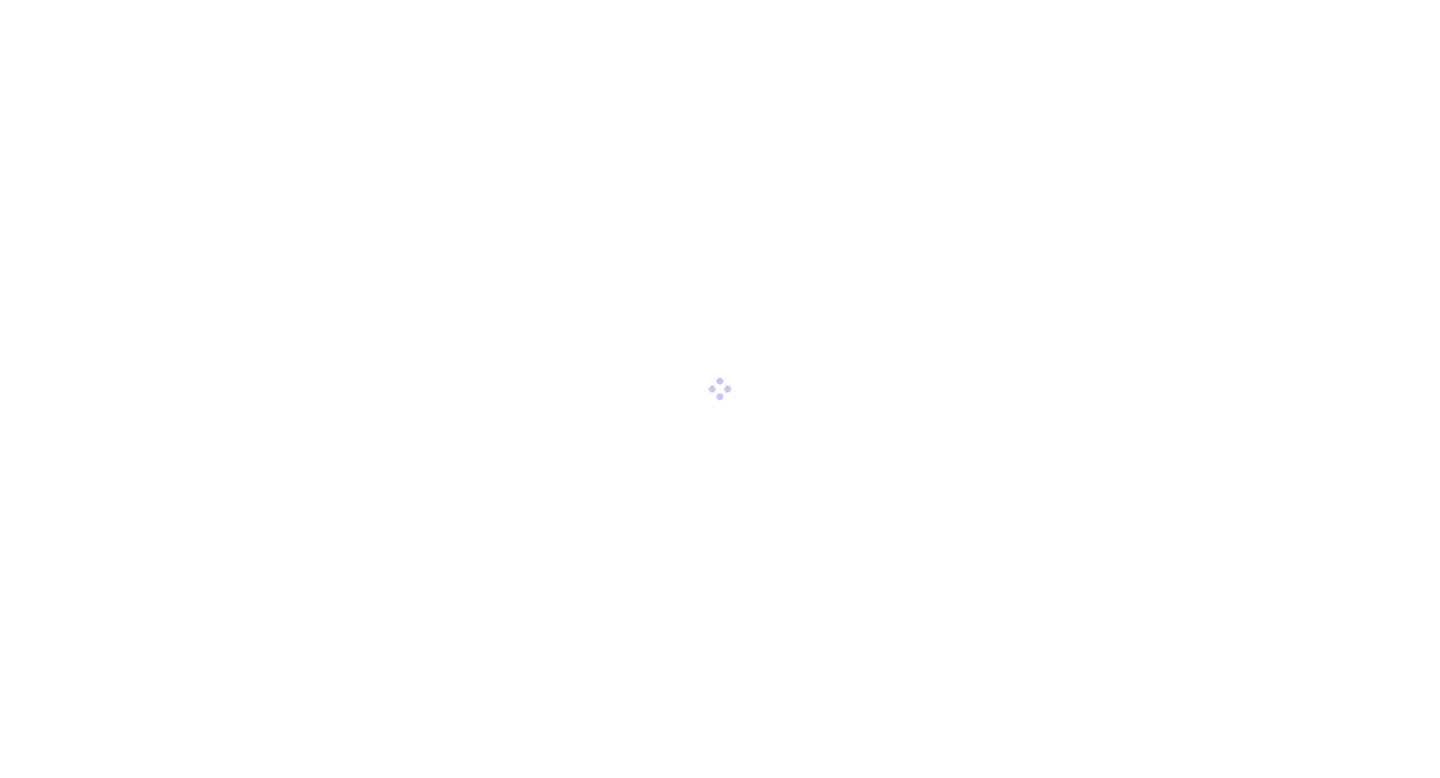 scroll, scrollTop: 0, scrollLeft: 0, axis: both 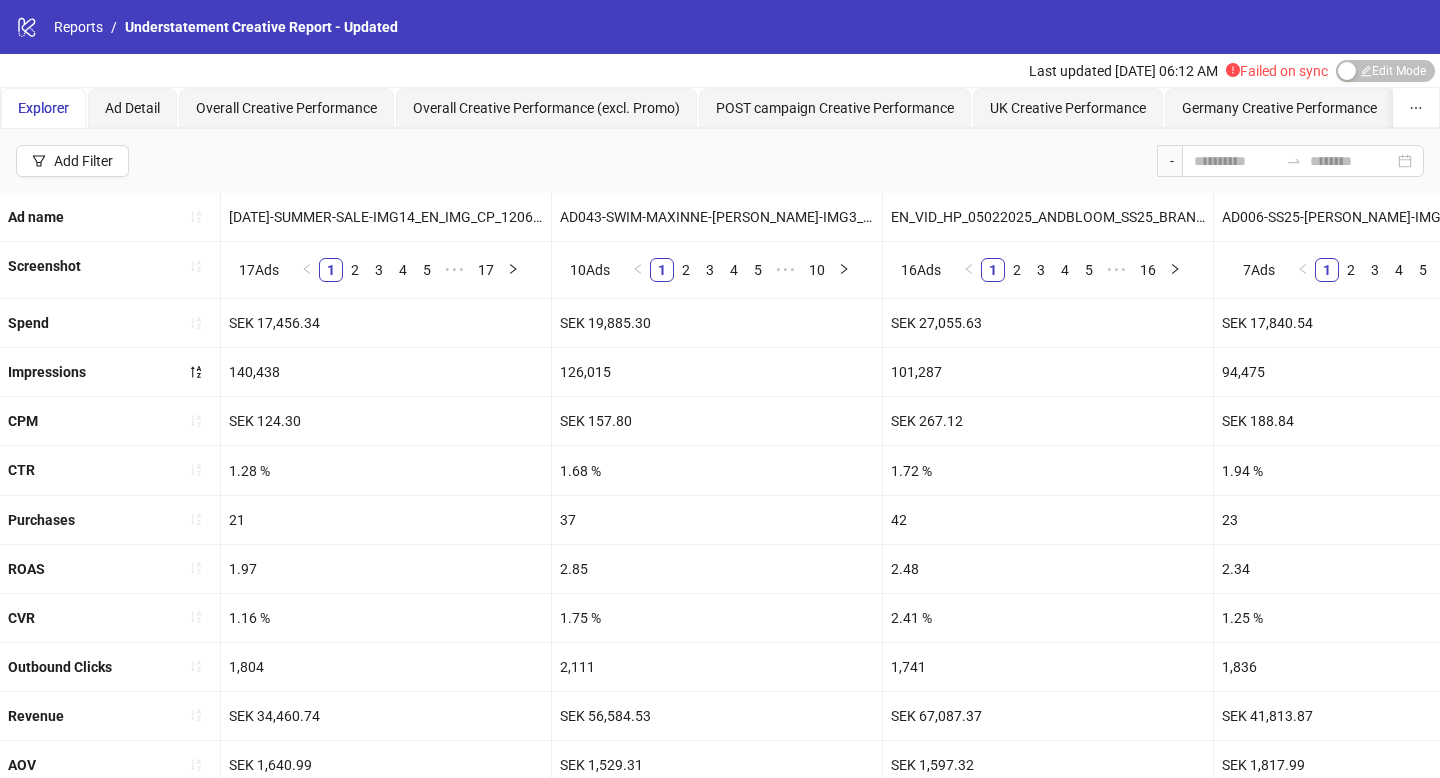 click on "logo/logo-mobile" 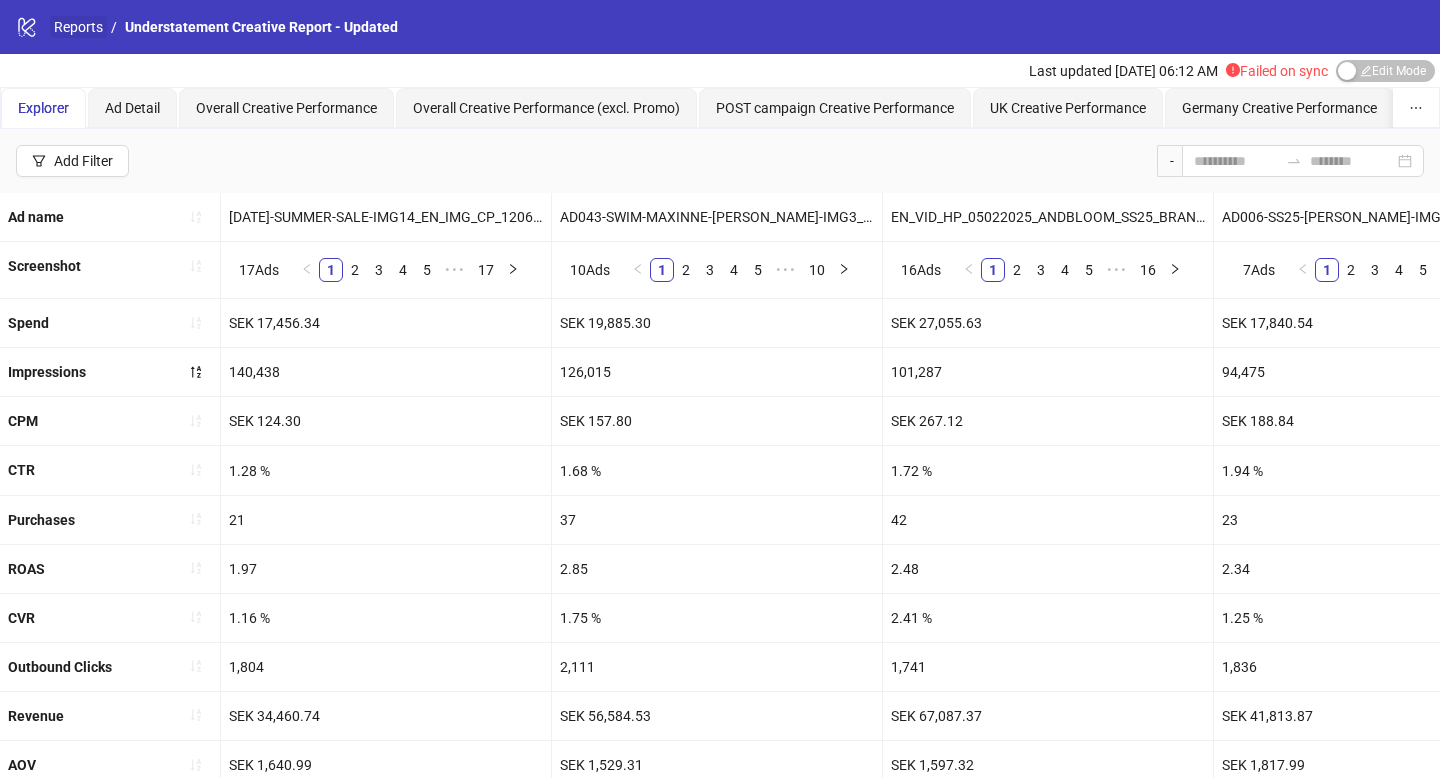 click on "Reports" at bounding box center (78, 27) 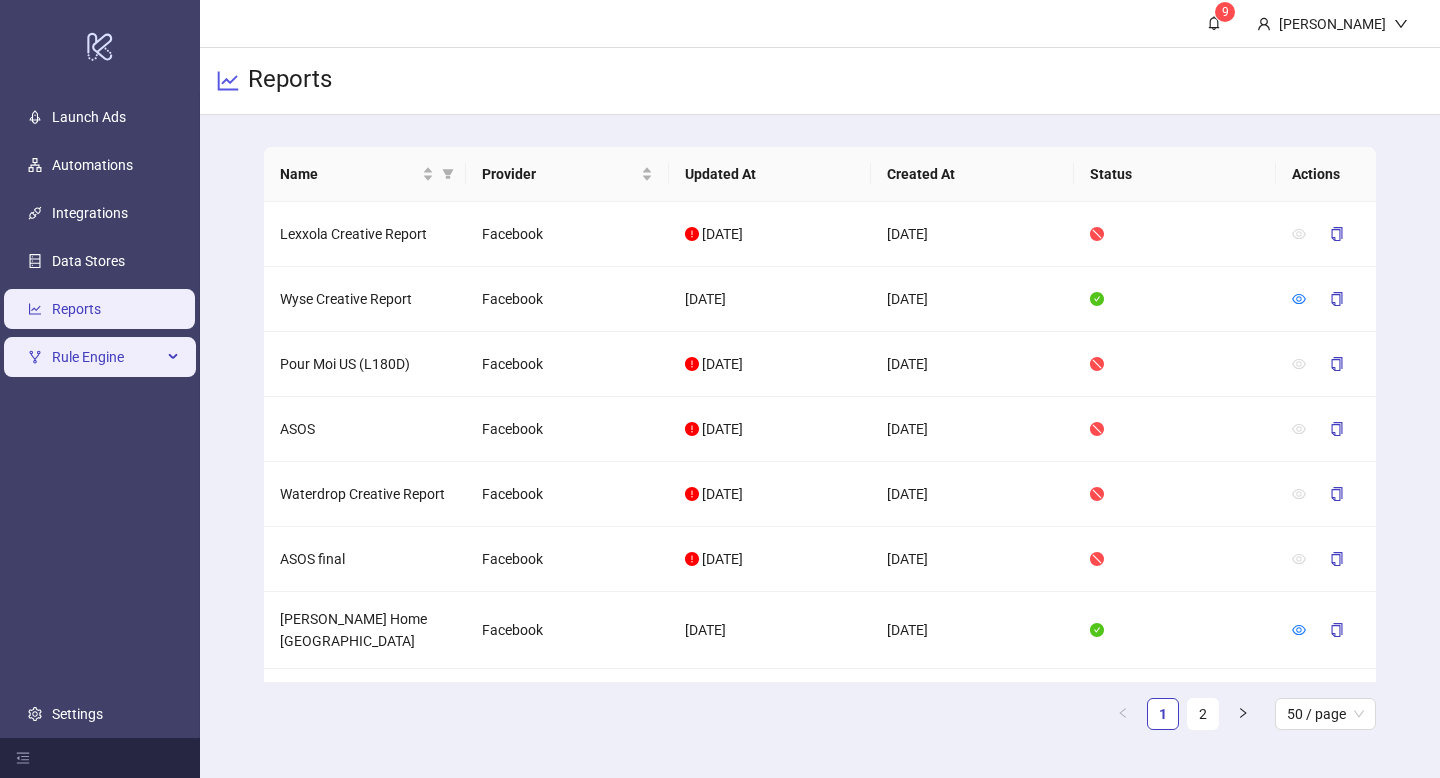 click on "Rule Engine" at bounding box center [107, 357] 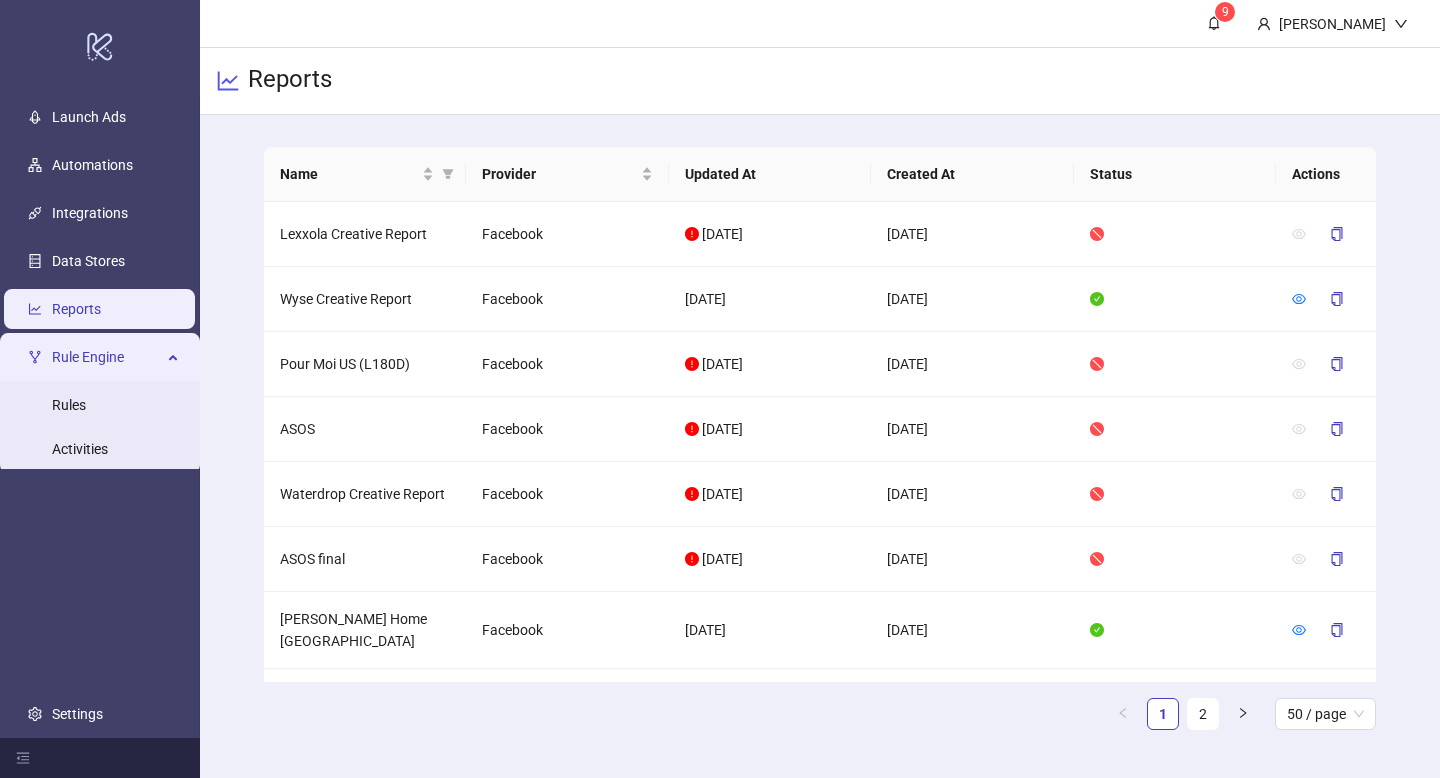 click on "Rule Engine" at bounding box center (107, 357) 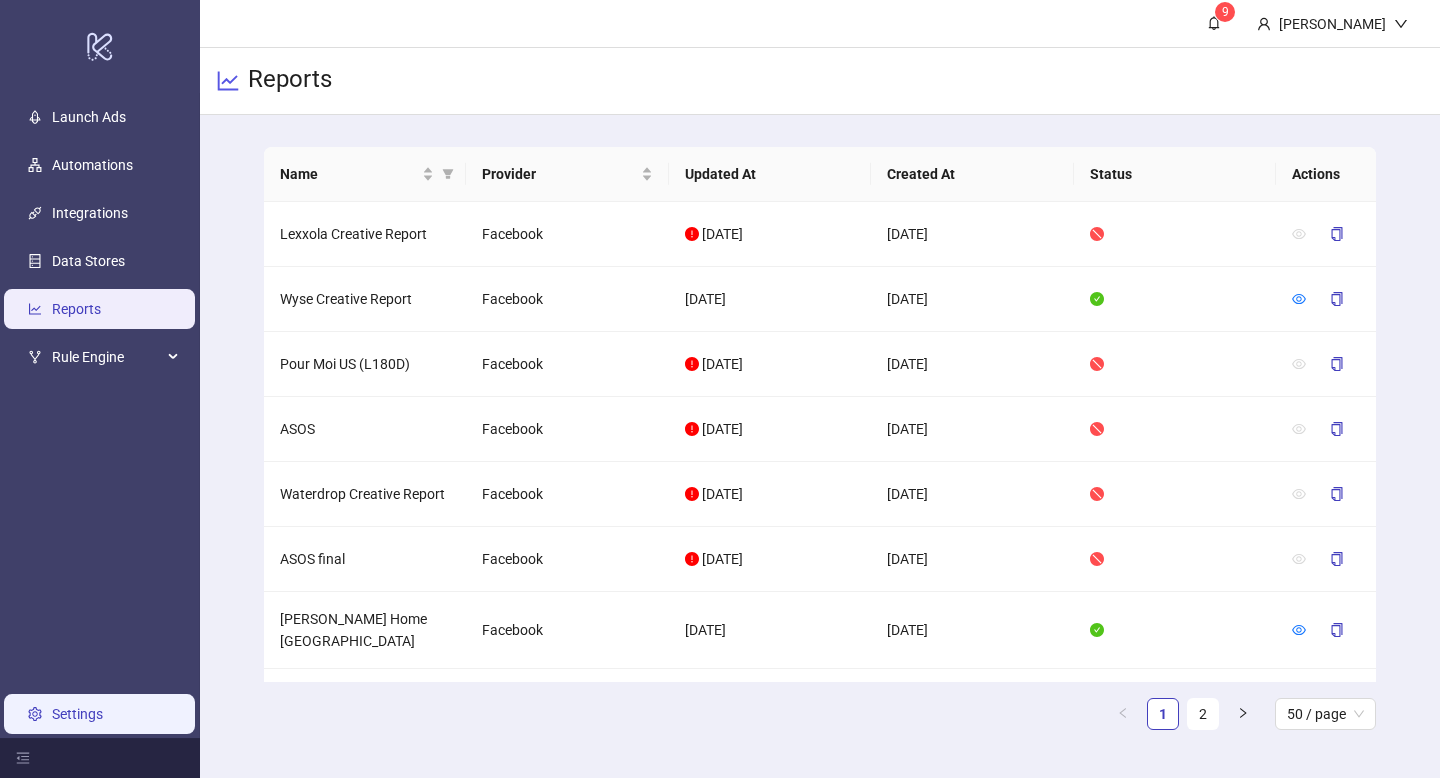 click on "Settings" at bounding box center (77, 714) 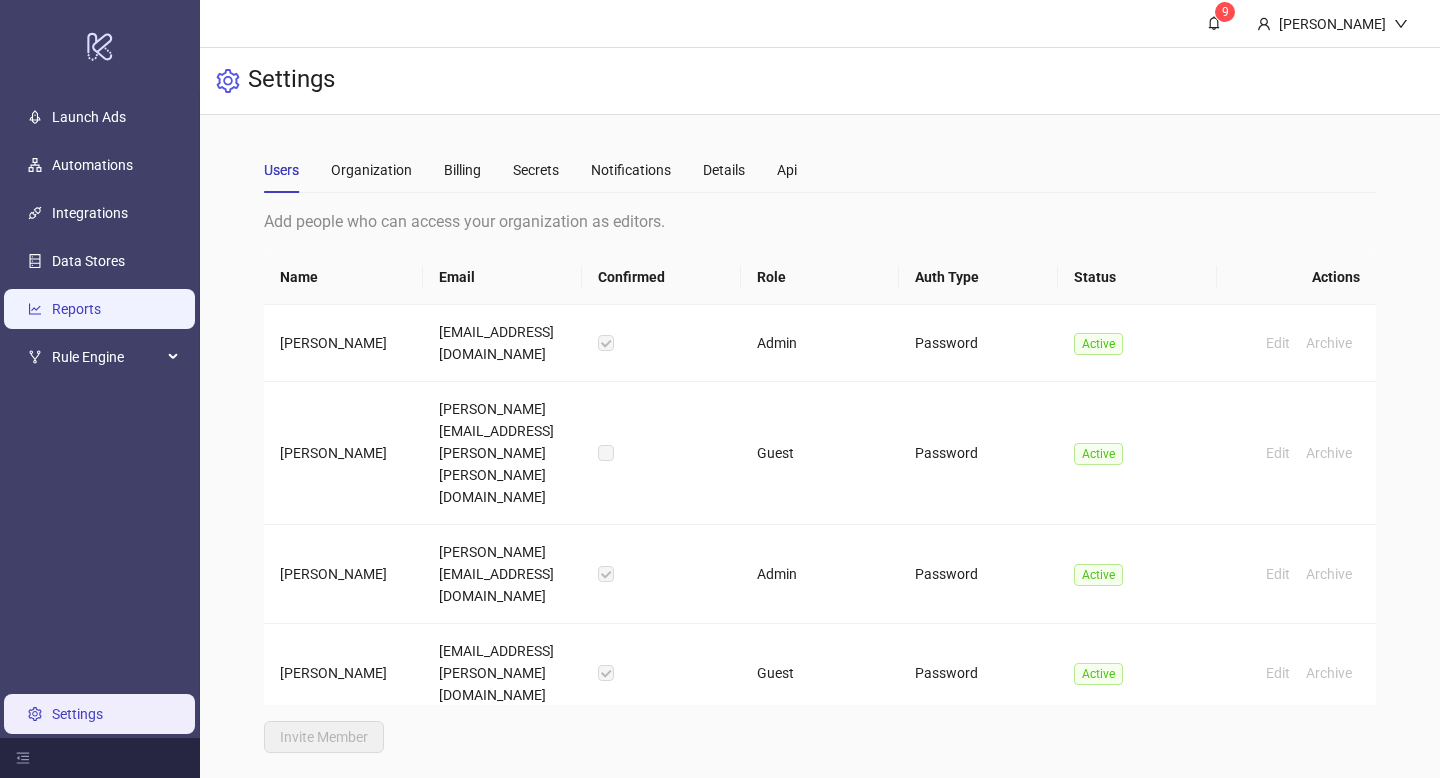 click on "Reports" at bounding box center [76, 309] 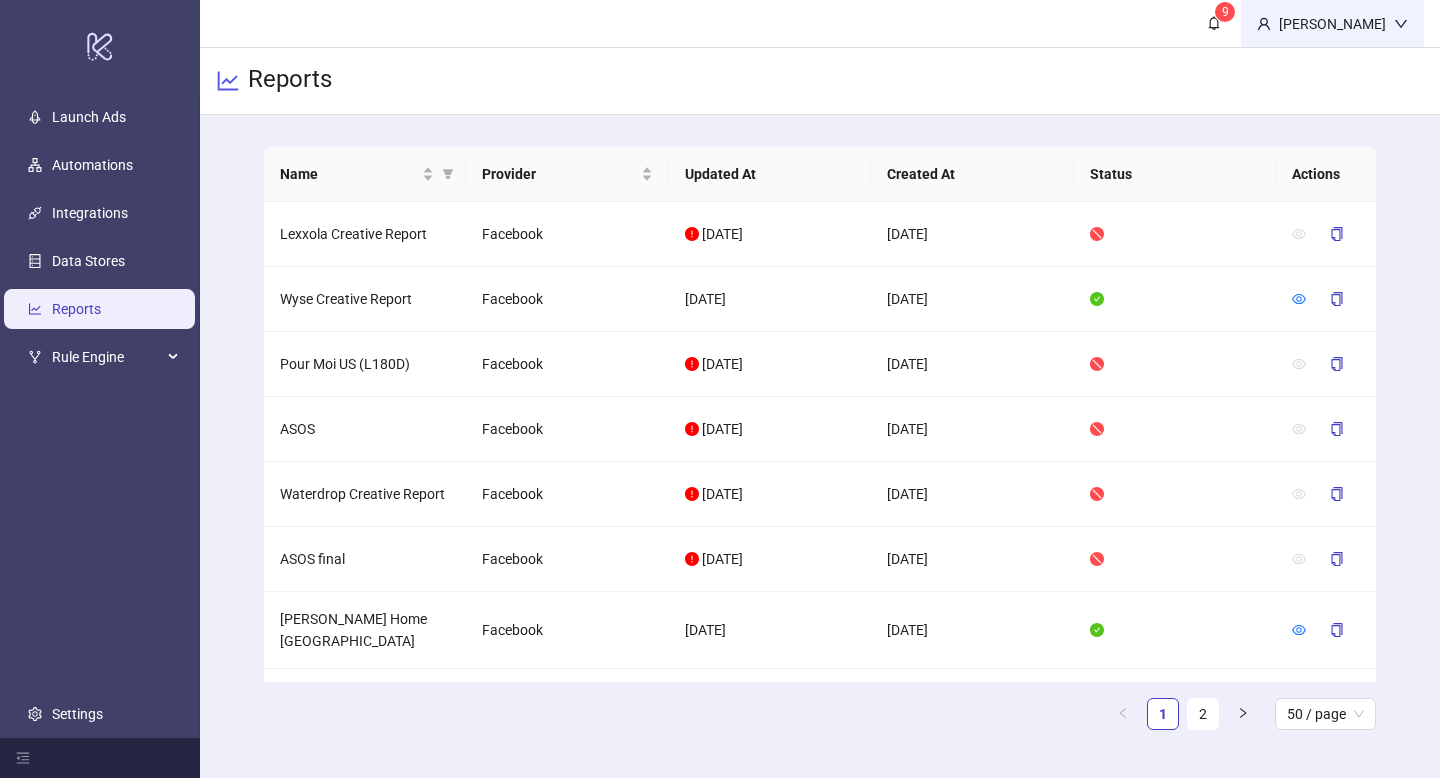 click on "Jert Serrano" at bounding box center (1332, 24) 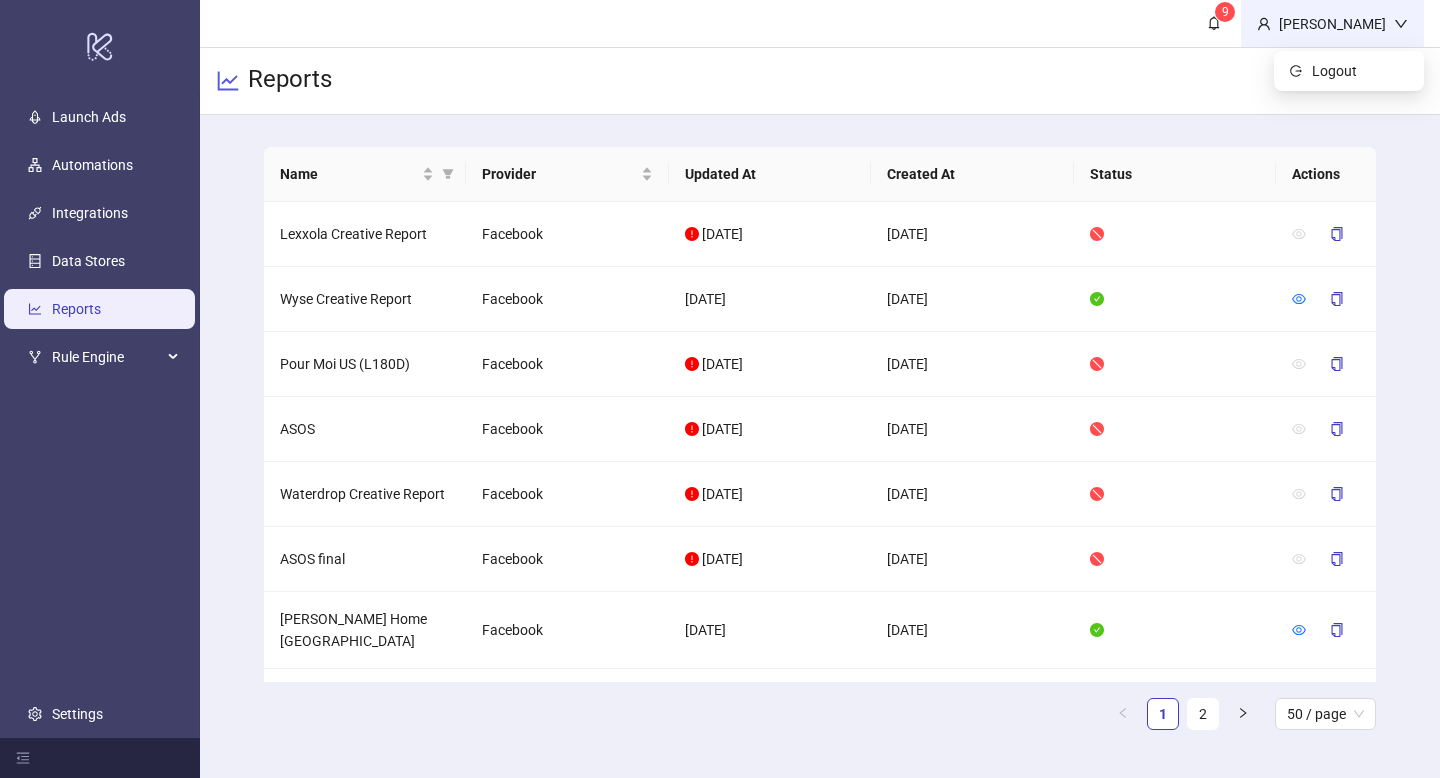 click on "Jert Serrano" at bounding box center [1332, 24] 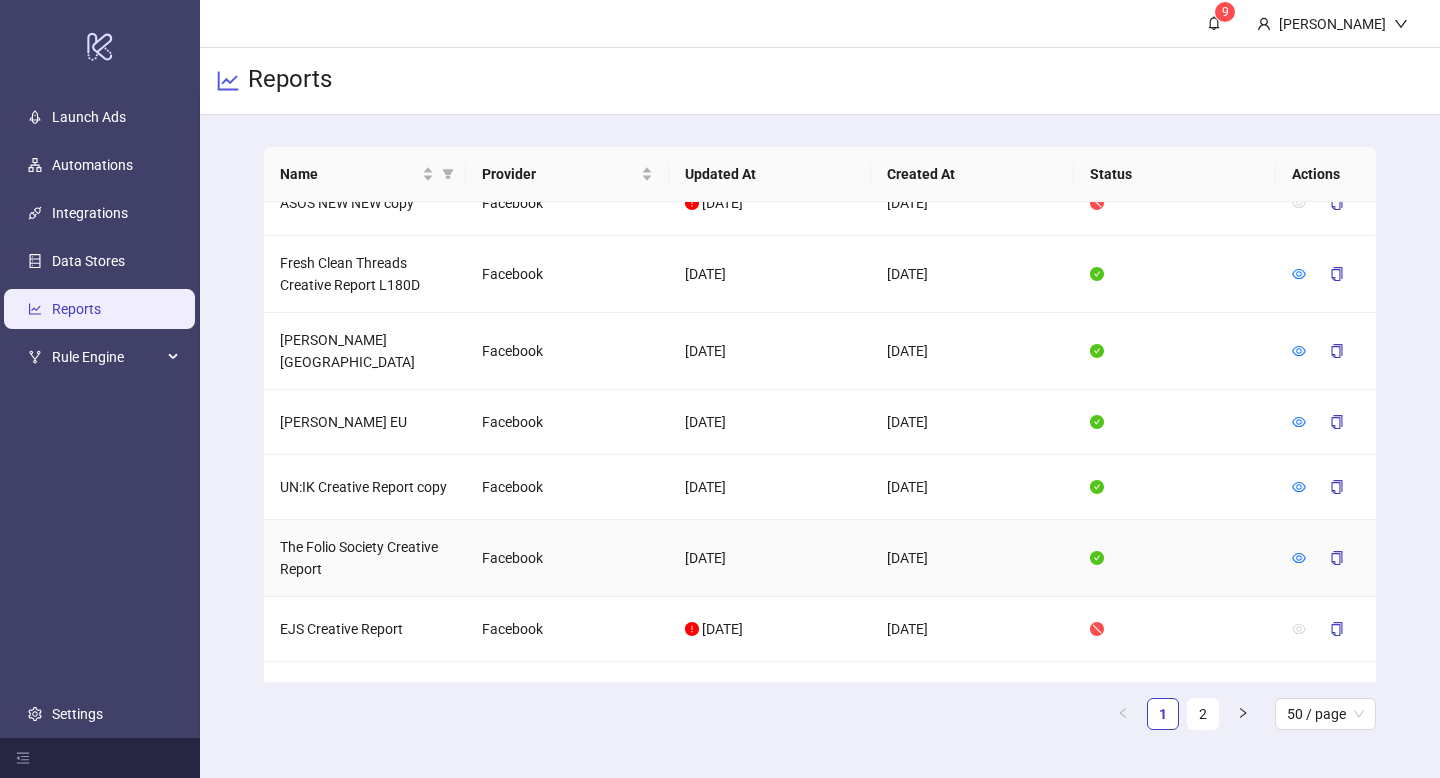 scroll, scrollTop: 721, scrollLeft: 0, axis: vertical 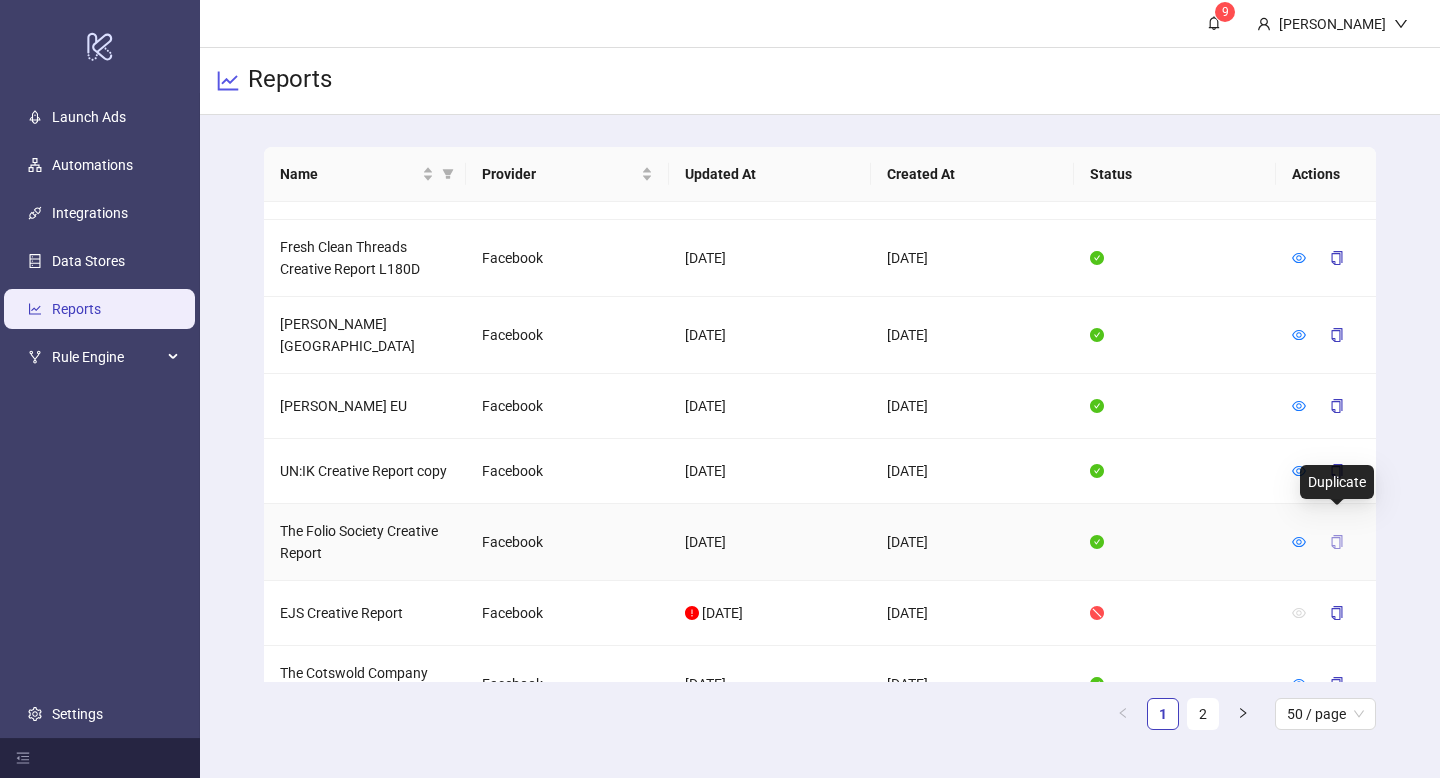 click 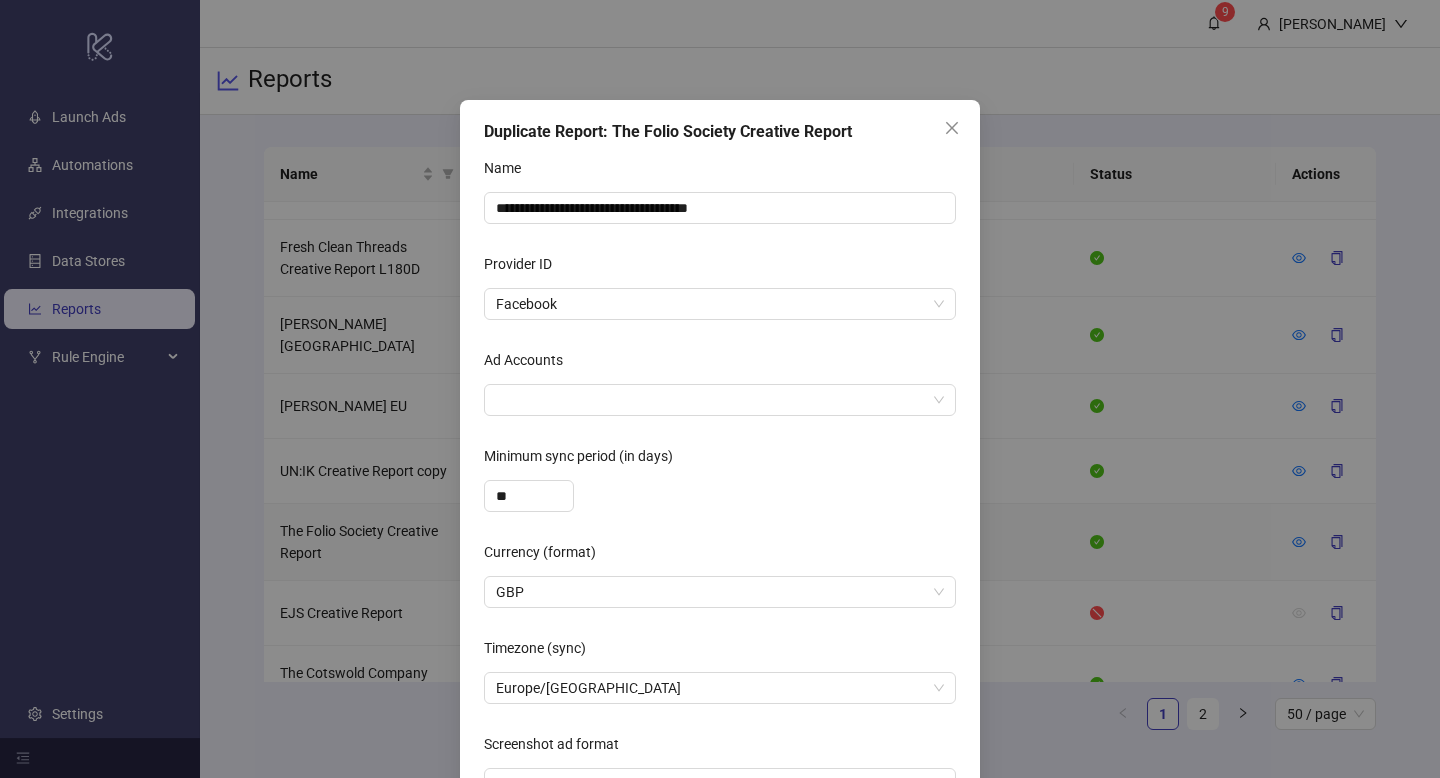 scroll, scrollTop: 4, scrollLeft: 0, axis: vertical 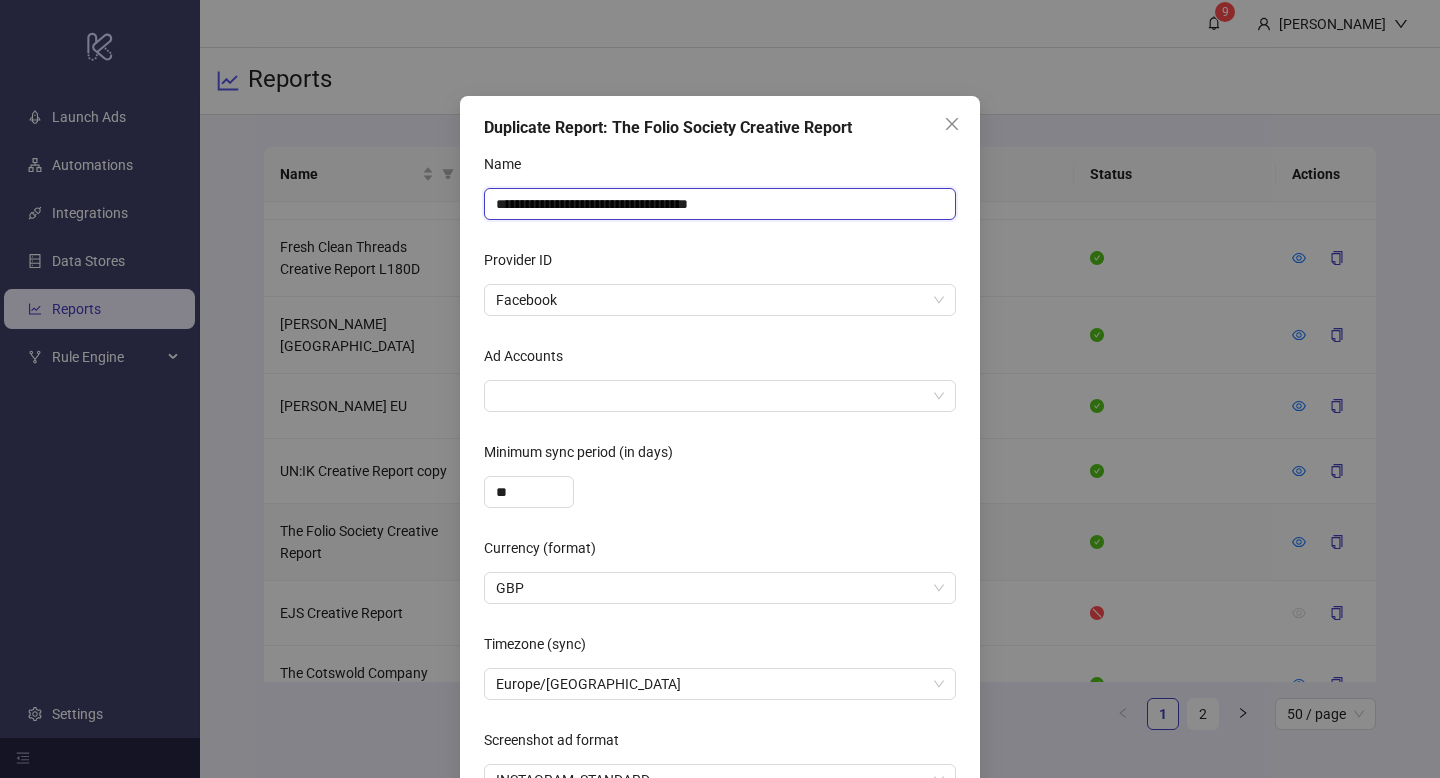 click on "**********" at bounding box center (720, 204) 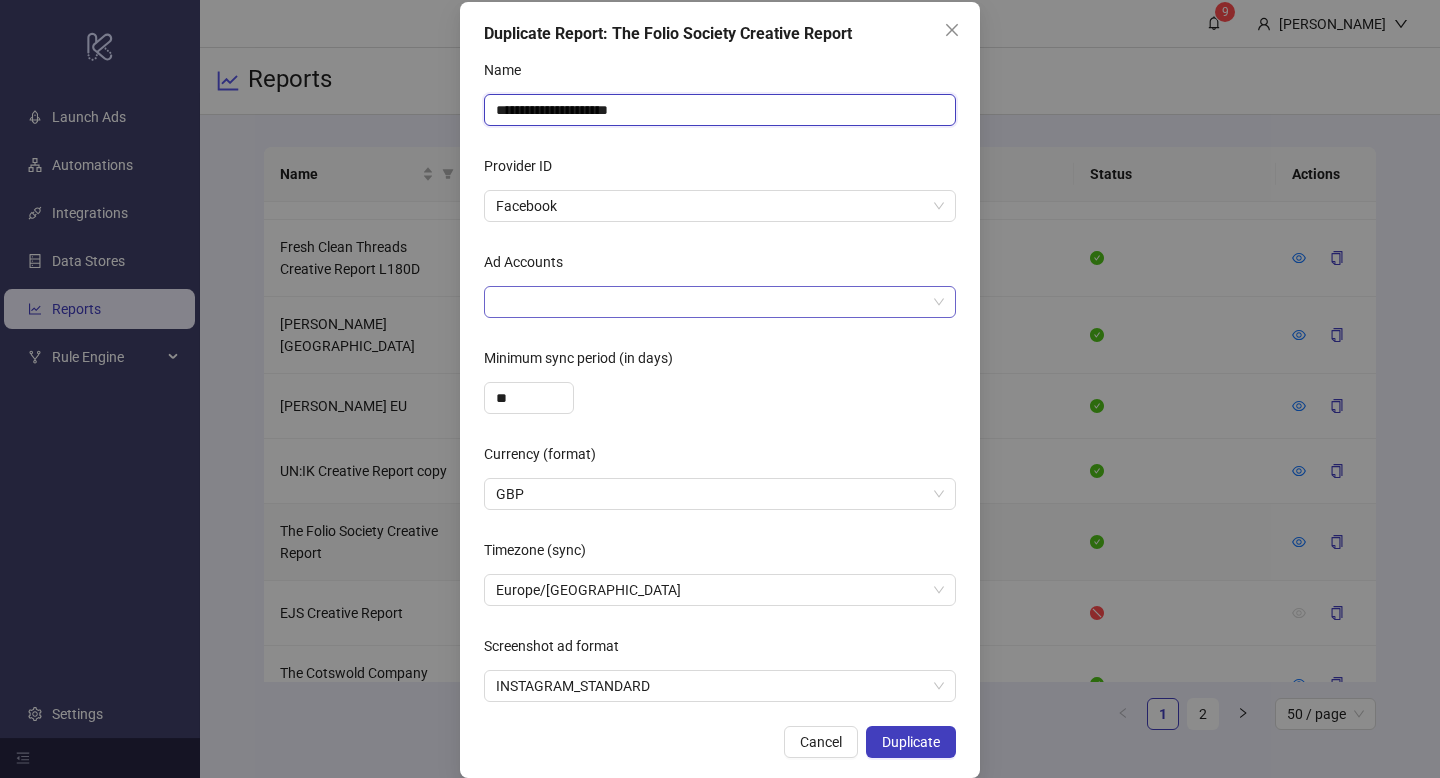 scroll, scrollTop: 114, scrollLeft: 0, axis: vertical 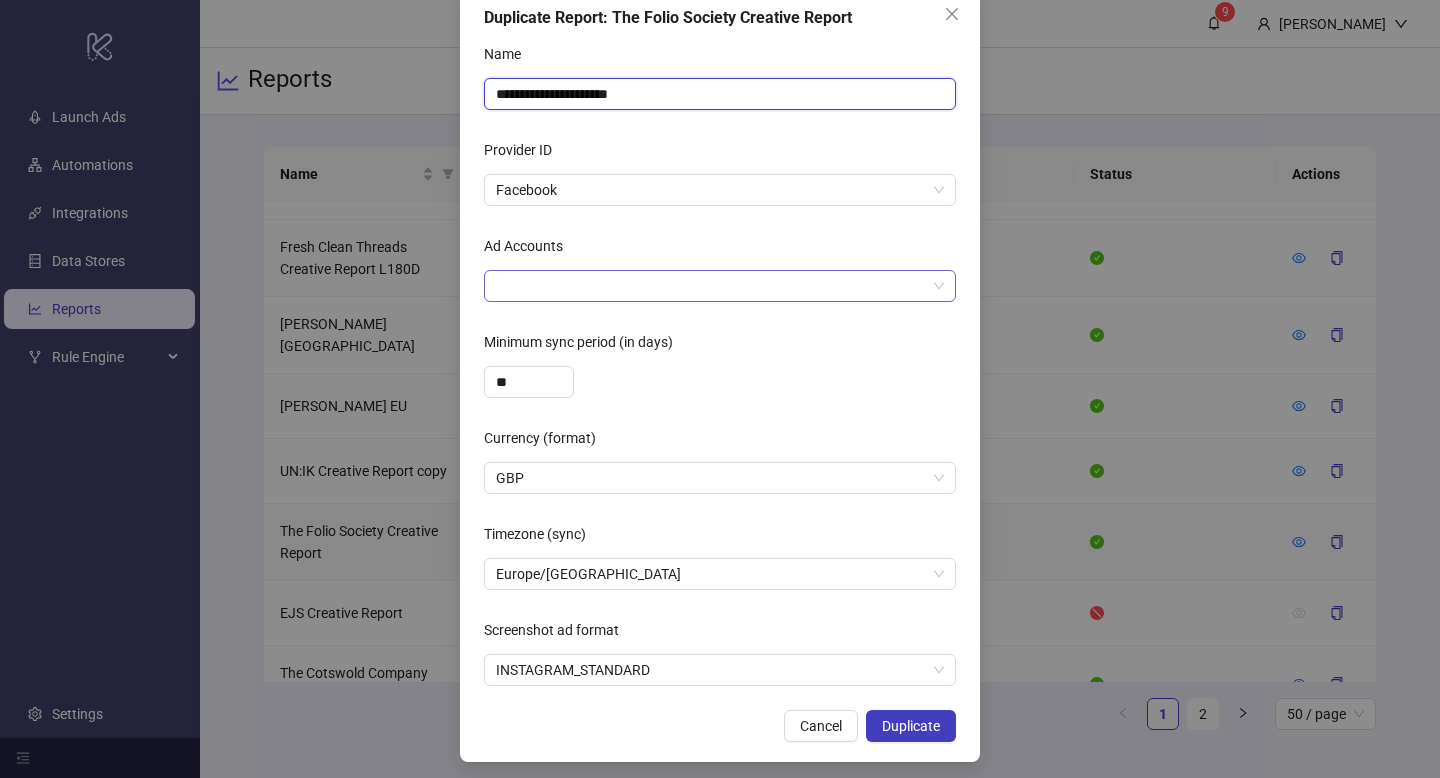 click at bounding box center [709, 286] 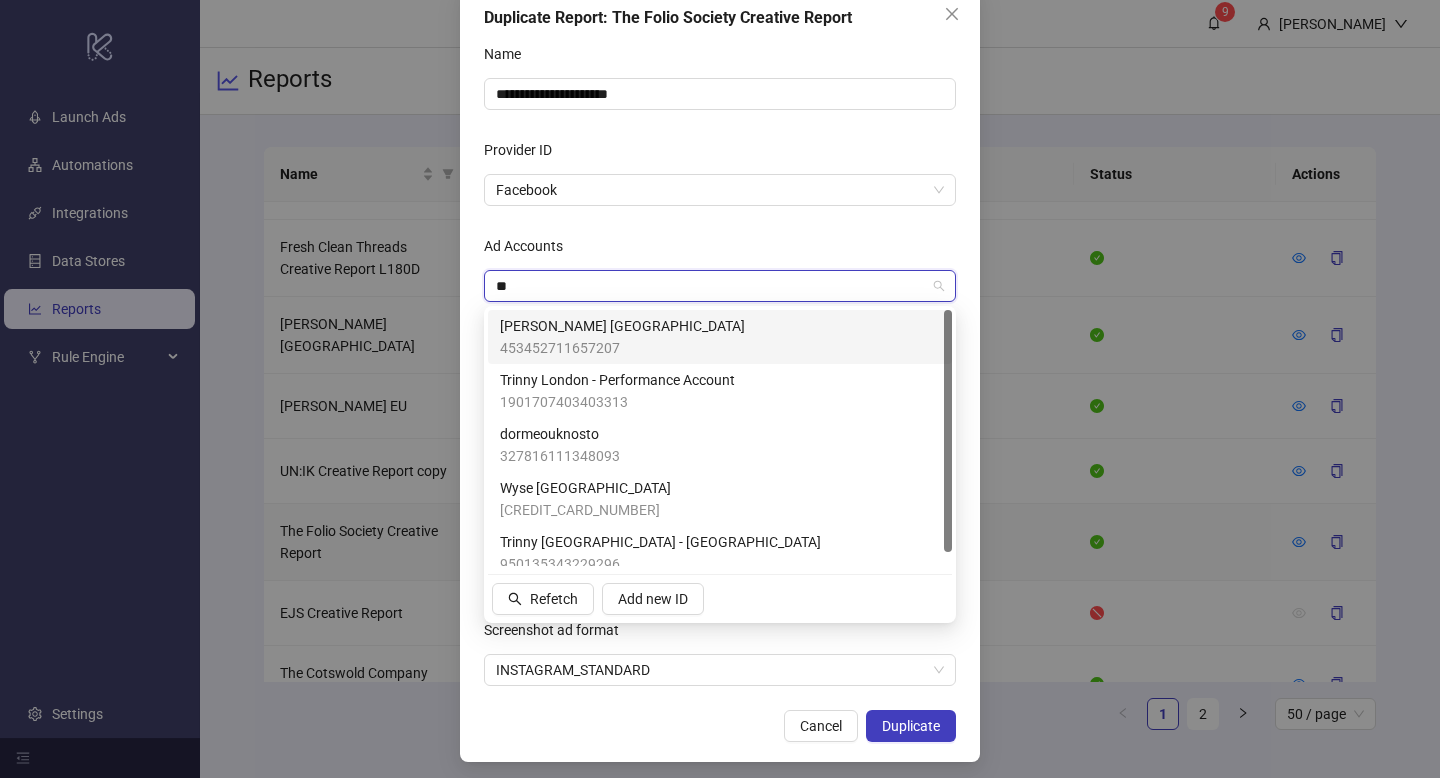 type on "***" 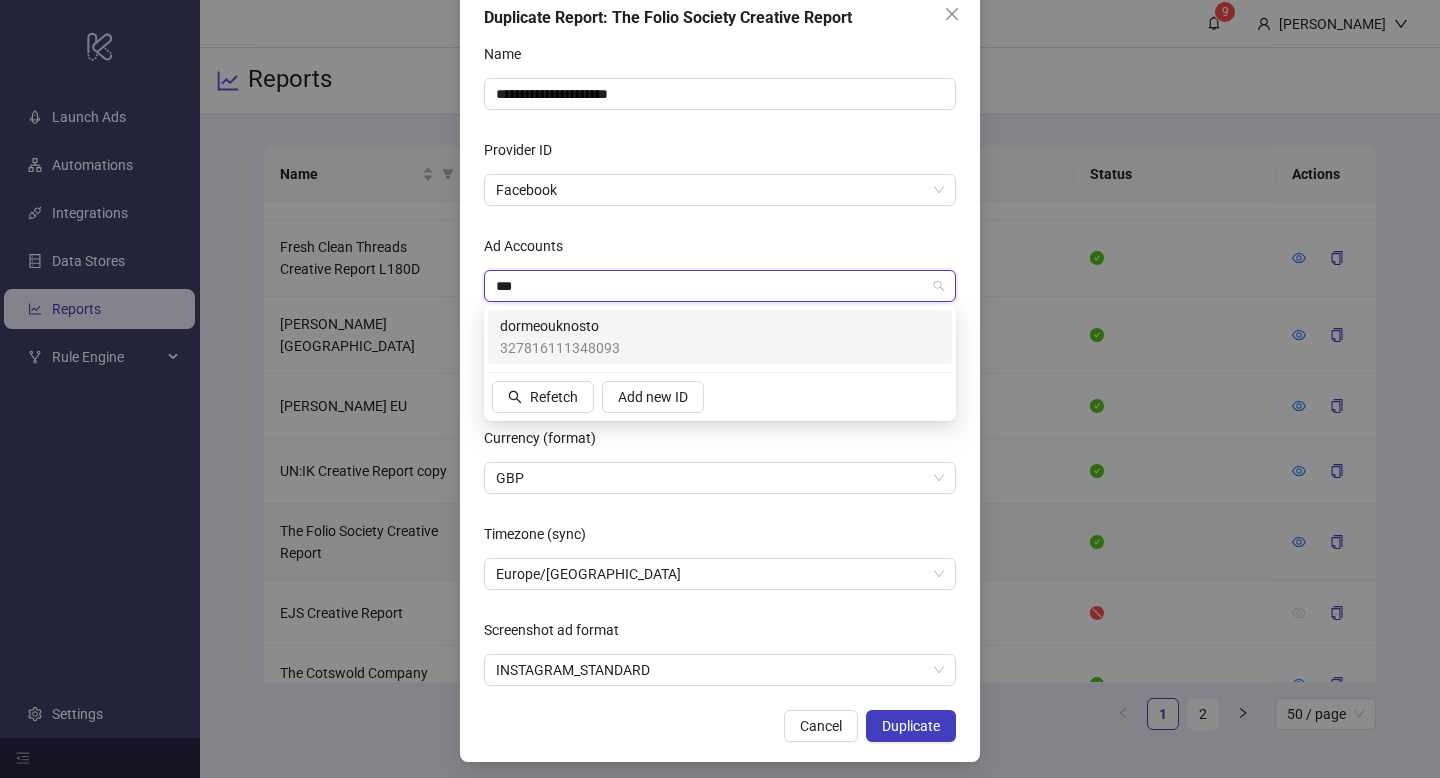 click on "dormeouknosto 327816111348093" at bounding box center [720, 337] 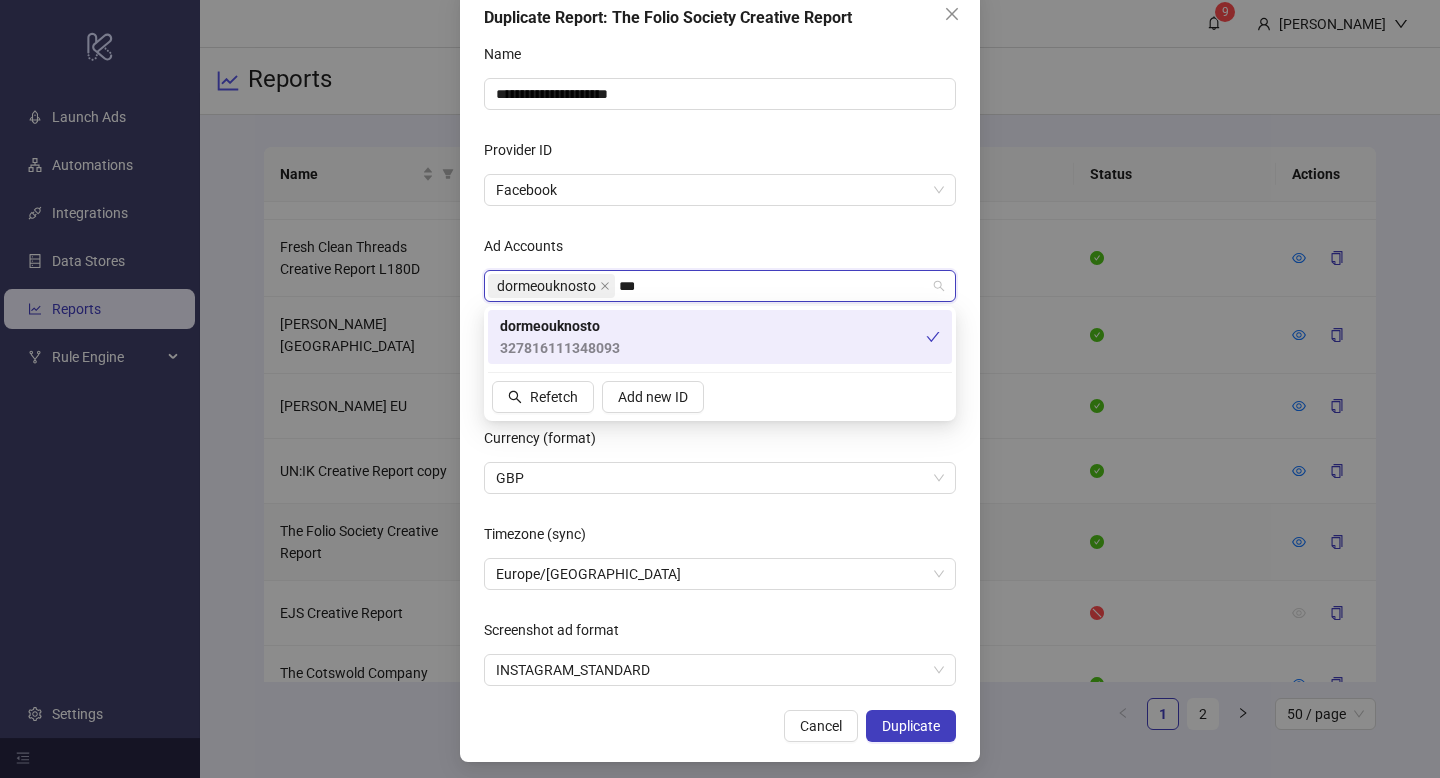 click on "Ad Accounts" at bounding box center (720, 250) 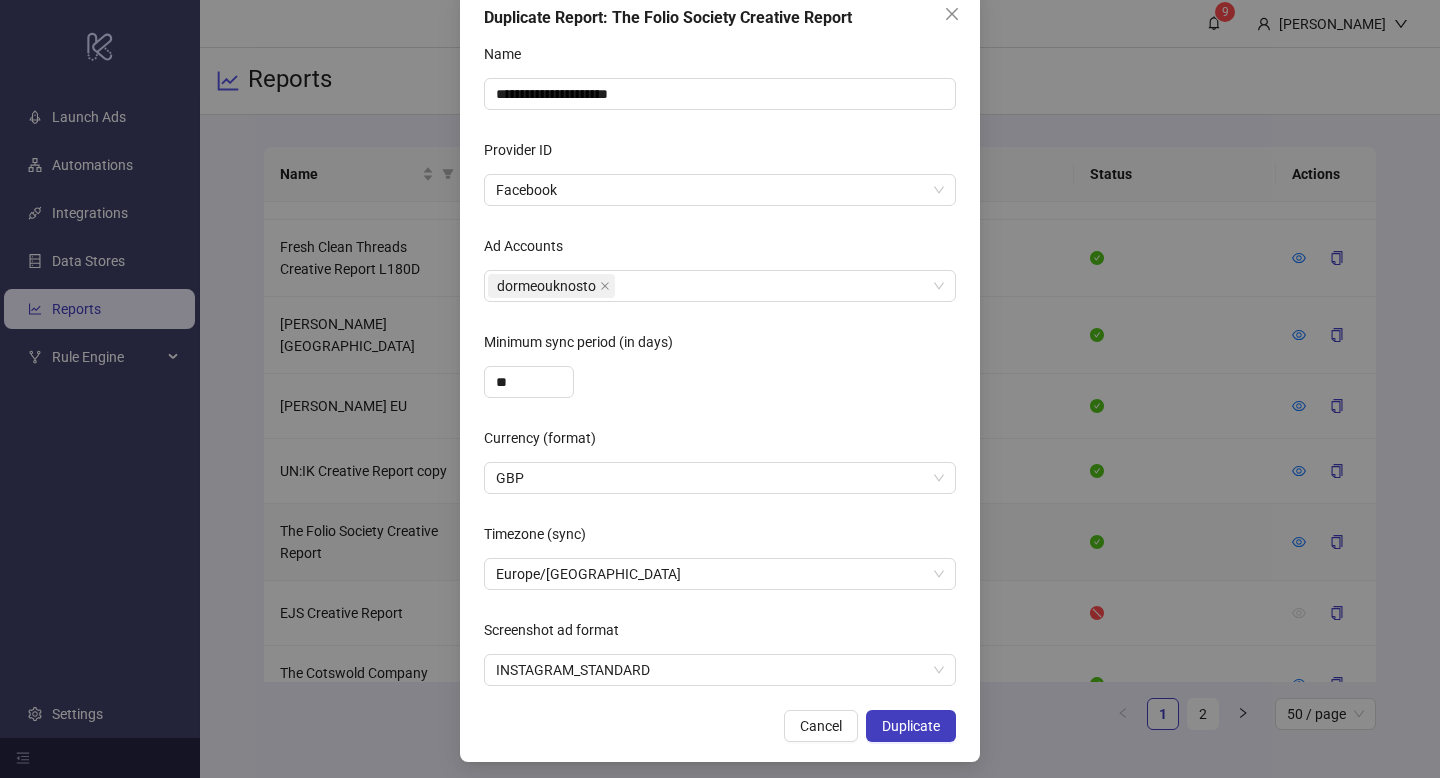 click on "Ad Accounts" at bounding box center (720, 250) 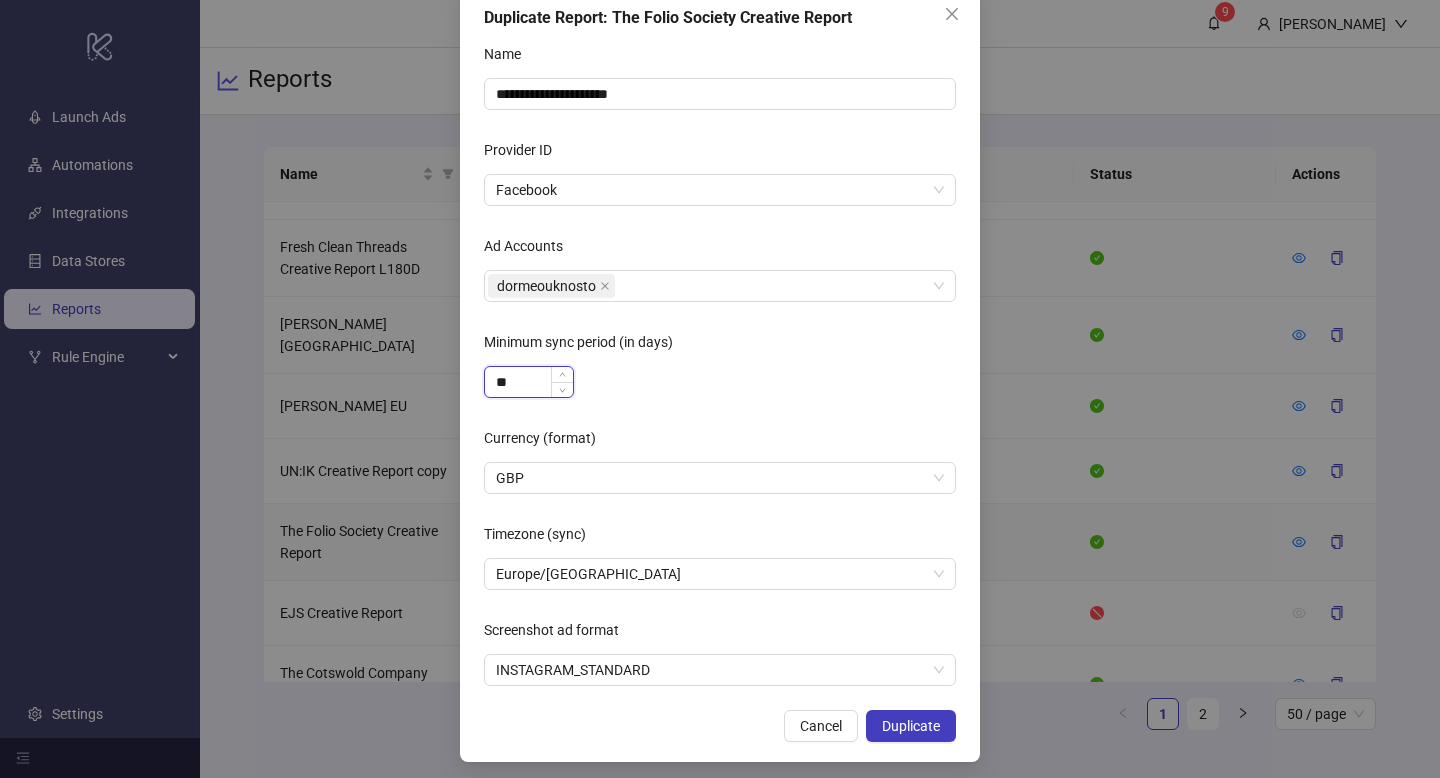 click on "**" at bounding box center (529, 382) 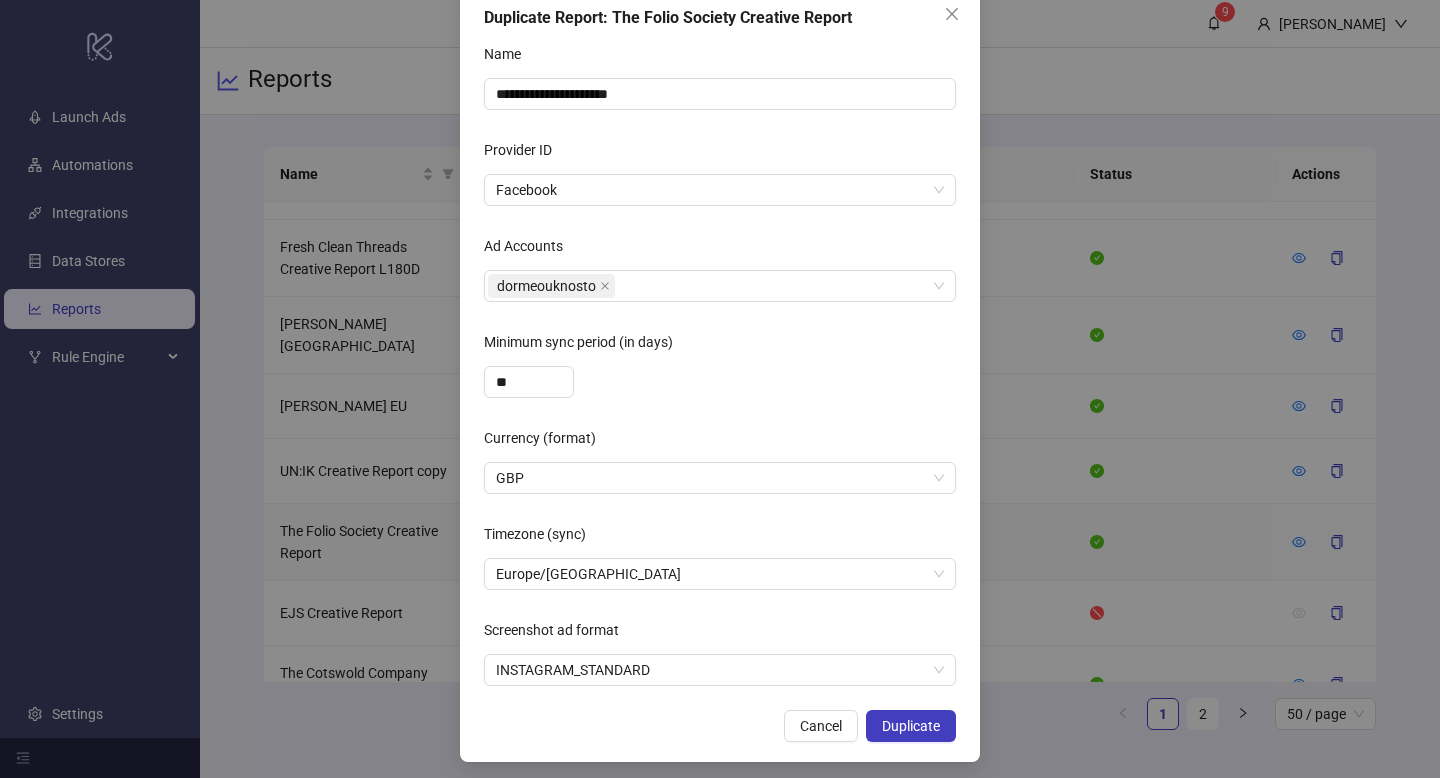 click on "**" at bounding box center [720, 382] 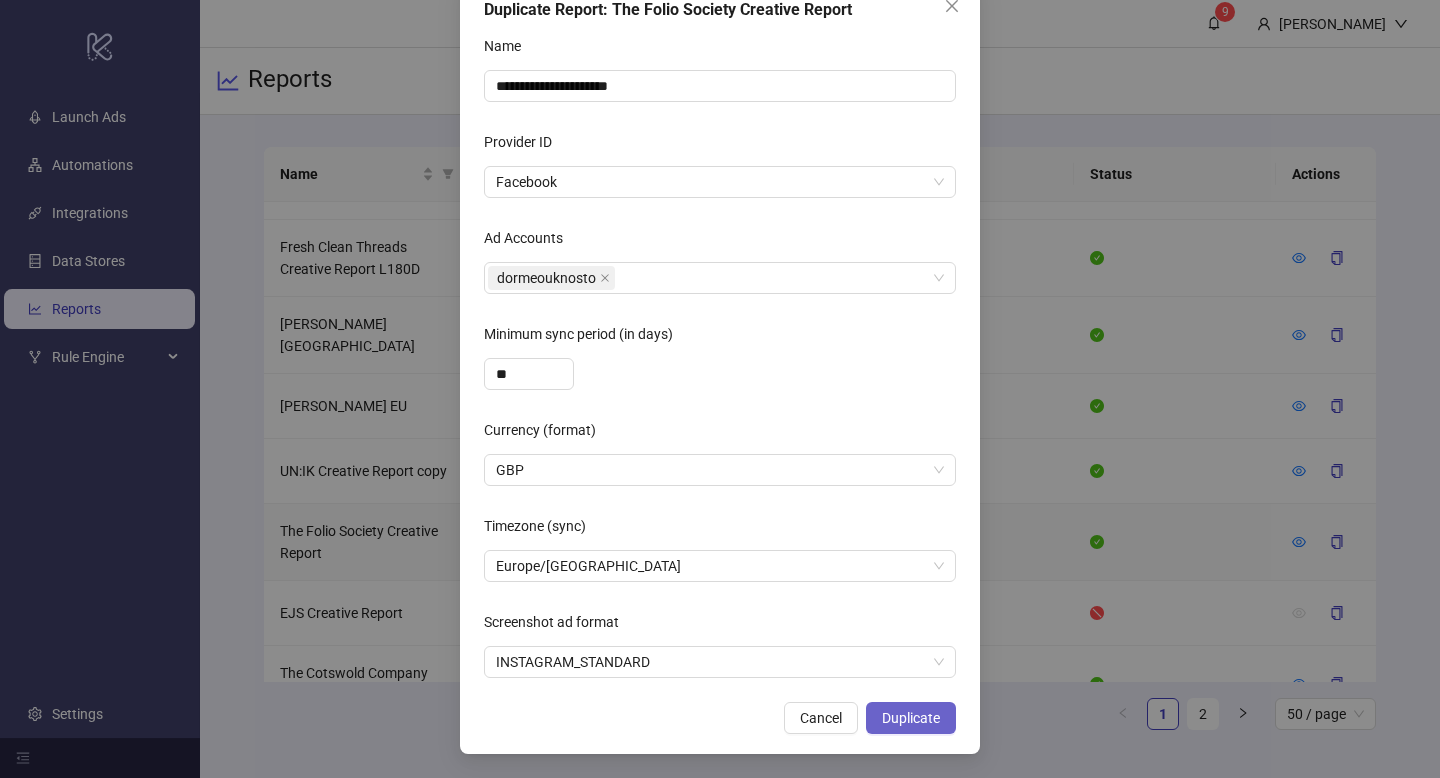 click on "Duplicate" at bounding box center (911, 718) 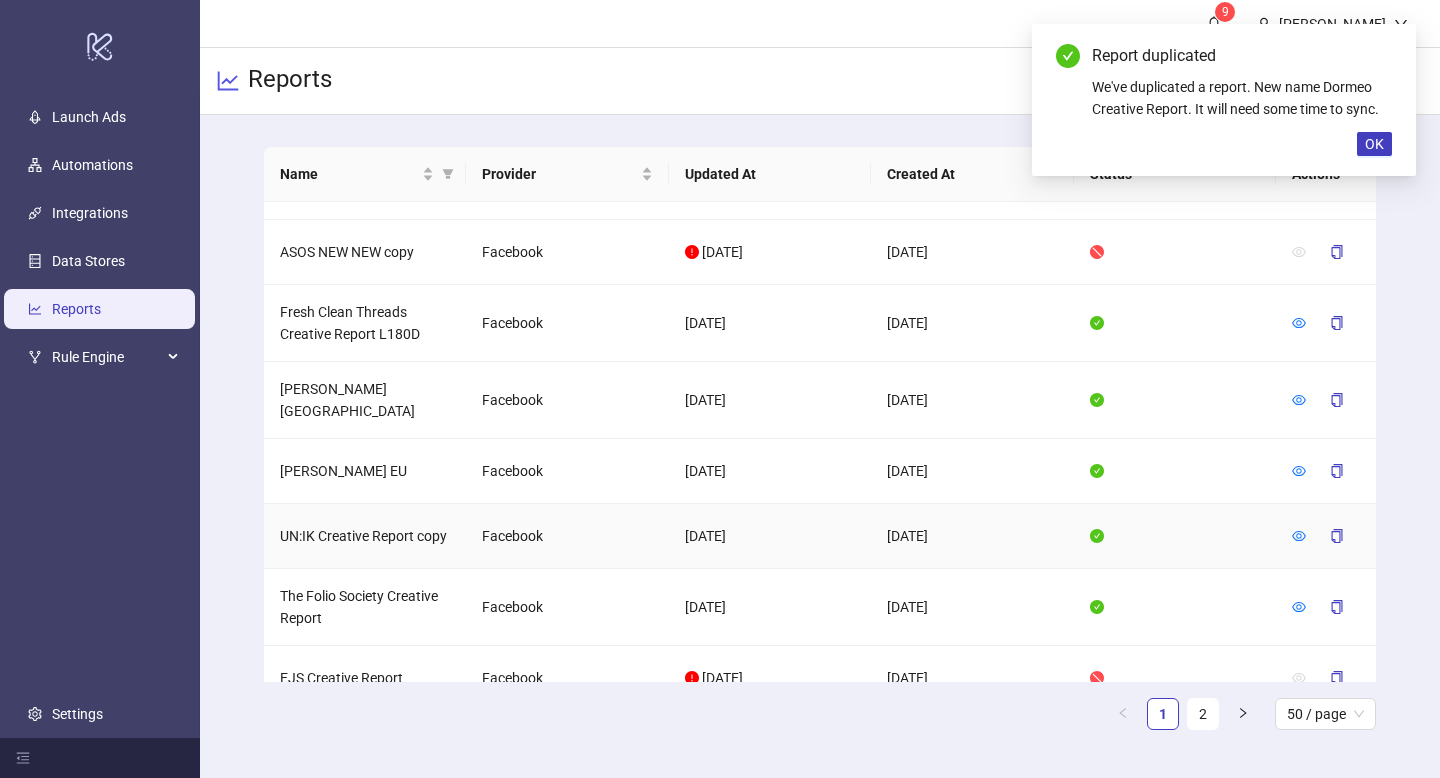 scroll, scrollTop: 22, scrollLeft: 0, axis: vertical 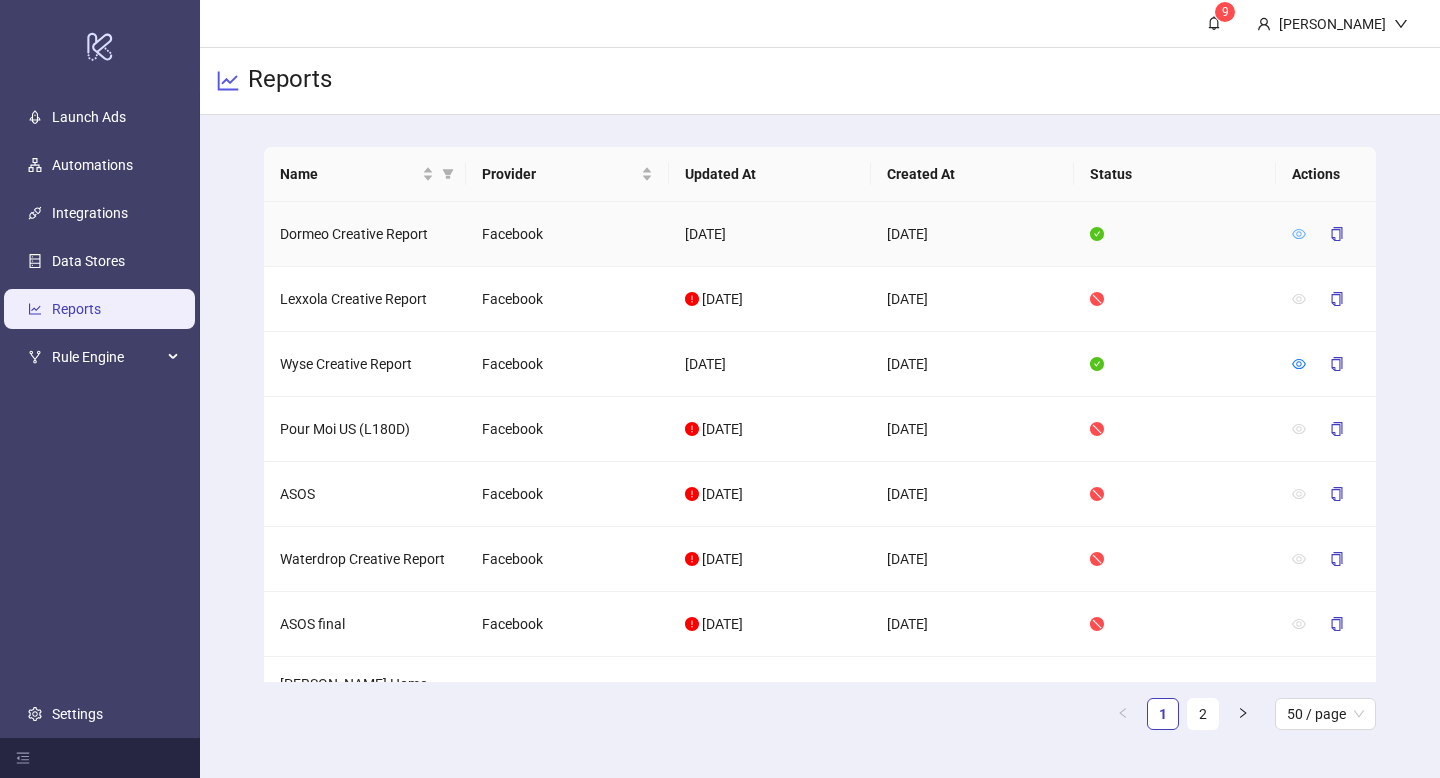 click 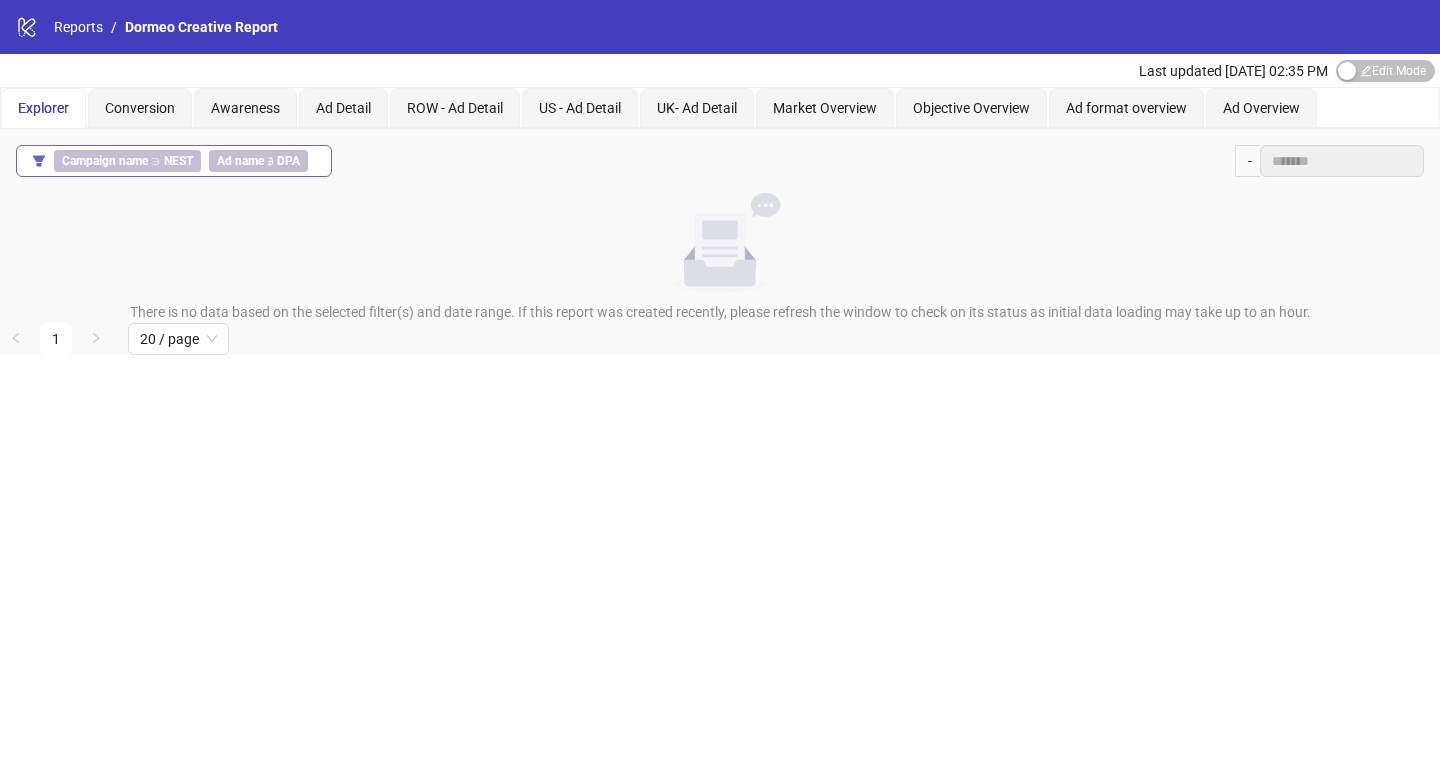 click on "DPA" at bounding box center (288, 161) 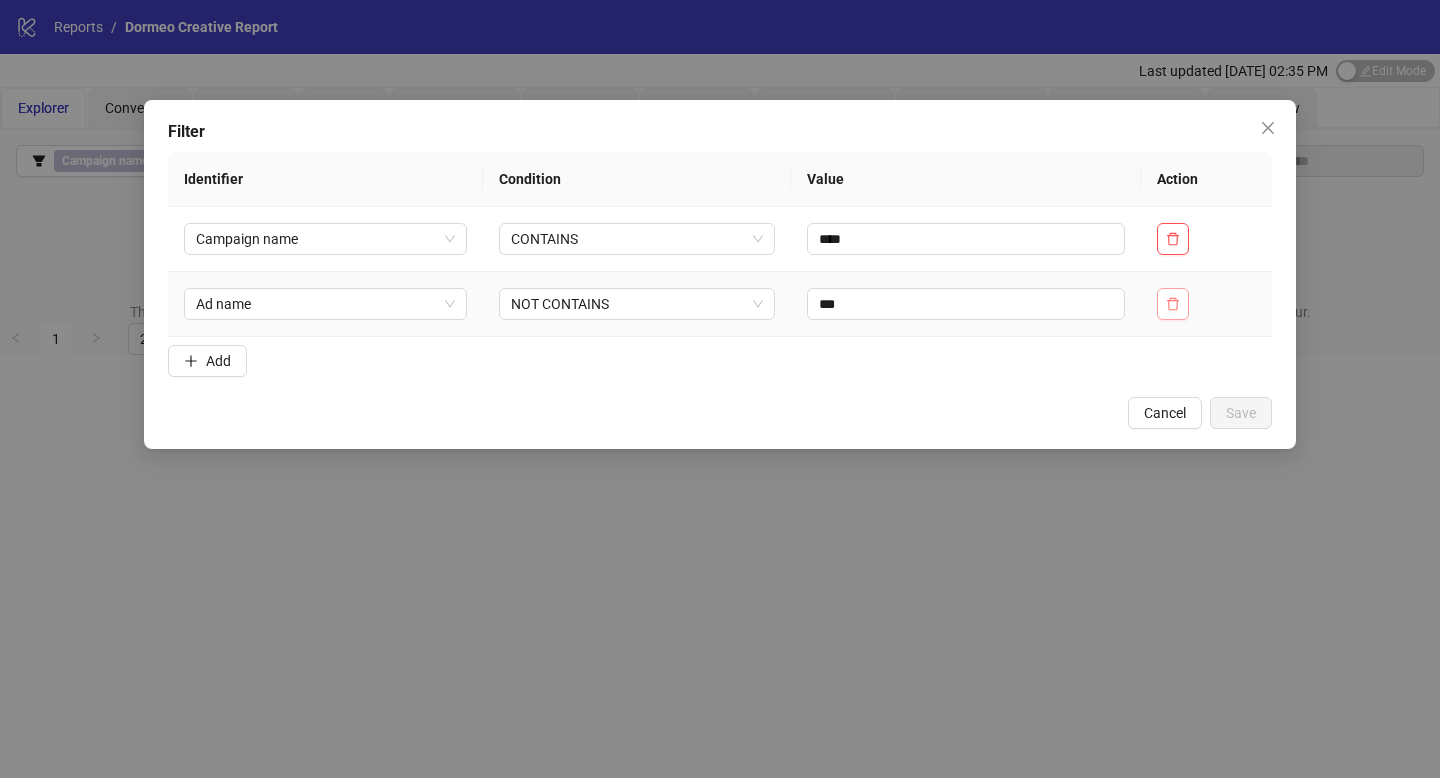 click at bounding box center [1173, 304] 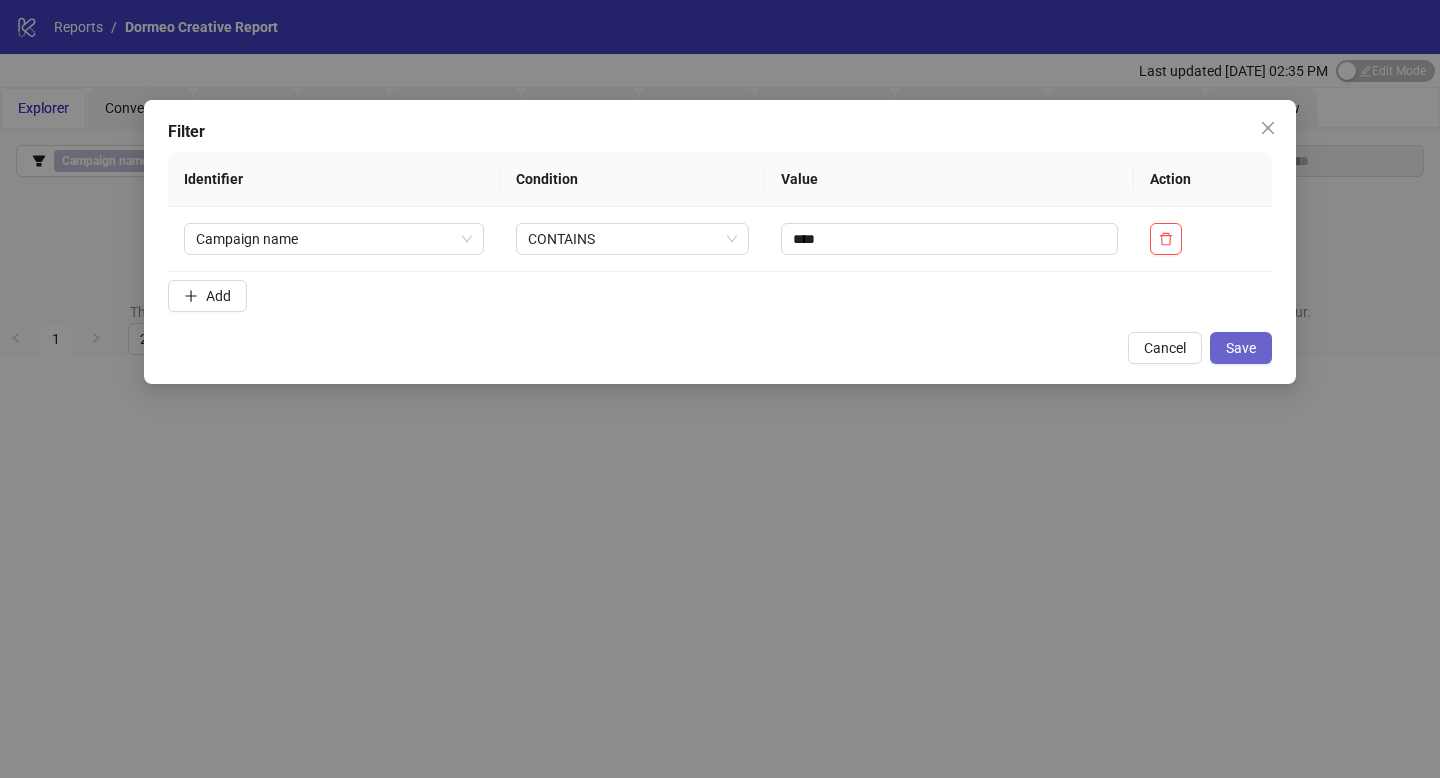 click on "Save" at bounding box center [1241, 348] 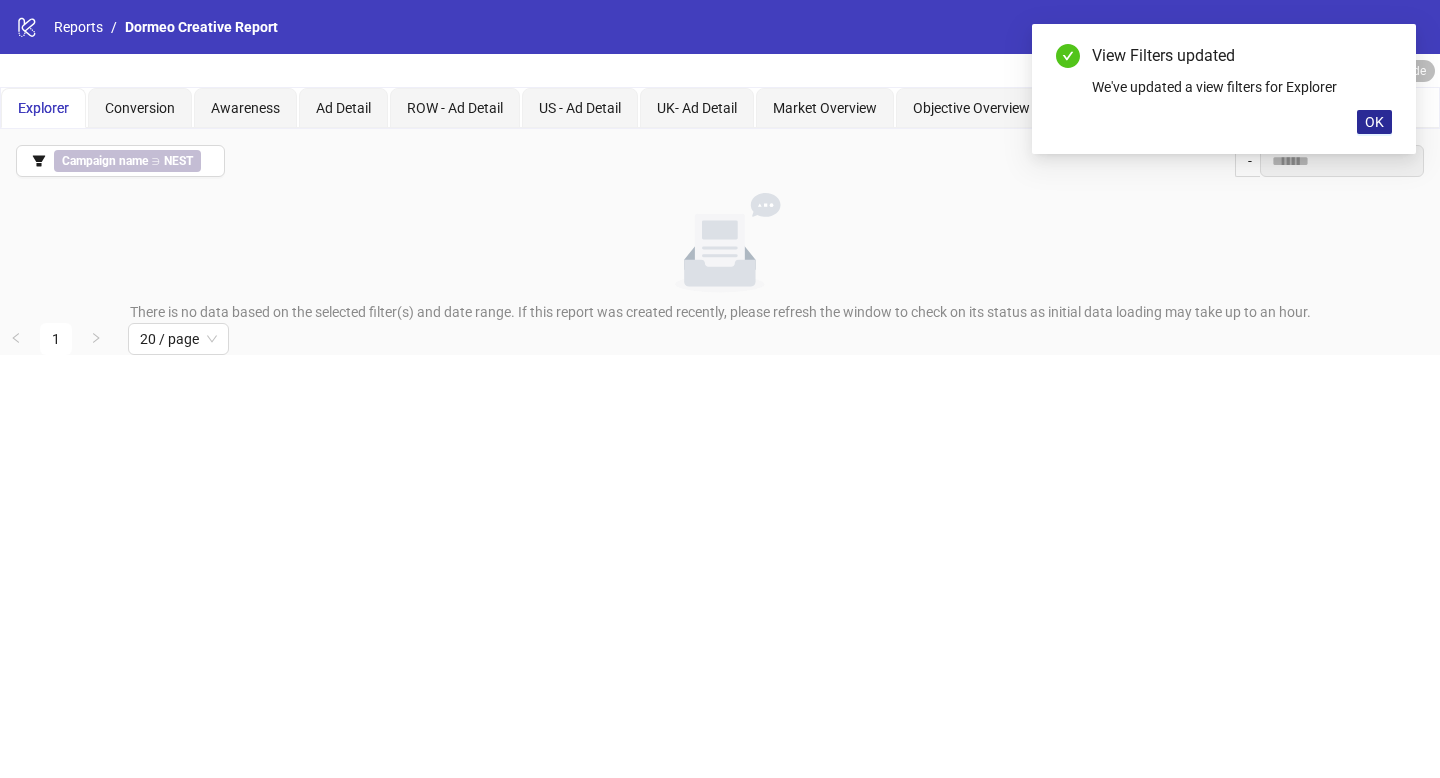 click on "OK" at bounding box center [1374, 122] 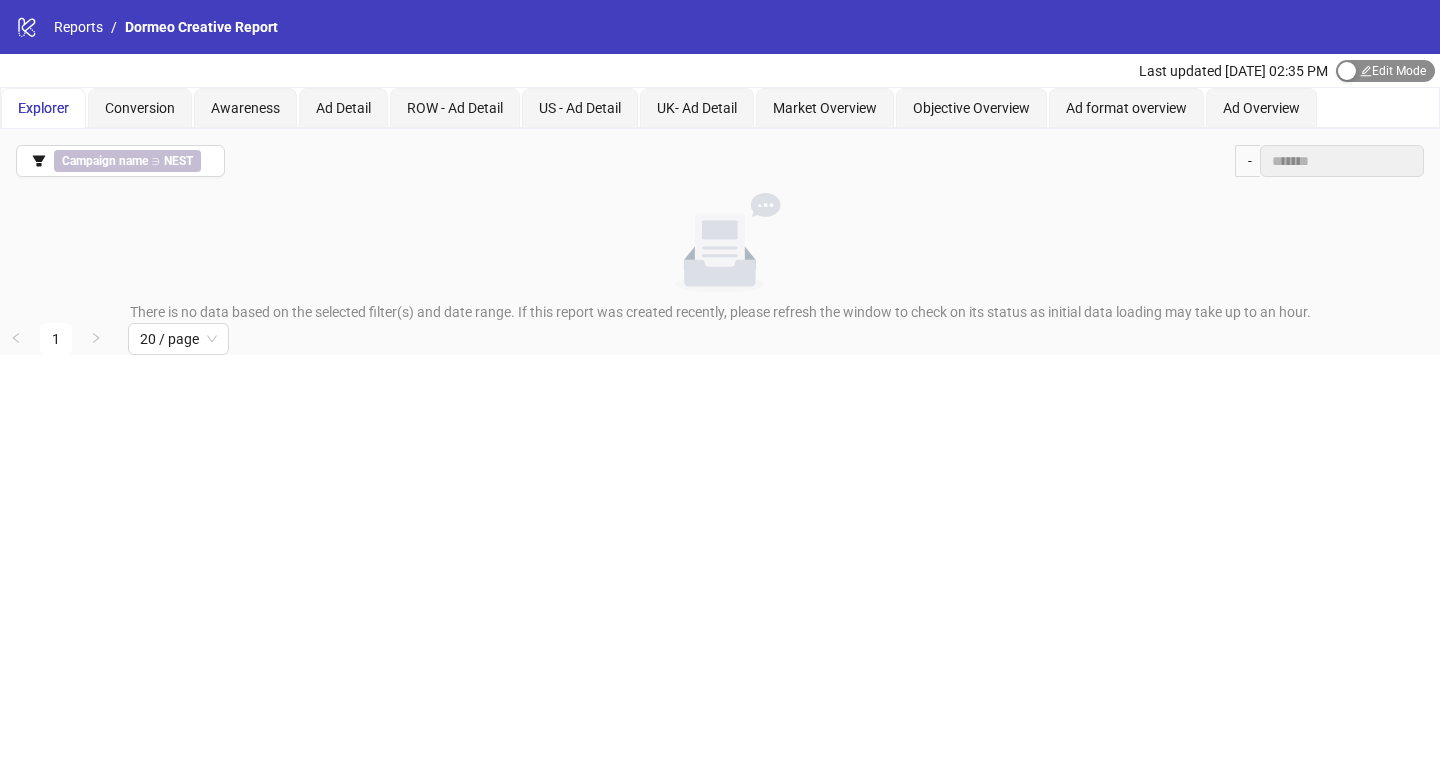 click on "Edit Mode  Edit Mode" at bounding box center (1385, 71) 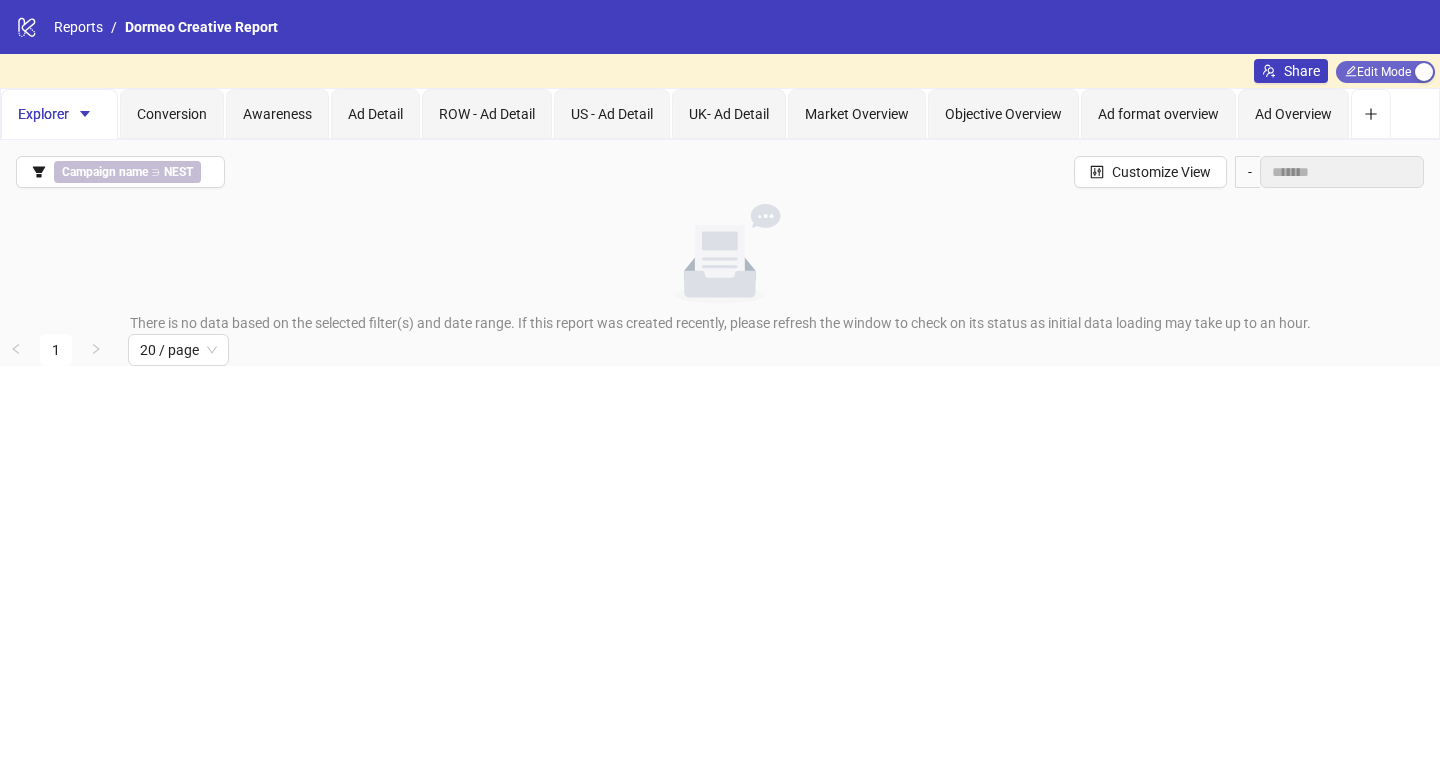 click on "Edit Mode  Edit Mode" at bounding box center (1385, 72) 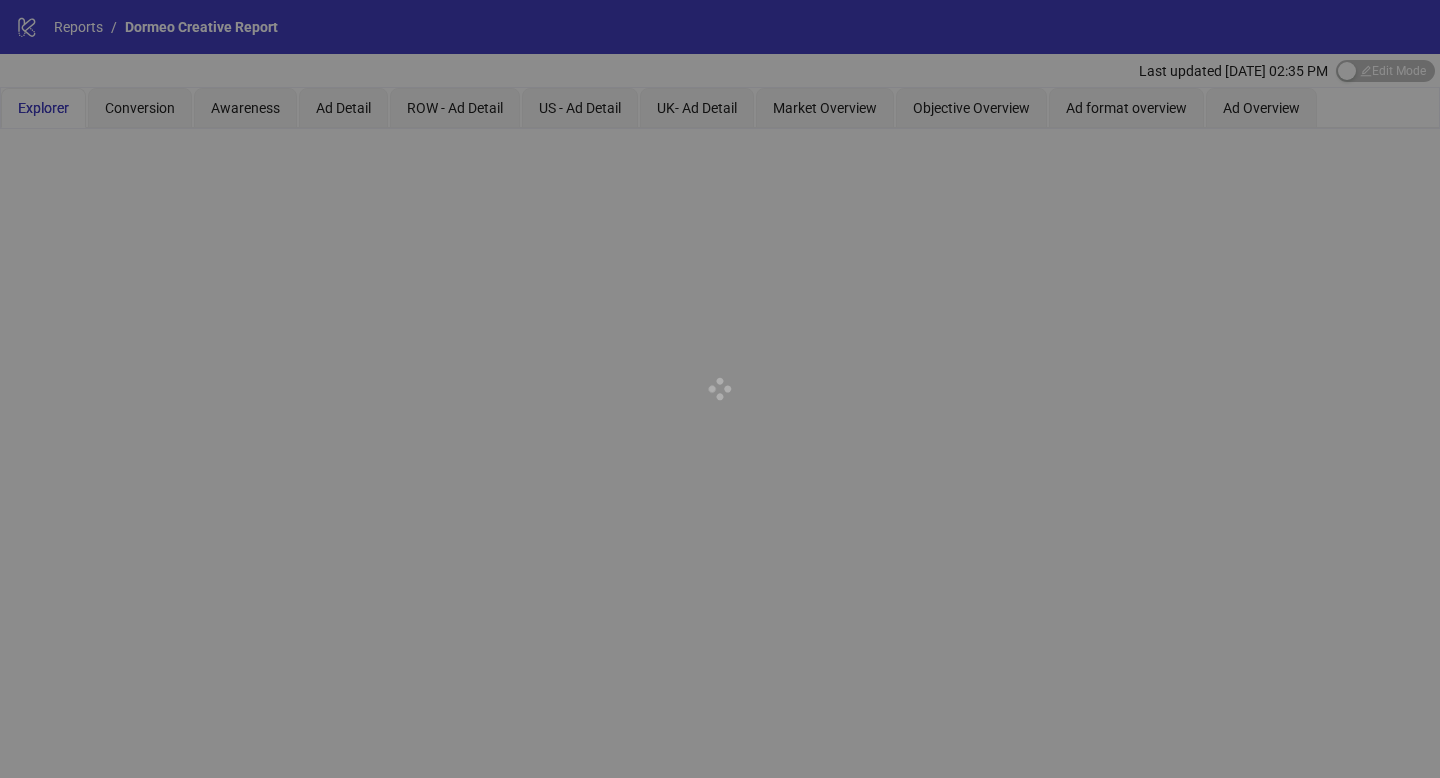 scroll, scrollTop: 0, scrollLeft: 0, axis: both 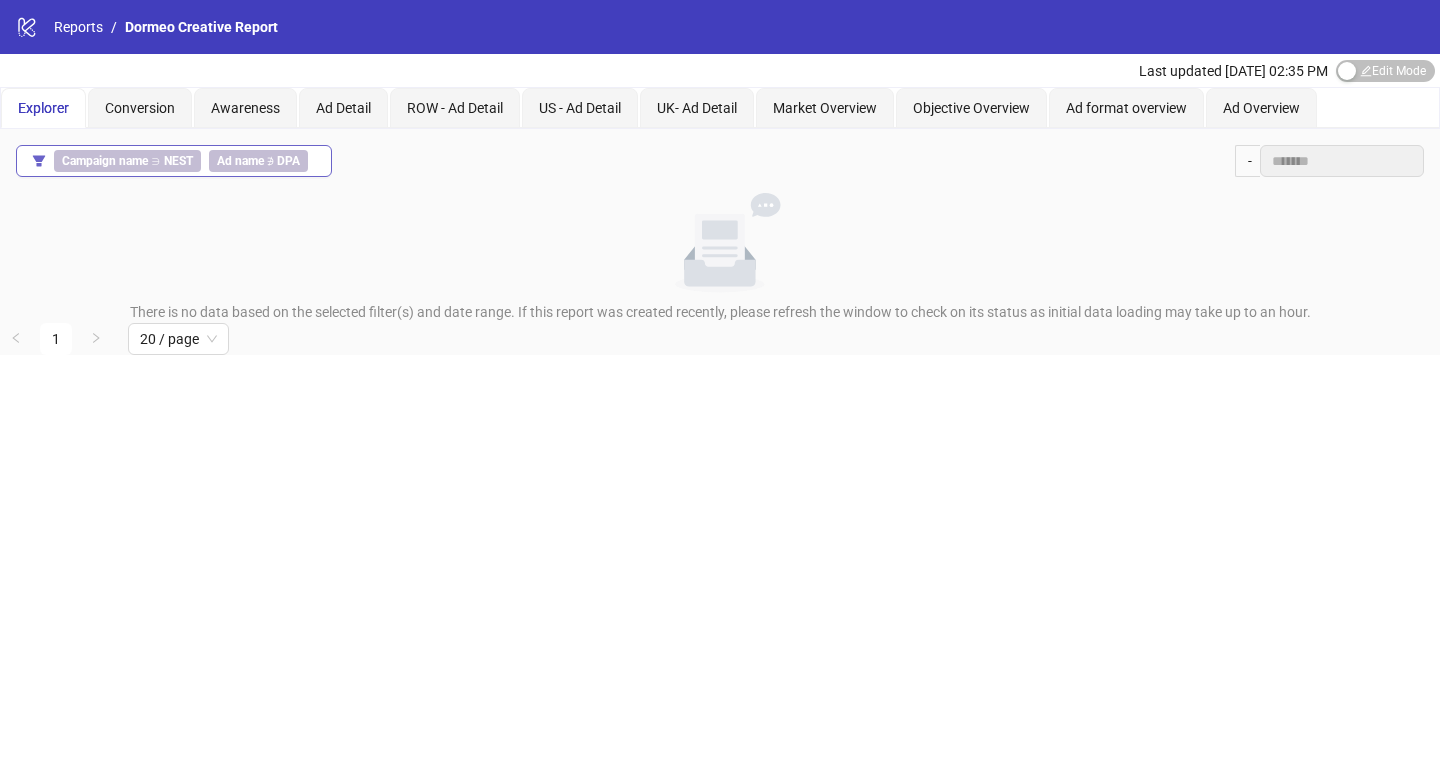 click on "Ad name   ∌   DPA" at bounding box center [258, 161] 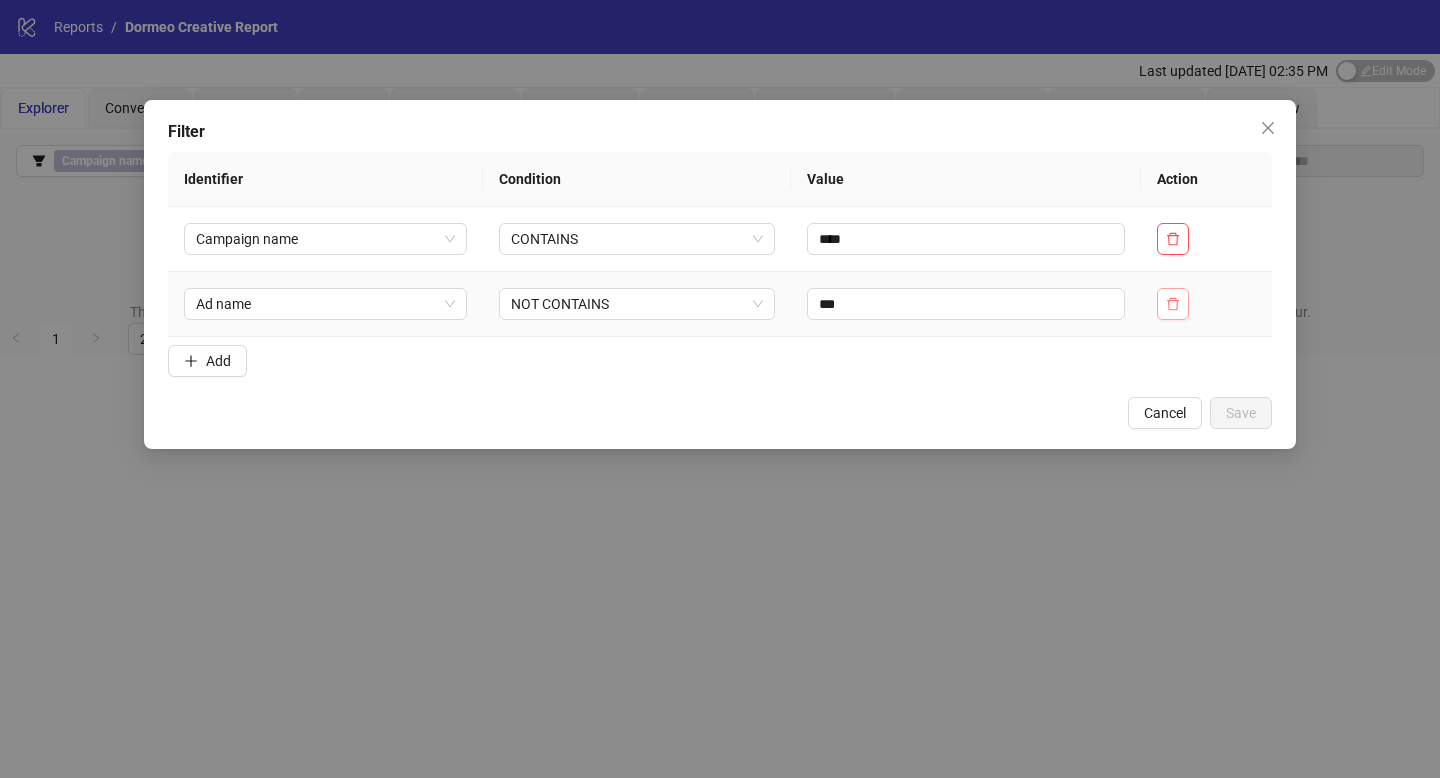 click 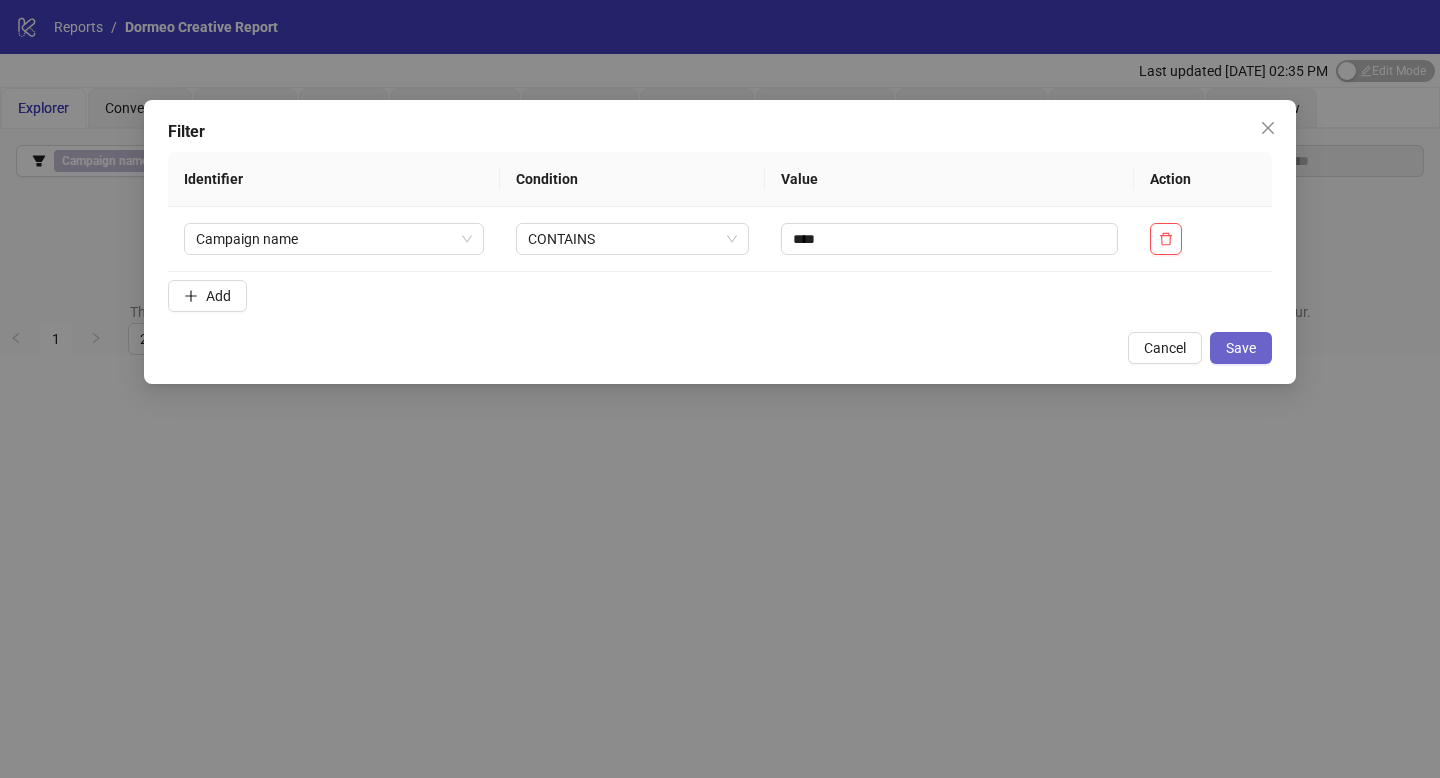 click on "Save" at bounding box center [1241, 348] 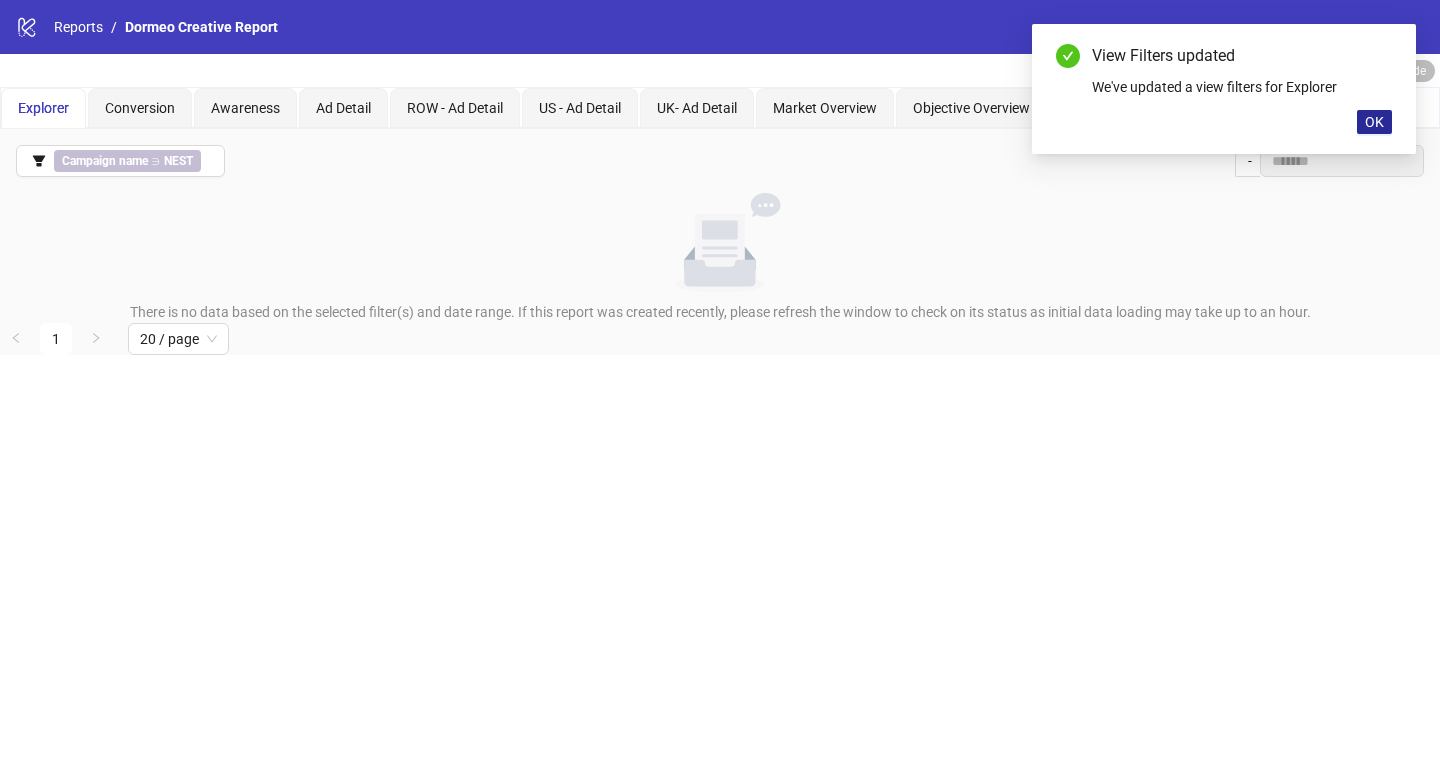 click on "OK" at bounding box center (1374, 122) 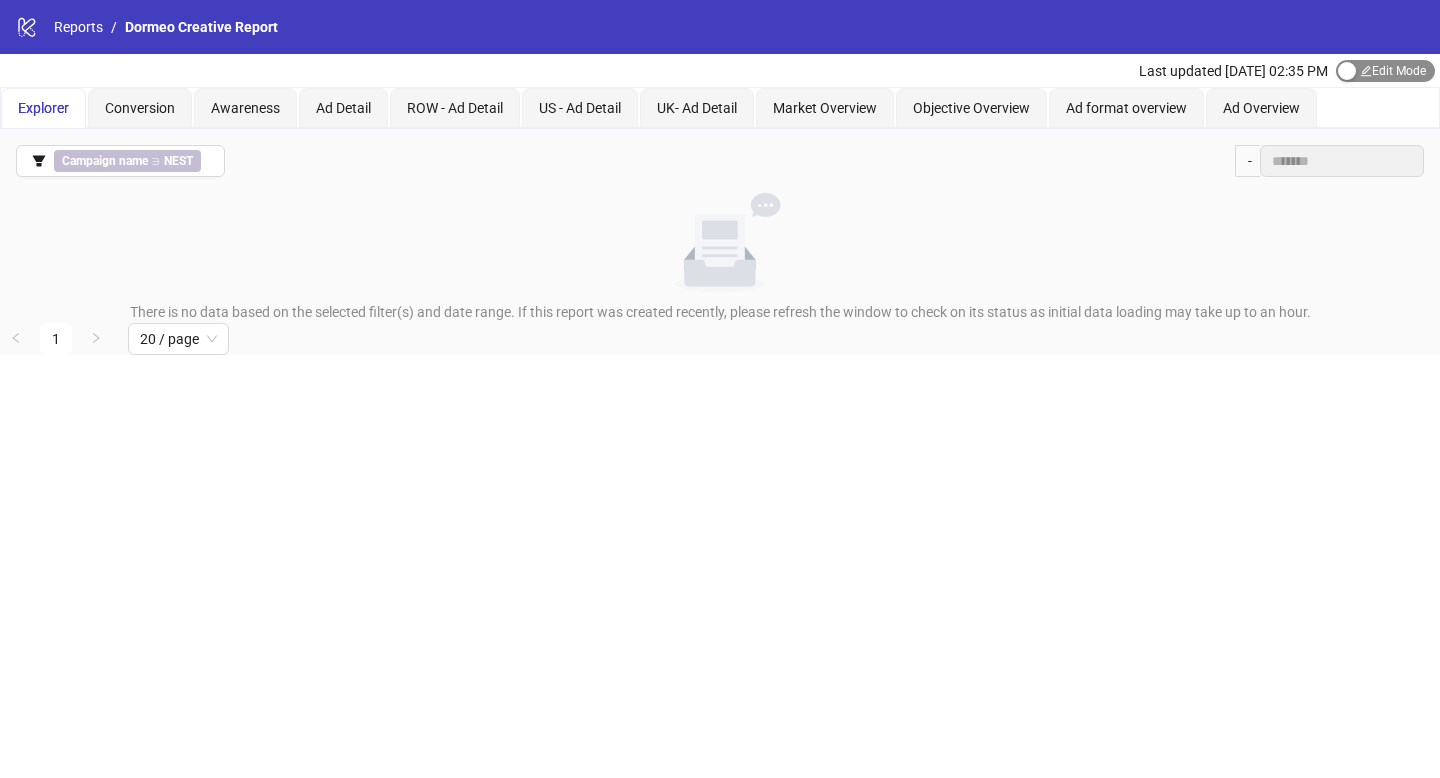 click on "Edit Mode  Edit Mode" at bounding box center [1385, 71] 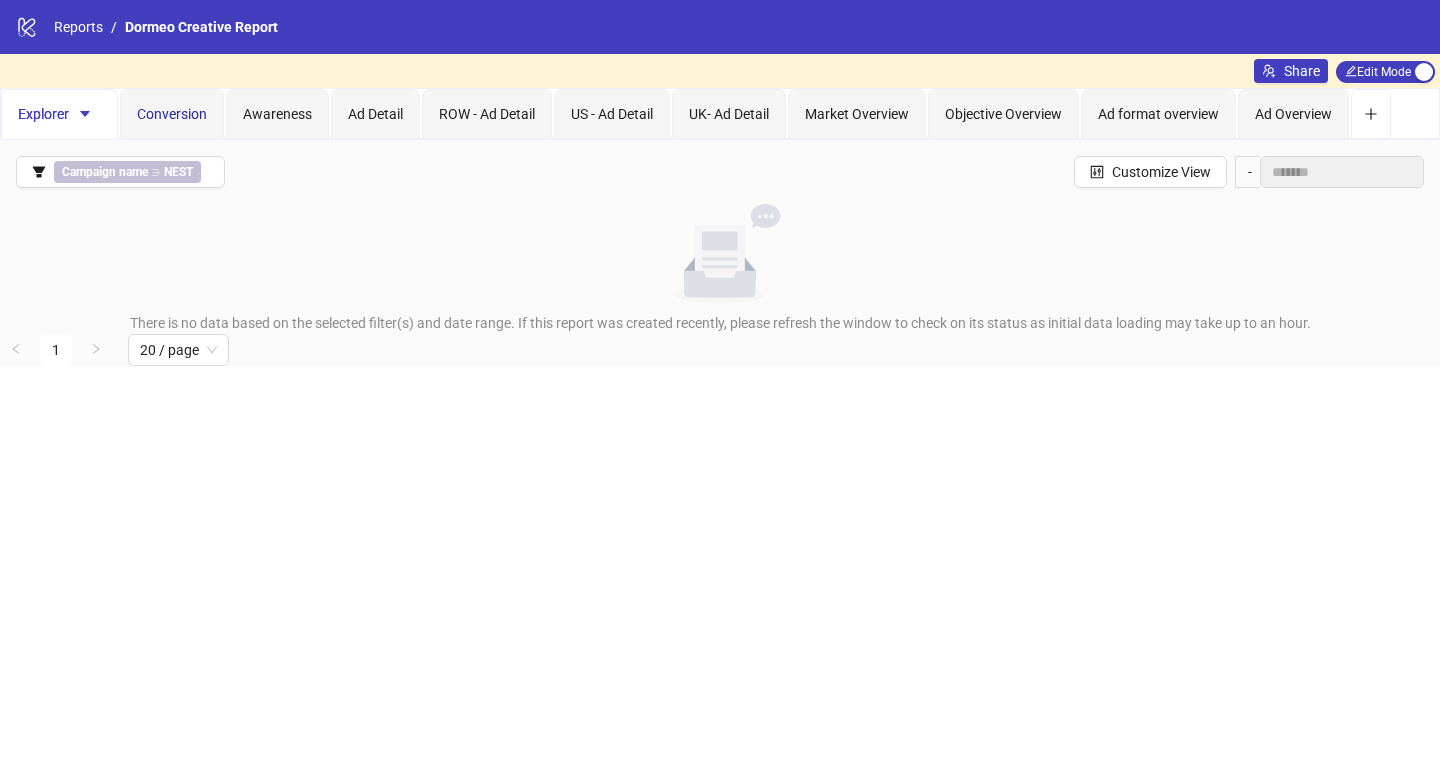 click on "Conversion" at bounding box center [172, 114] 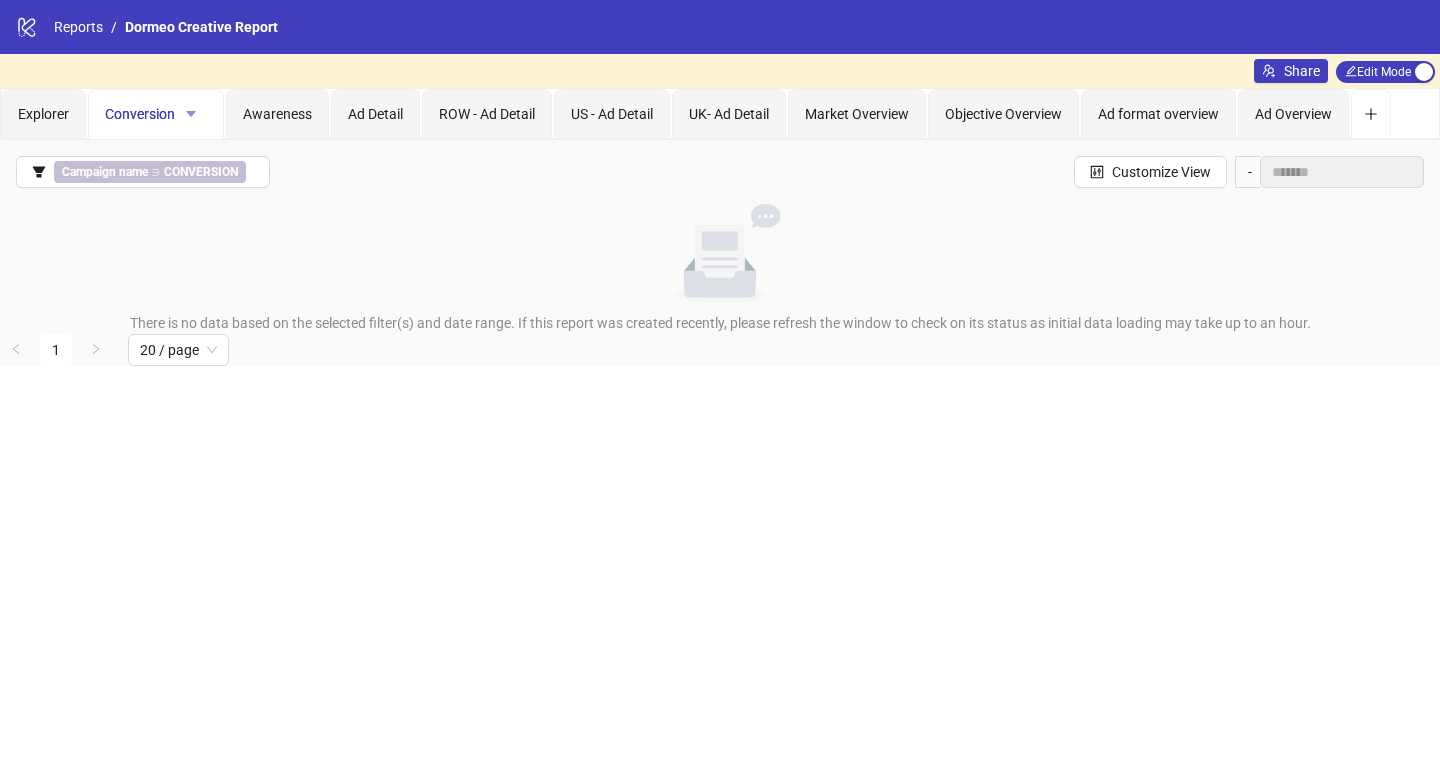 click 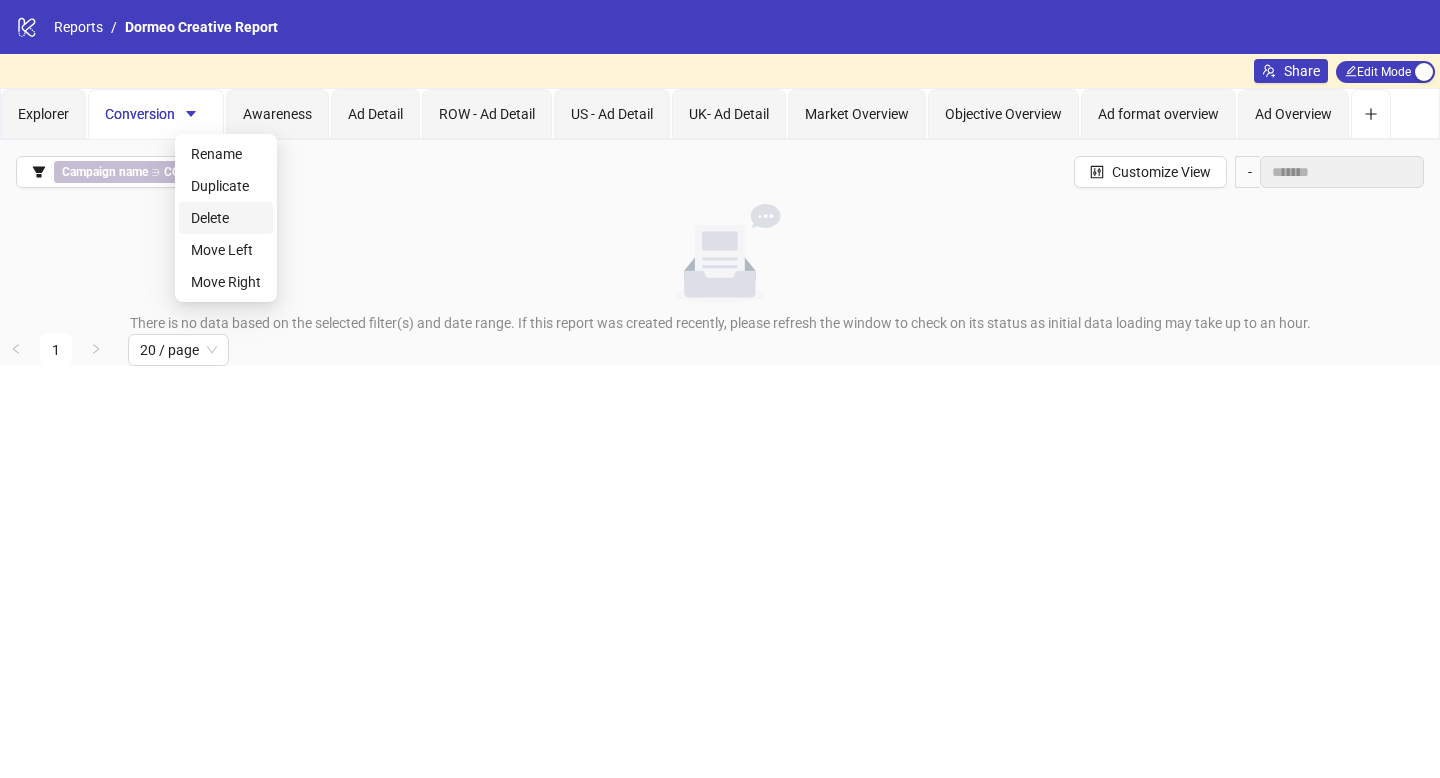 click on "Delete" at bounding box center (226, 218) 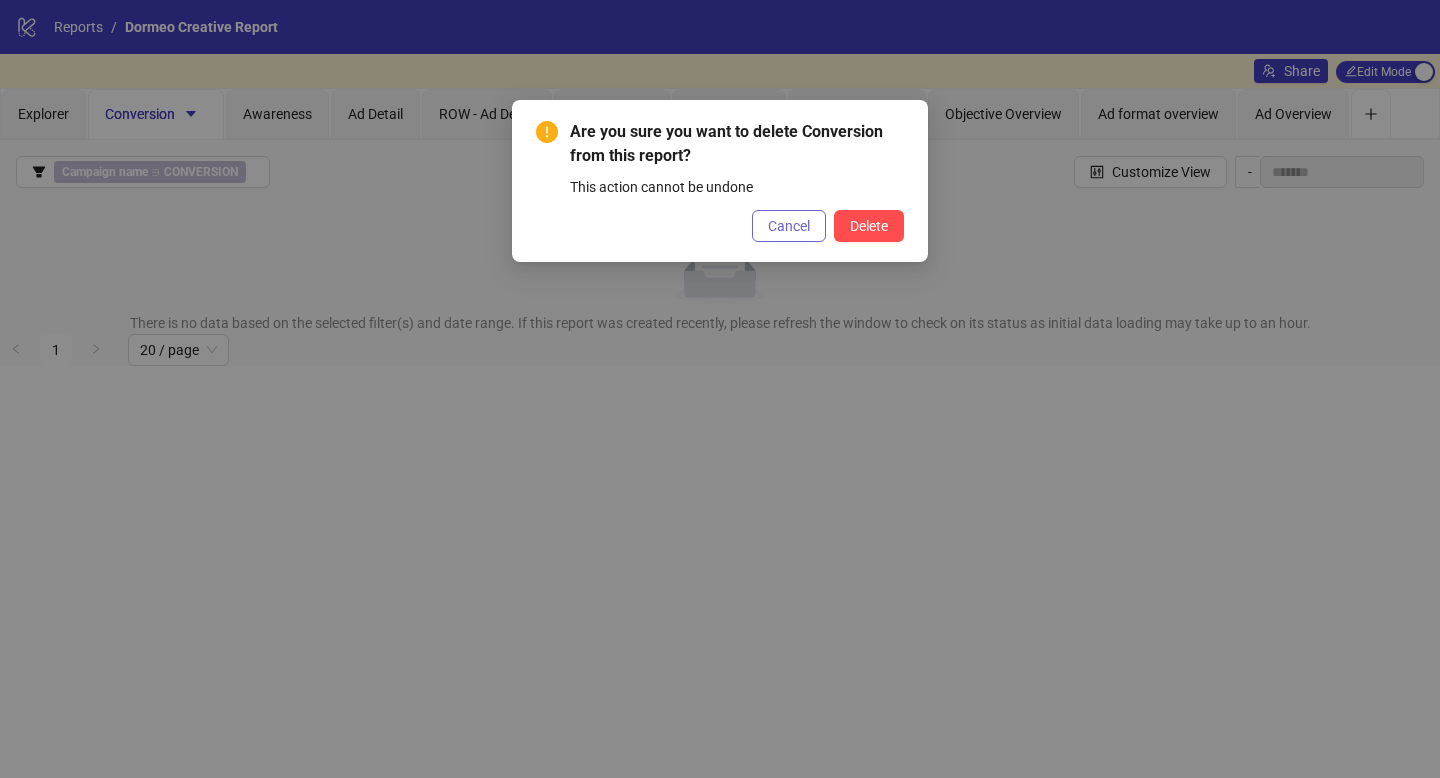 click on "Cancel" at bounding box center [789, 226] 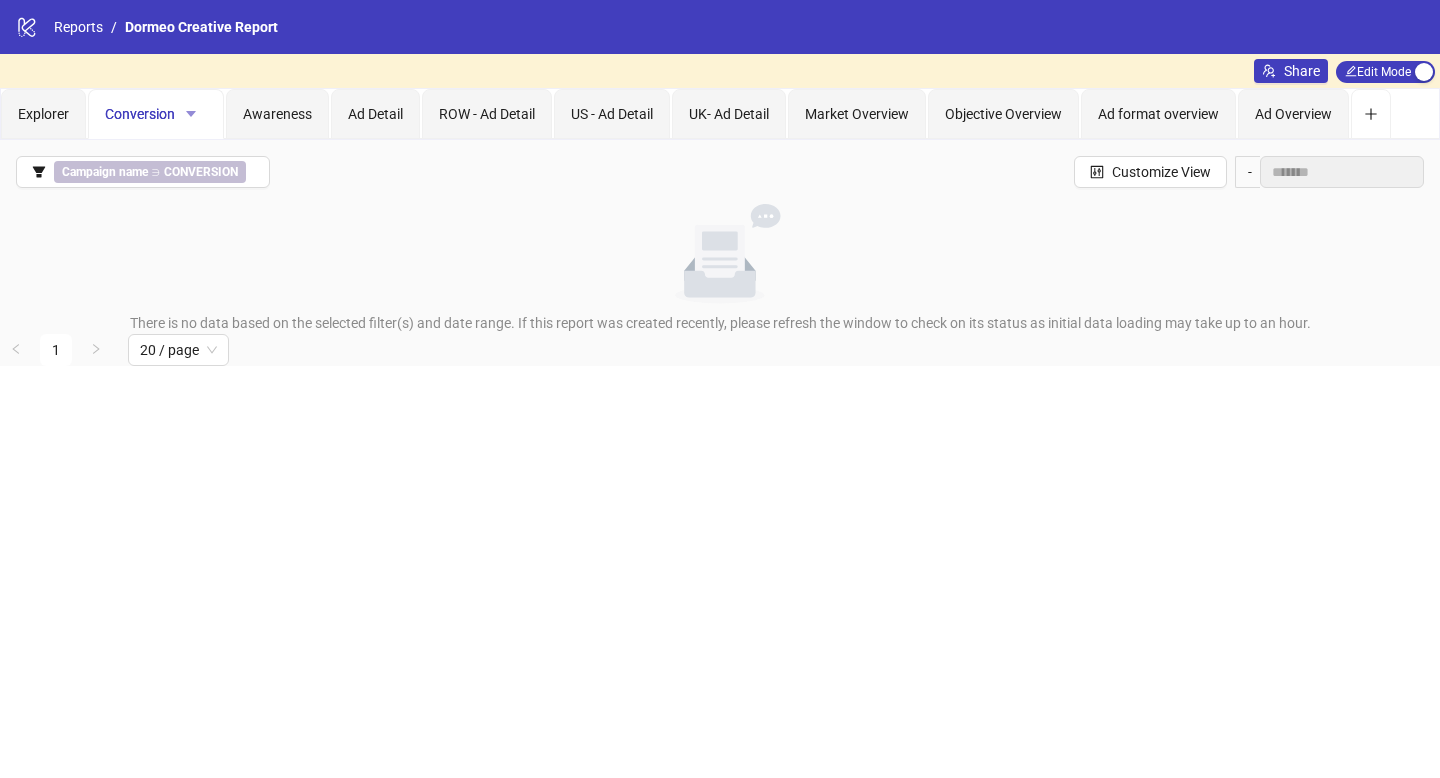 click 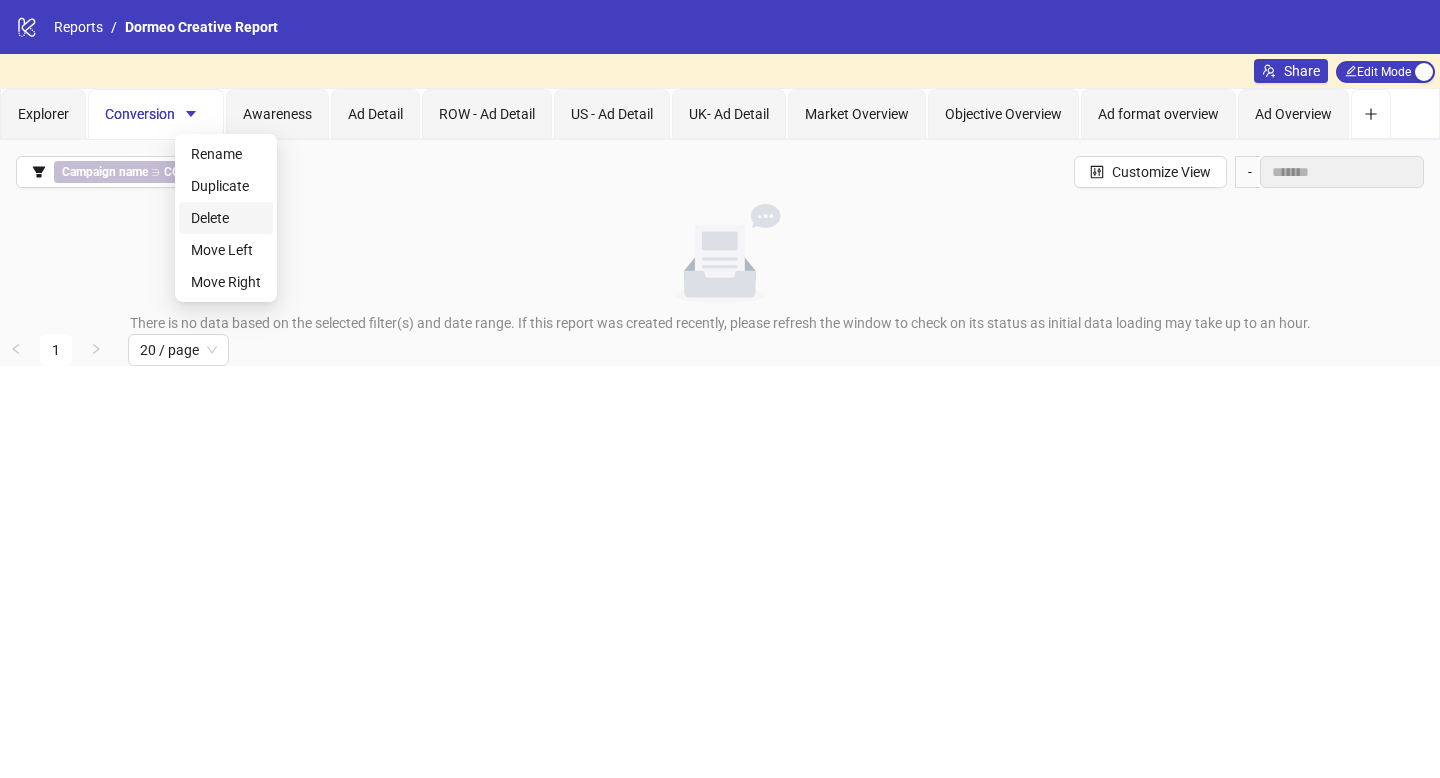 click on "Delete" at bounding box center (226, 218) 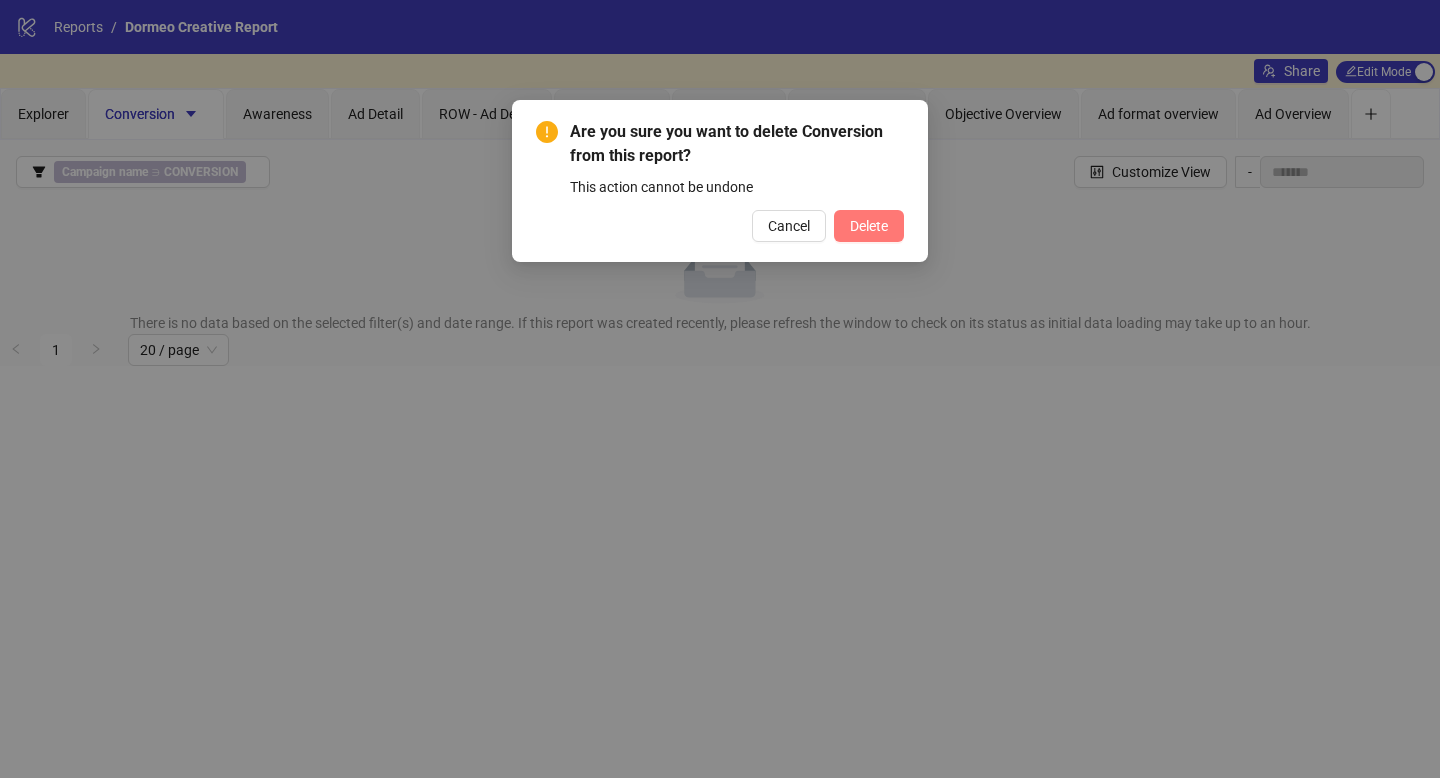 click on "Delete" at bounding box center [869, 226] 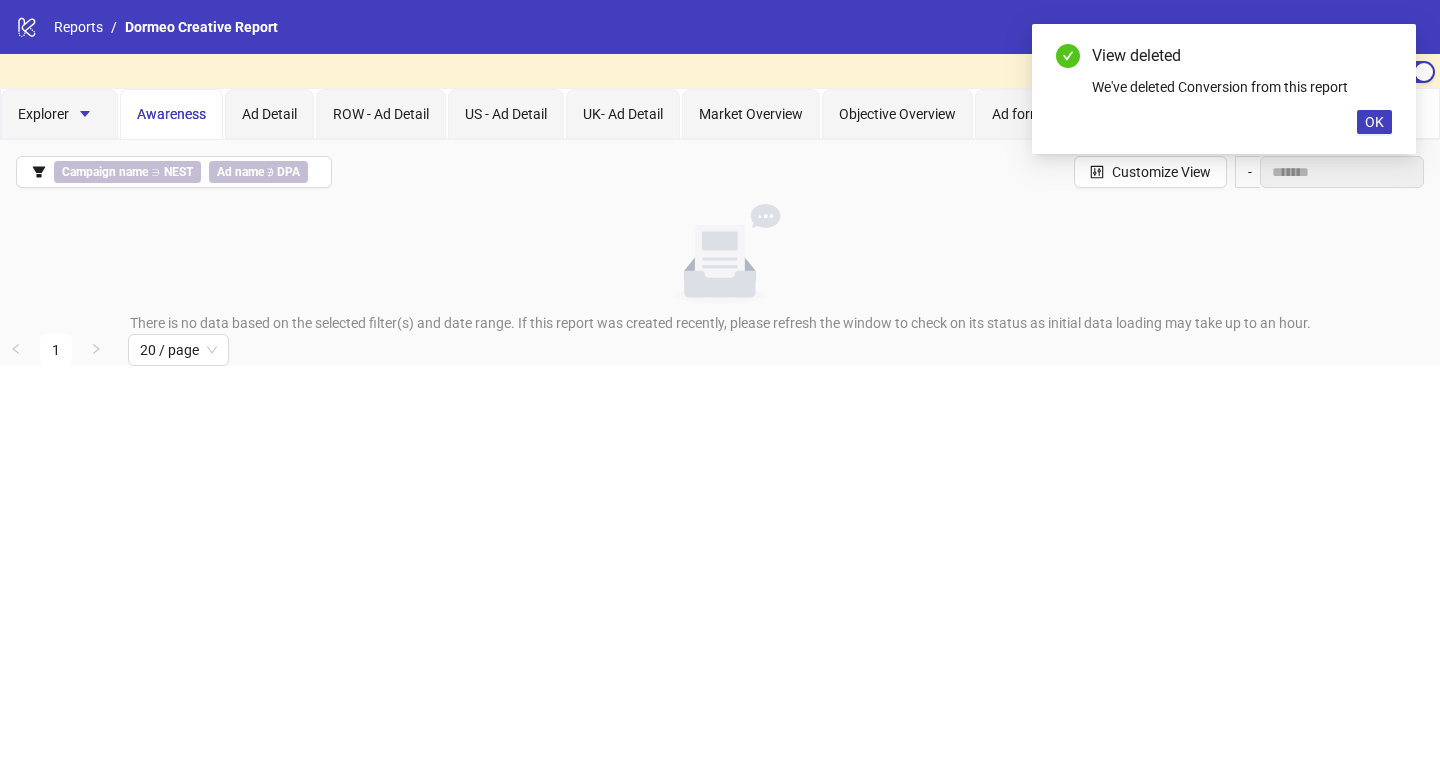 click on "Awareness" at bounding box center [171, 114] 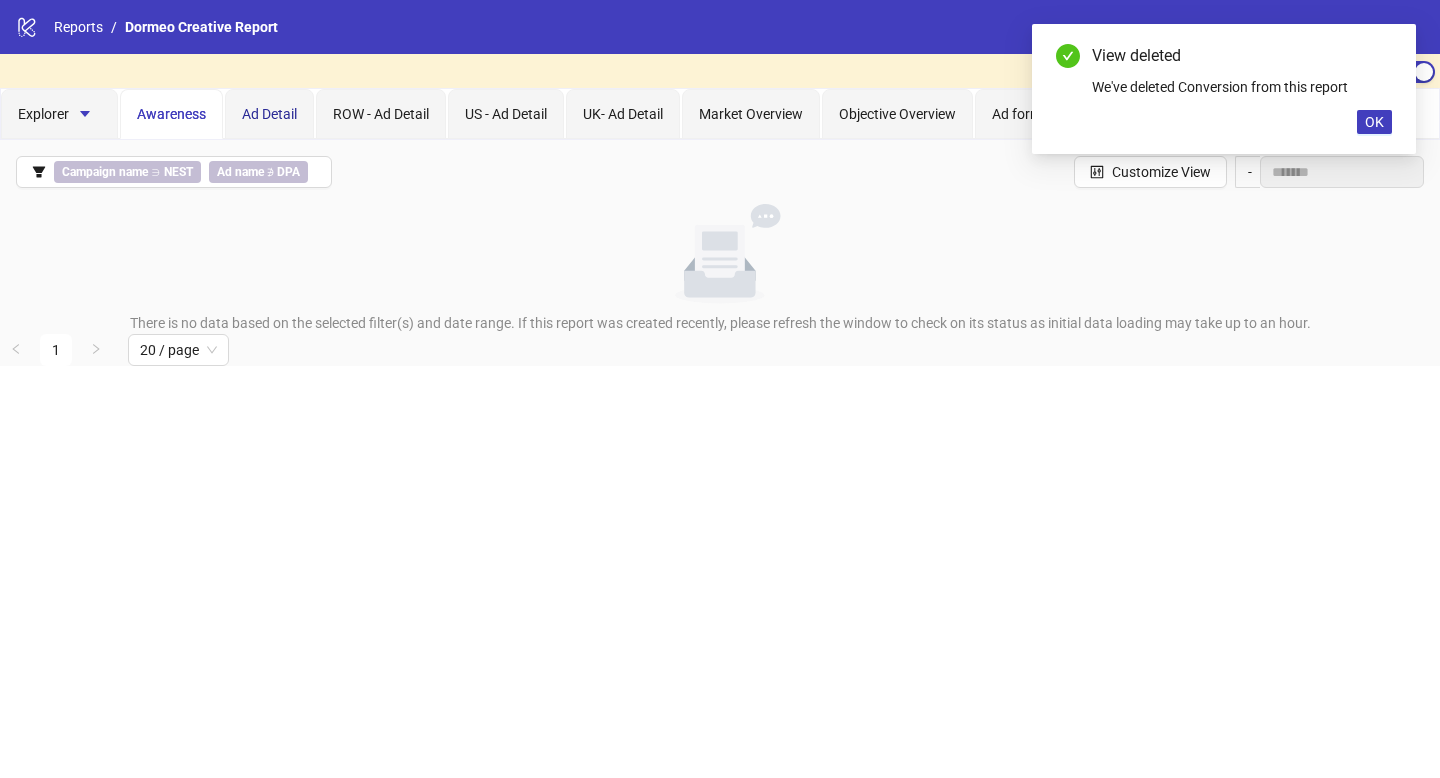 click on "Ad Detail" at bounding box center (269, 114) 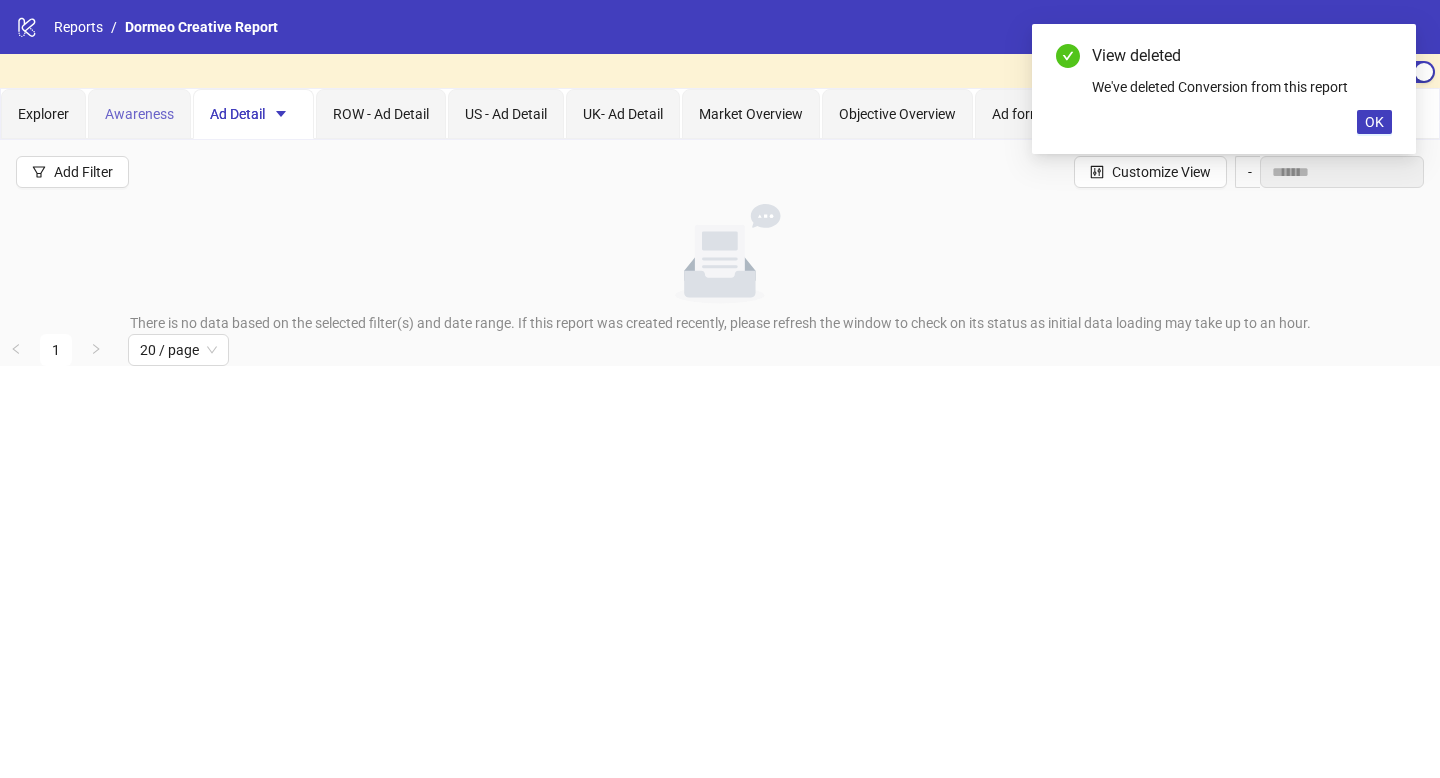 click on "Awareness" at bounding box center (139, 114) 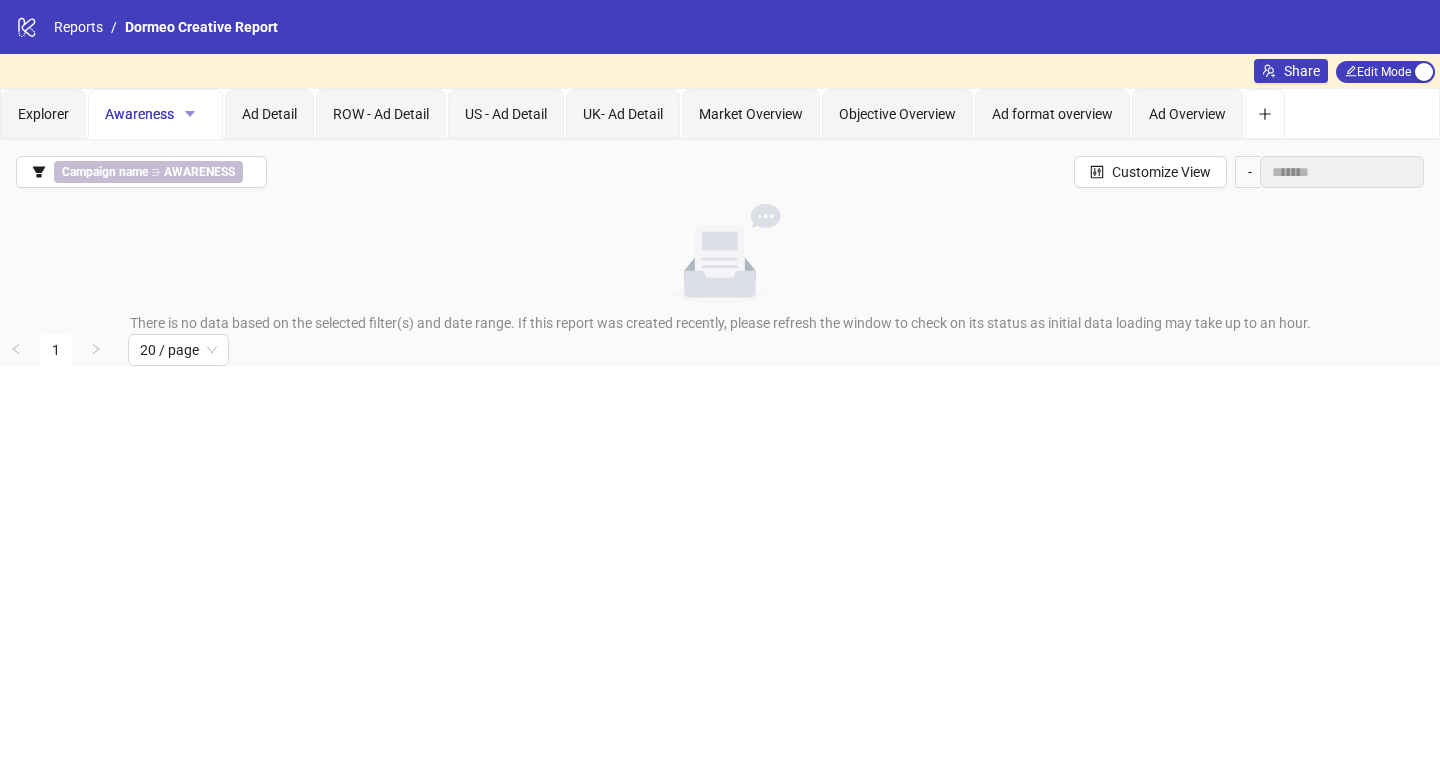 click 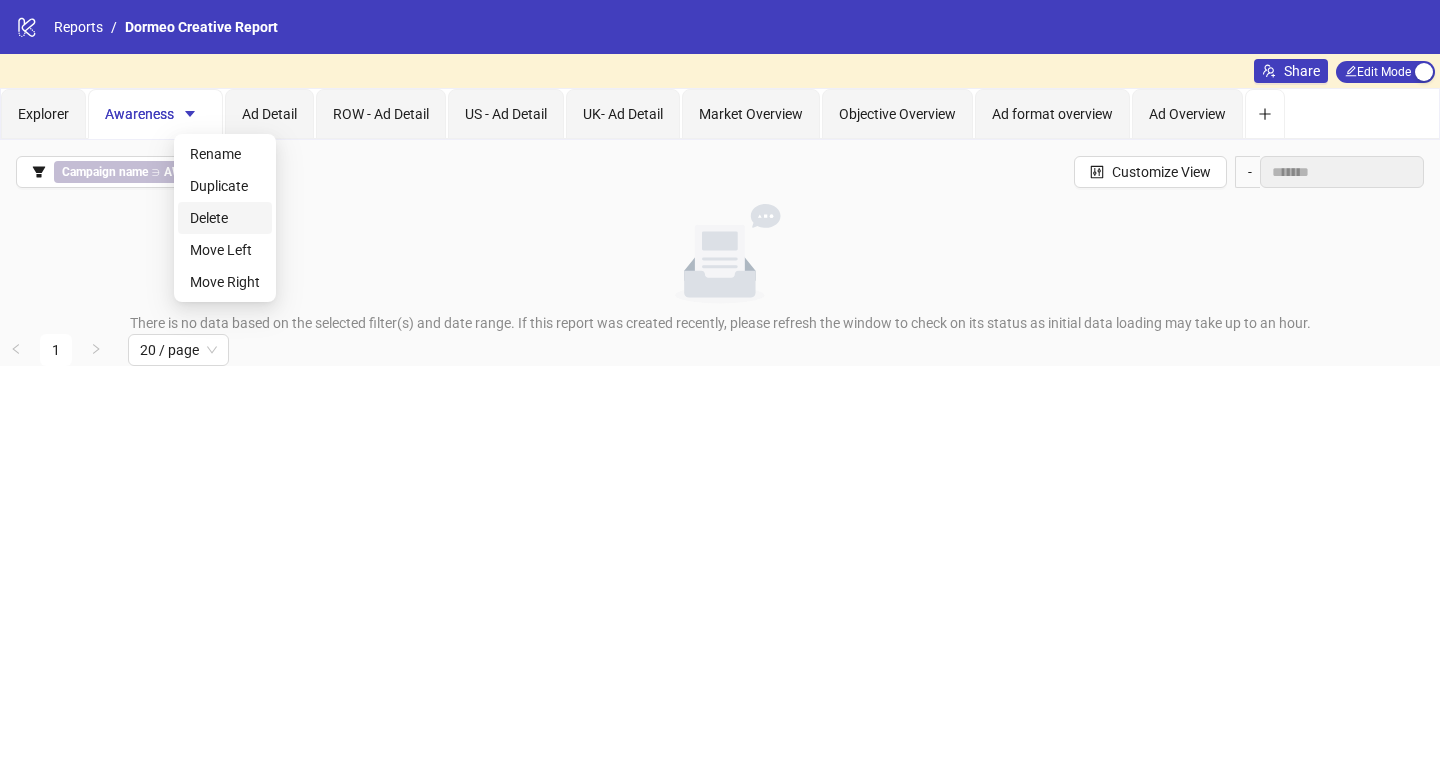 click on "Delete" at bounding box center [225, 218] 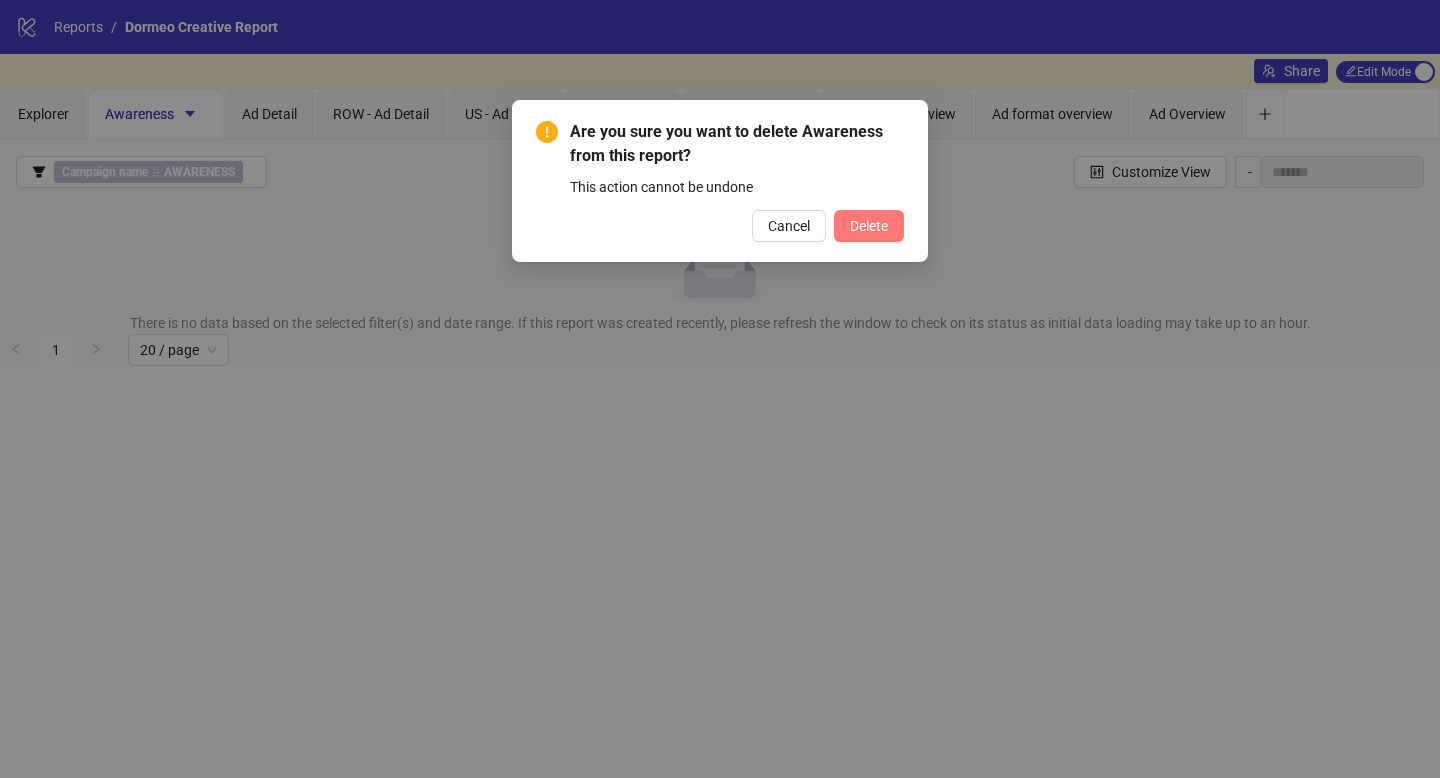 click on "Delete" at bounding box center (869, 226) 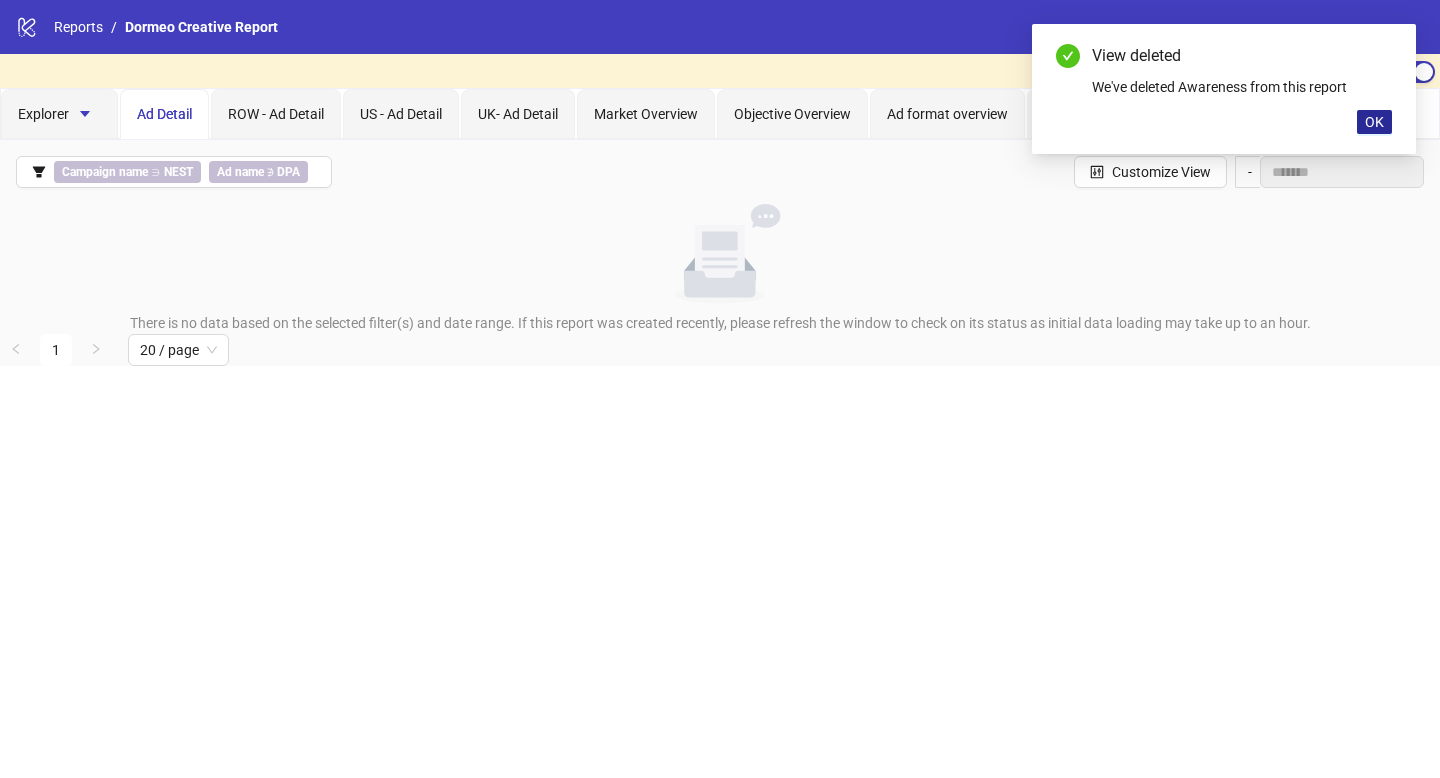 click on "OK" at bounding box center [1374, 122] 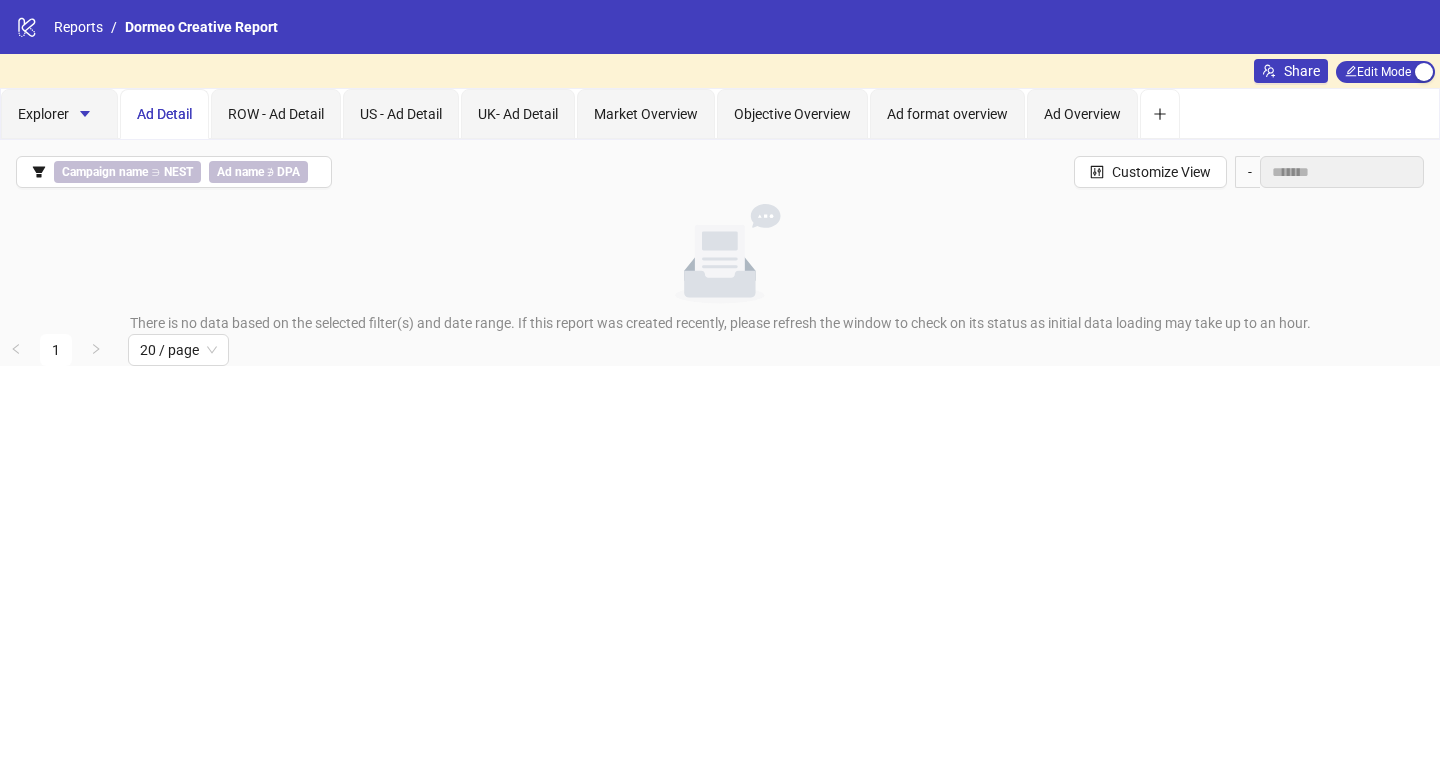 click on "Ad Detail" at bounding box center (164, 114) 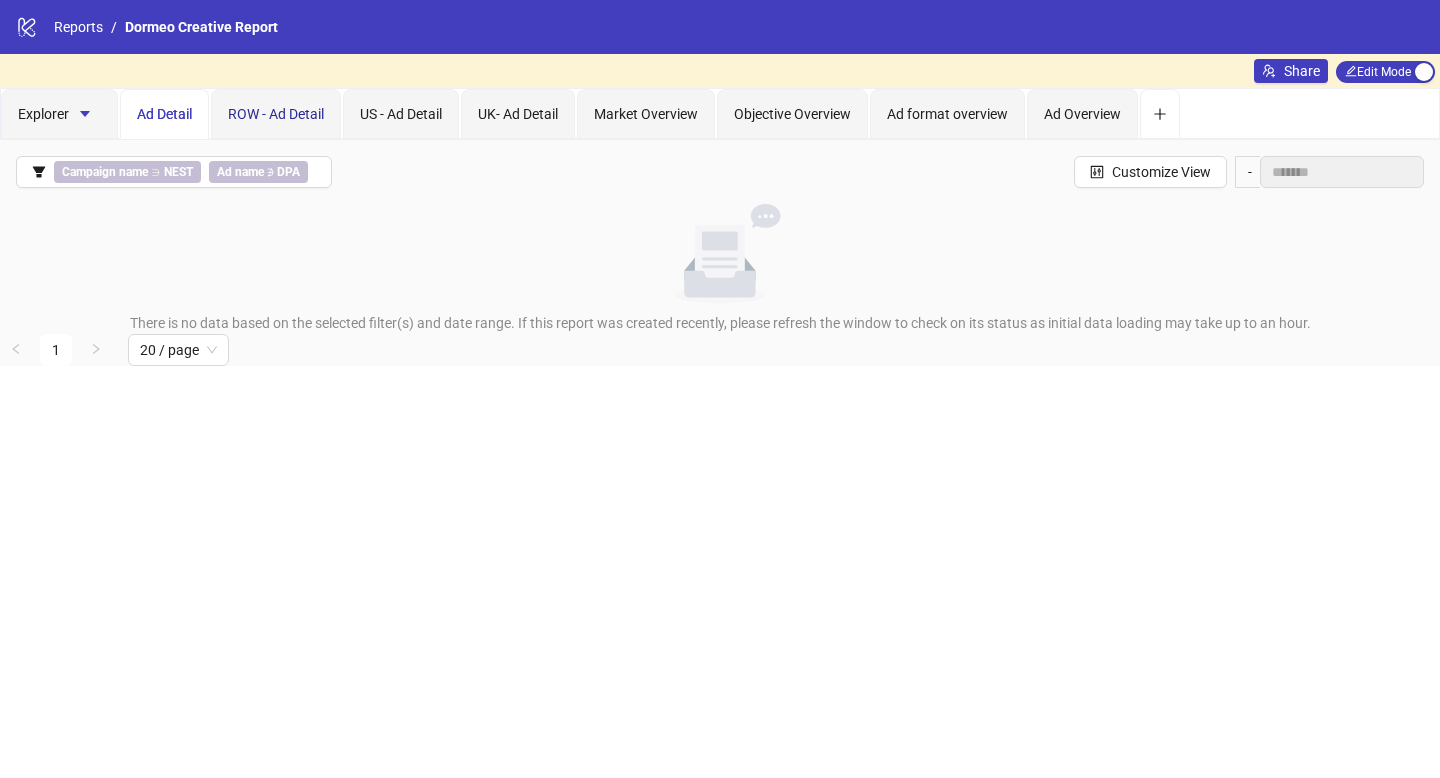 click on "ROW - Ad Detail" at bounding box center (276, 114) 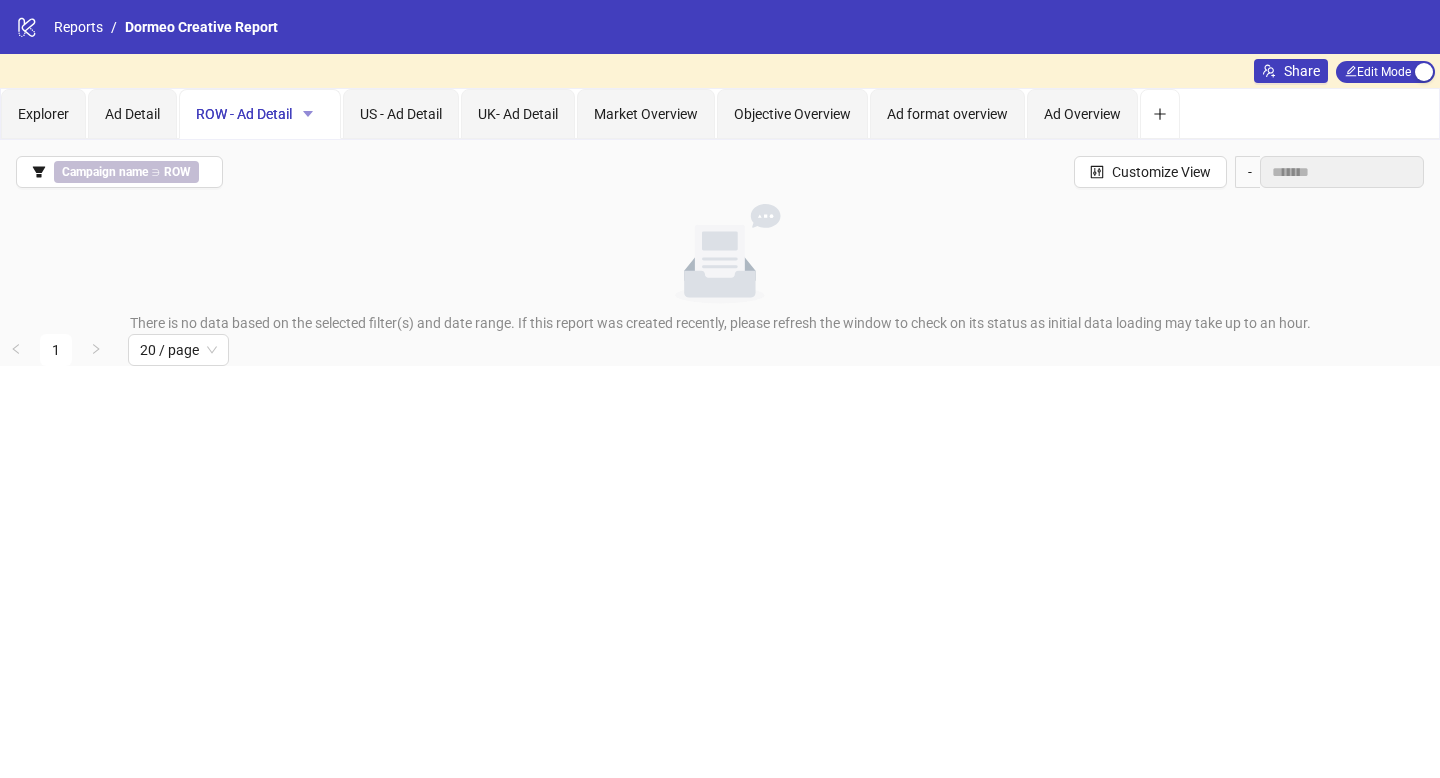 click 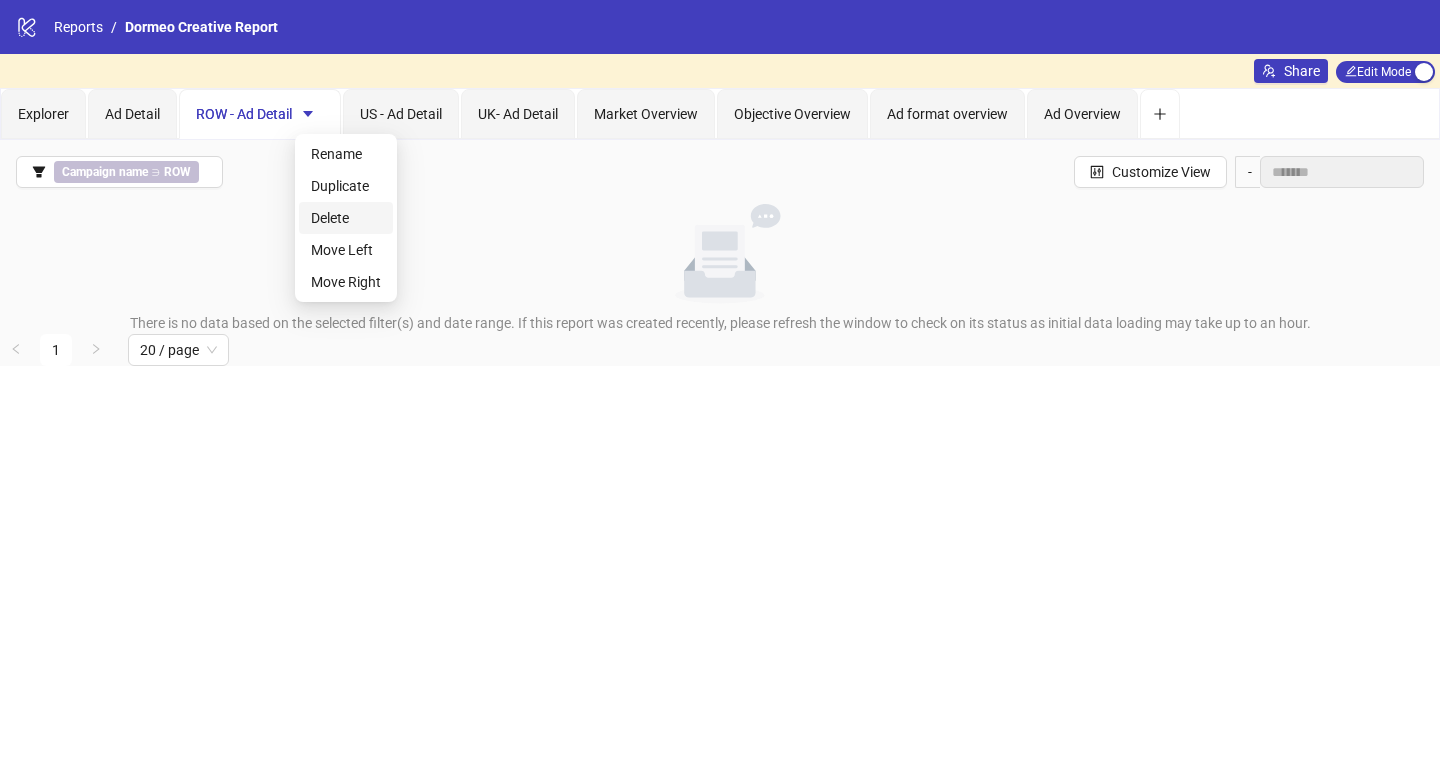 click on "Delete" at bounding box center [346, 218] 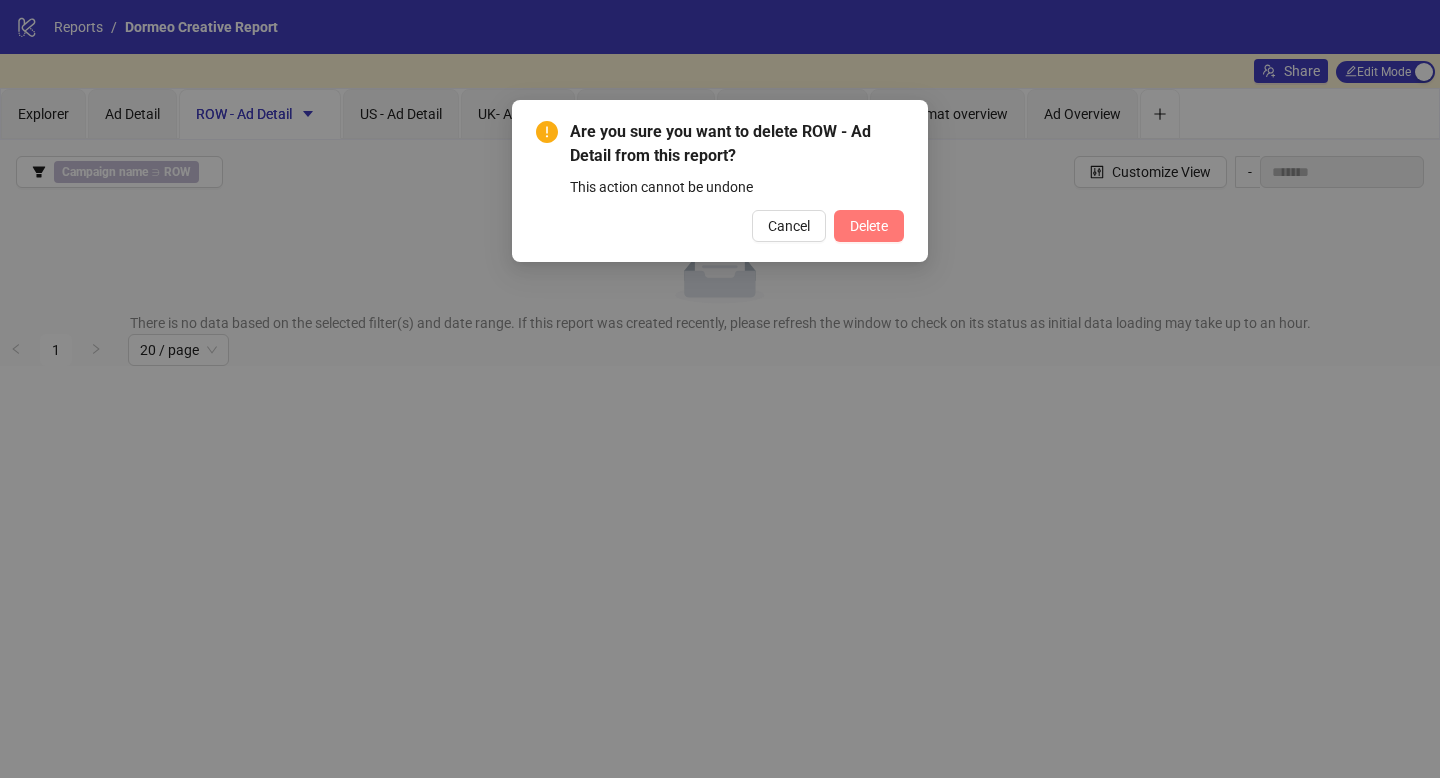 click on "Delete" at bounding box center (869, 226) 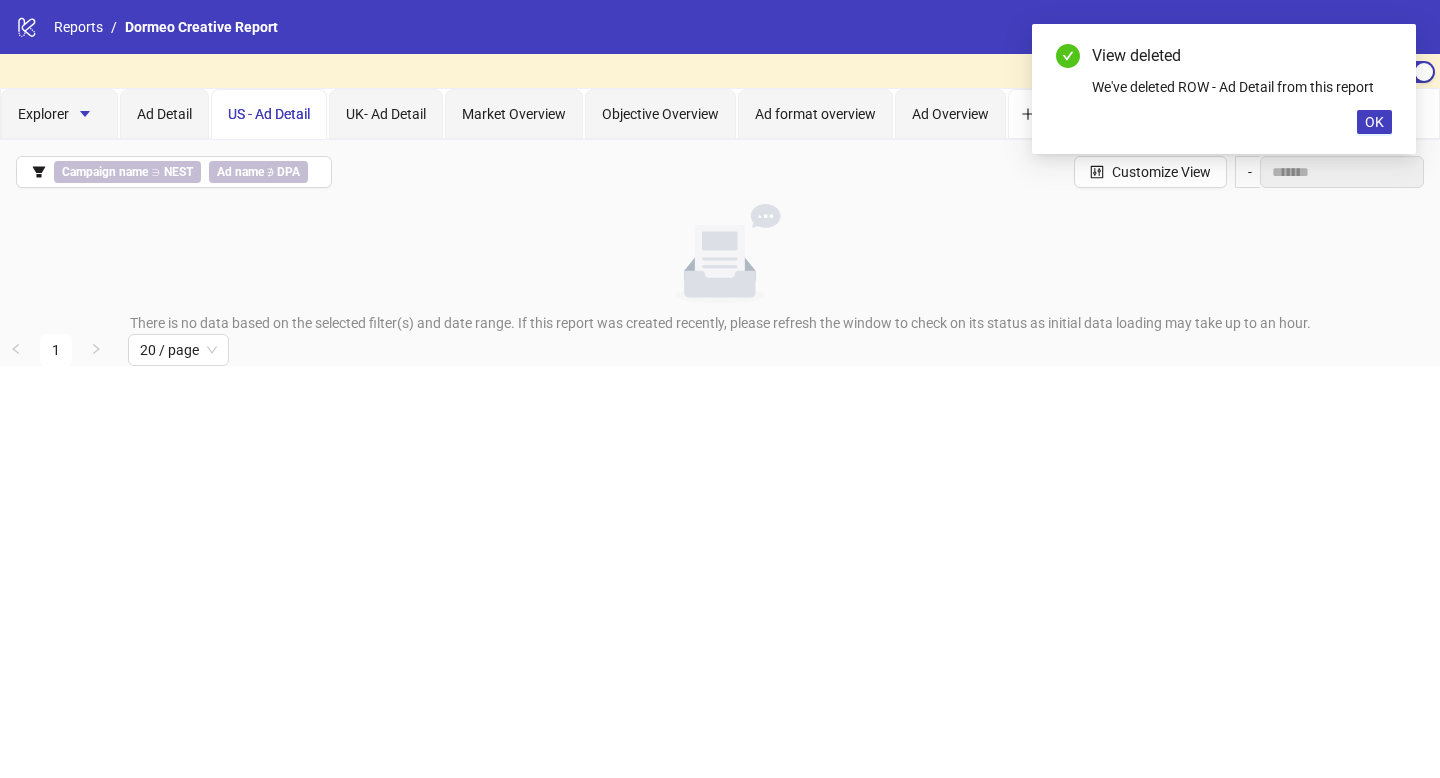 click on "US - Ad Detail" at bounding box center [269, 114] 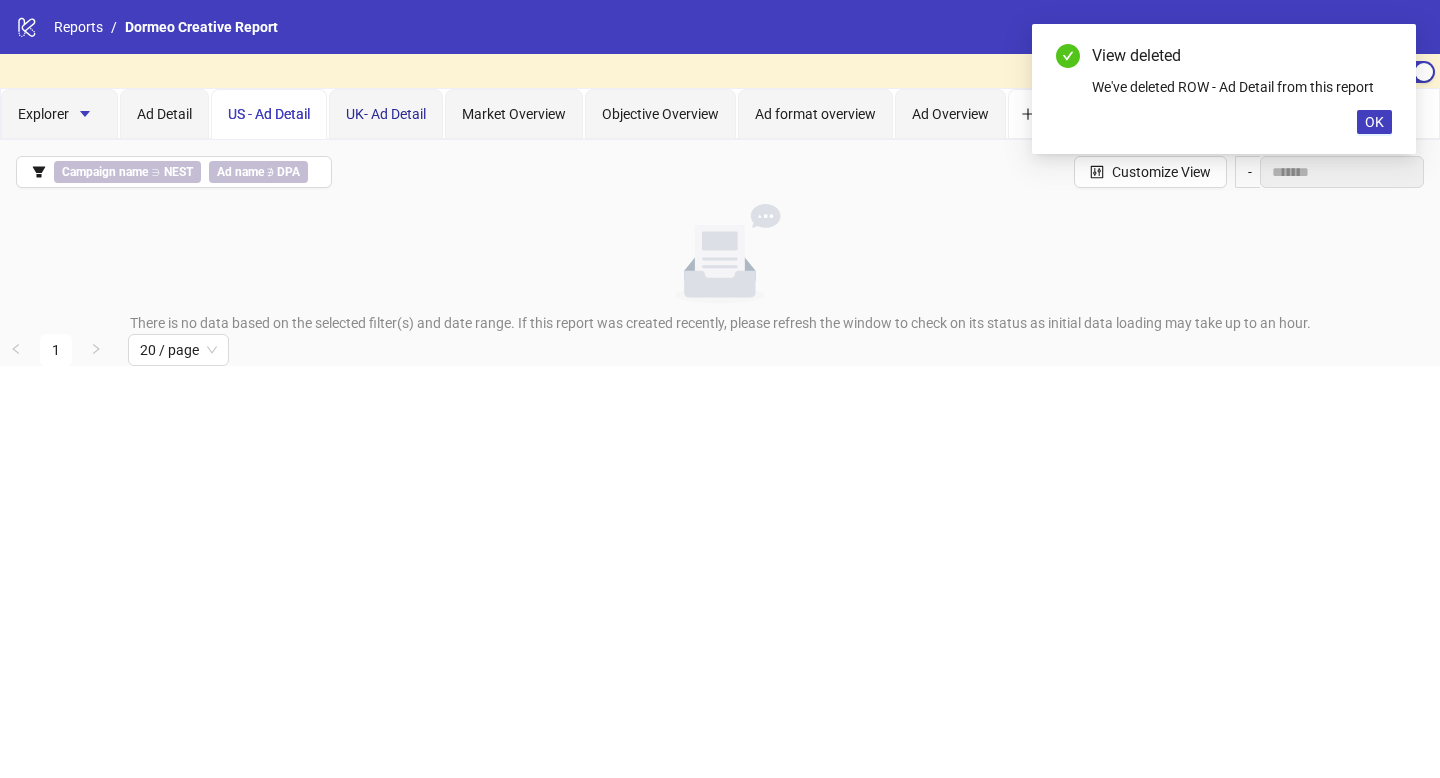 click on "UK- Ad Detail" at bounding box center (386, 114) 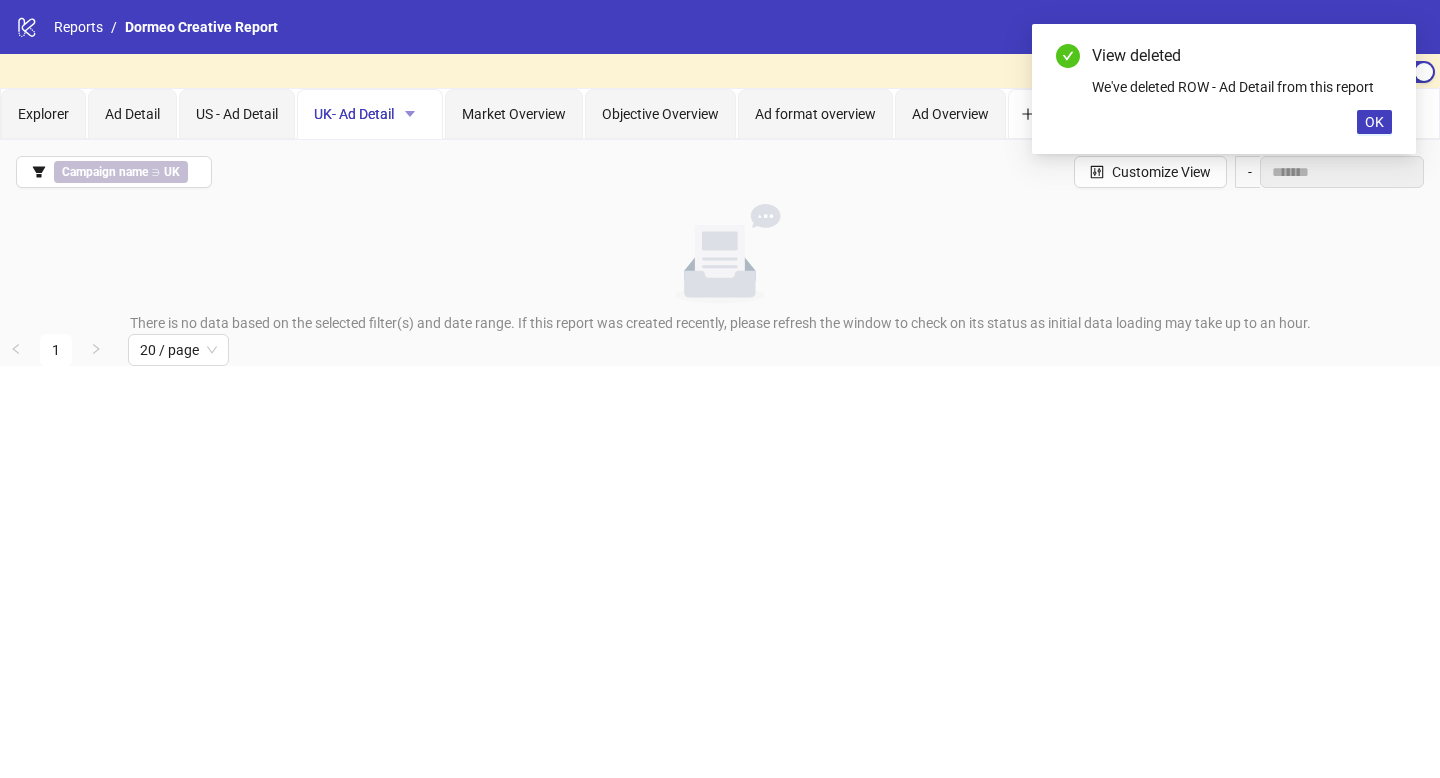 click 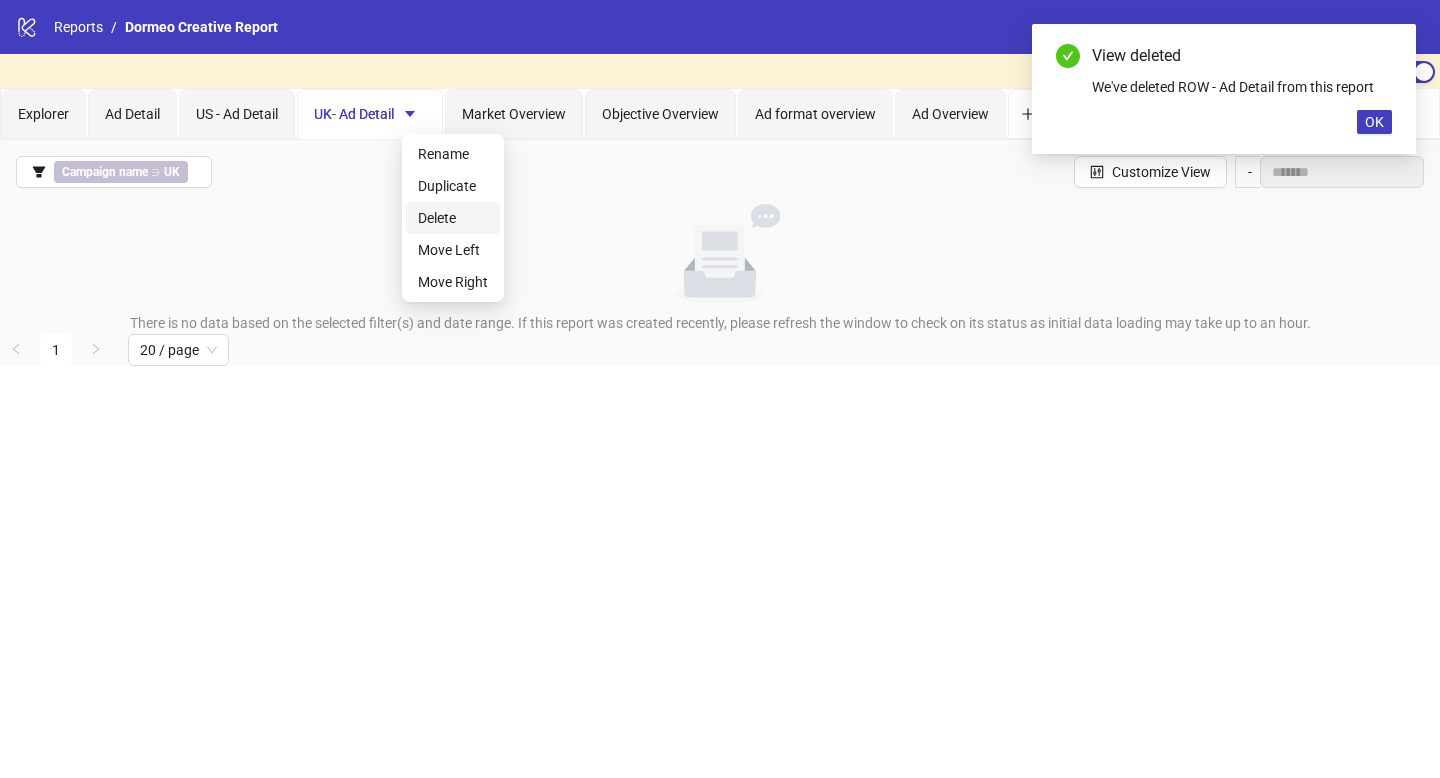 click on "Delete" at bounding box center (453, 218) 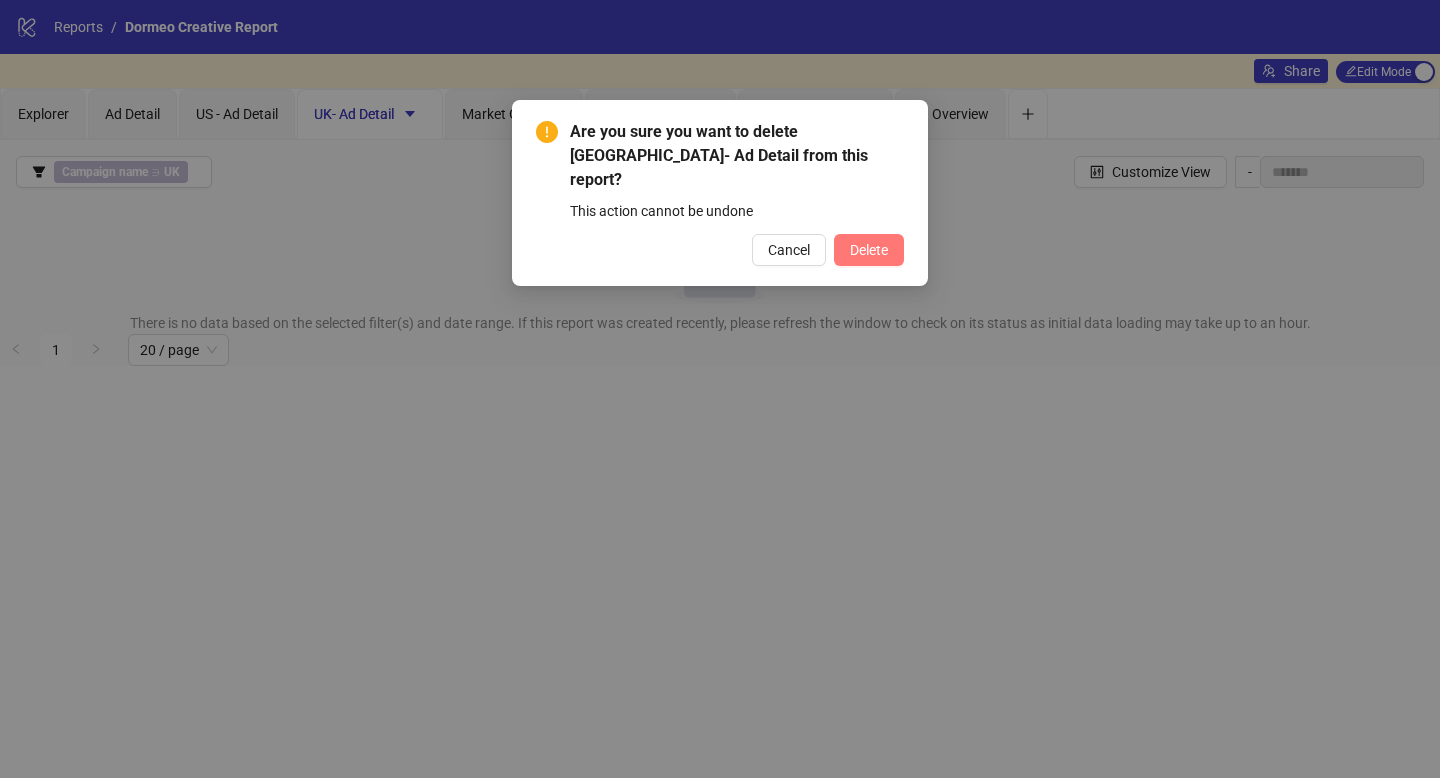 click on "Delete" at bounding box center (869, 250) 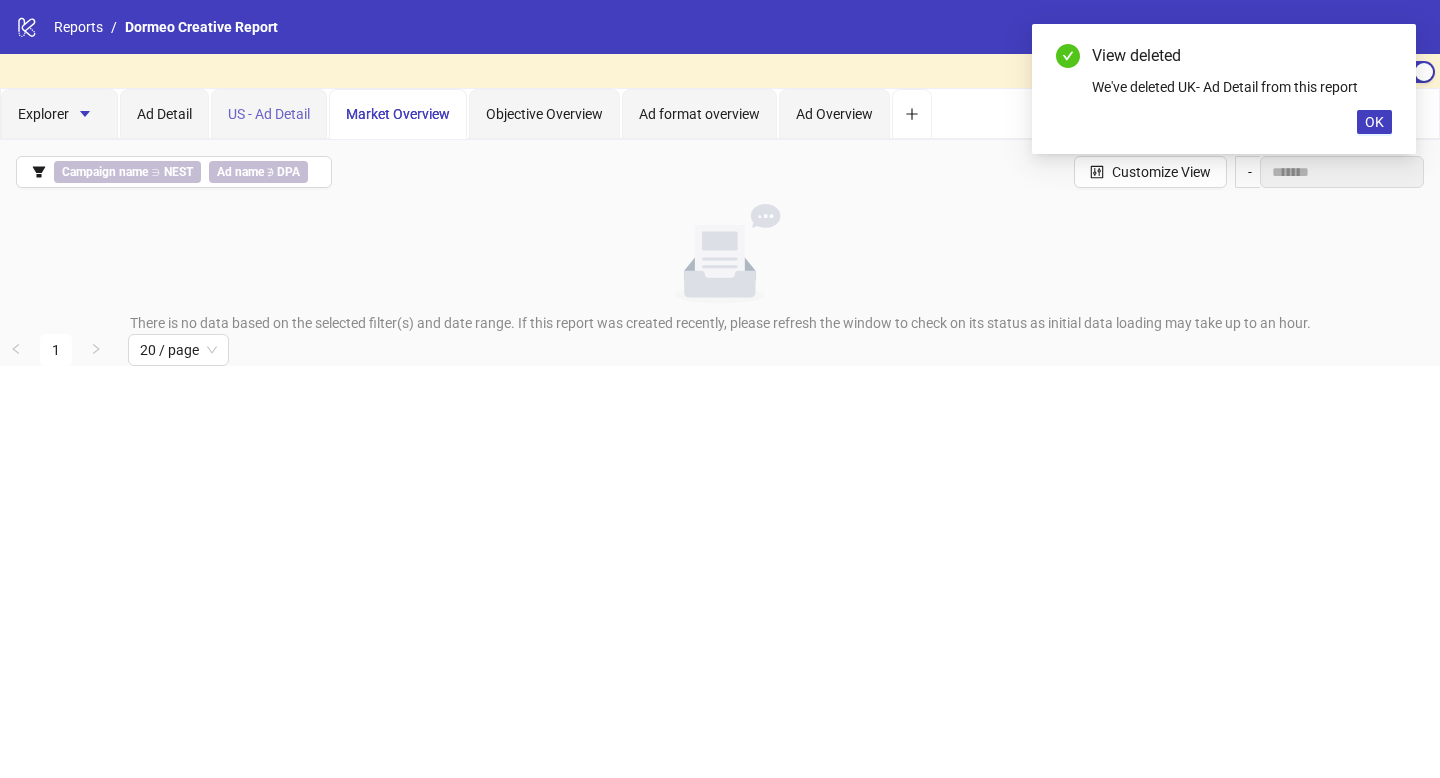 click on "US - Ad Detail" at bounding box center (269, 114) 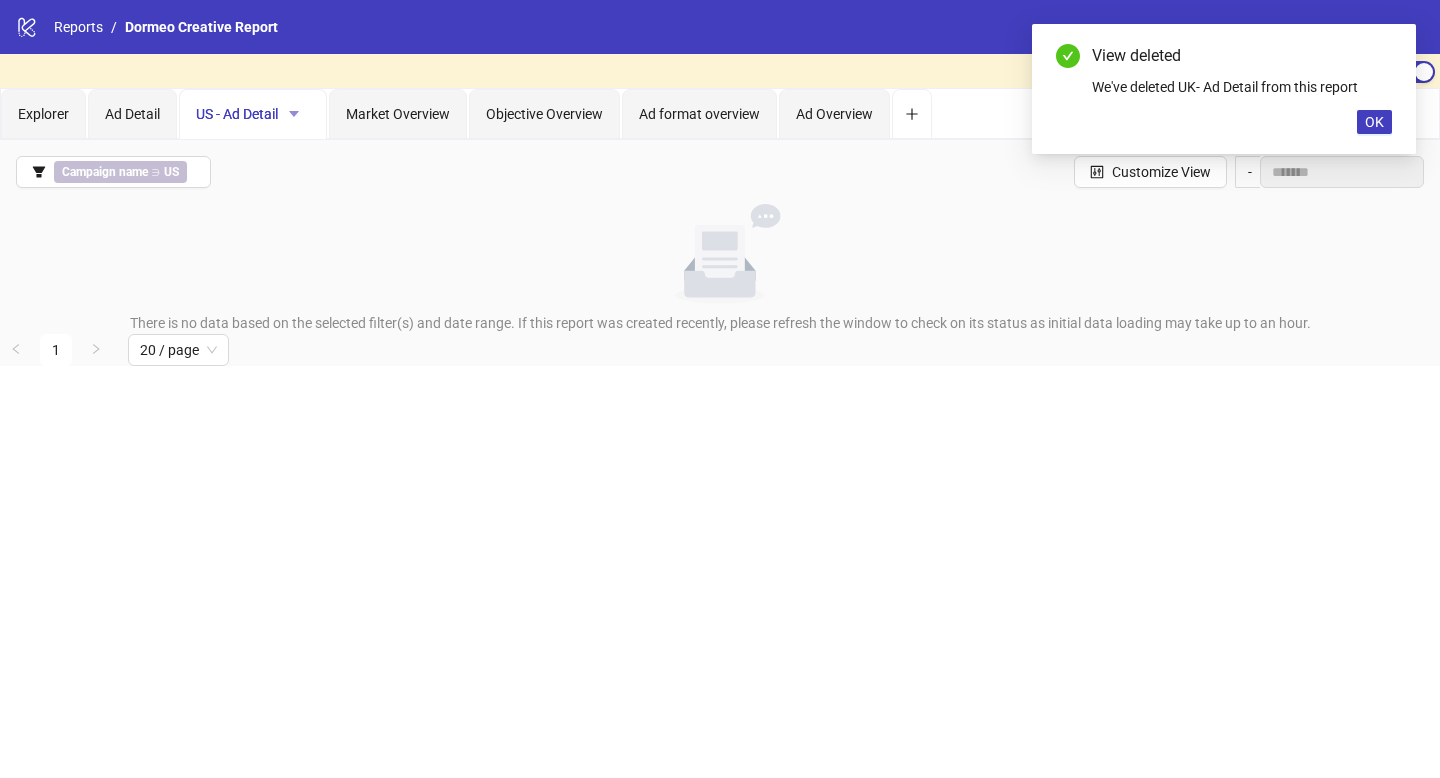 click 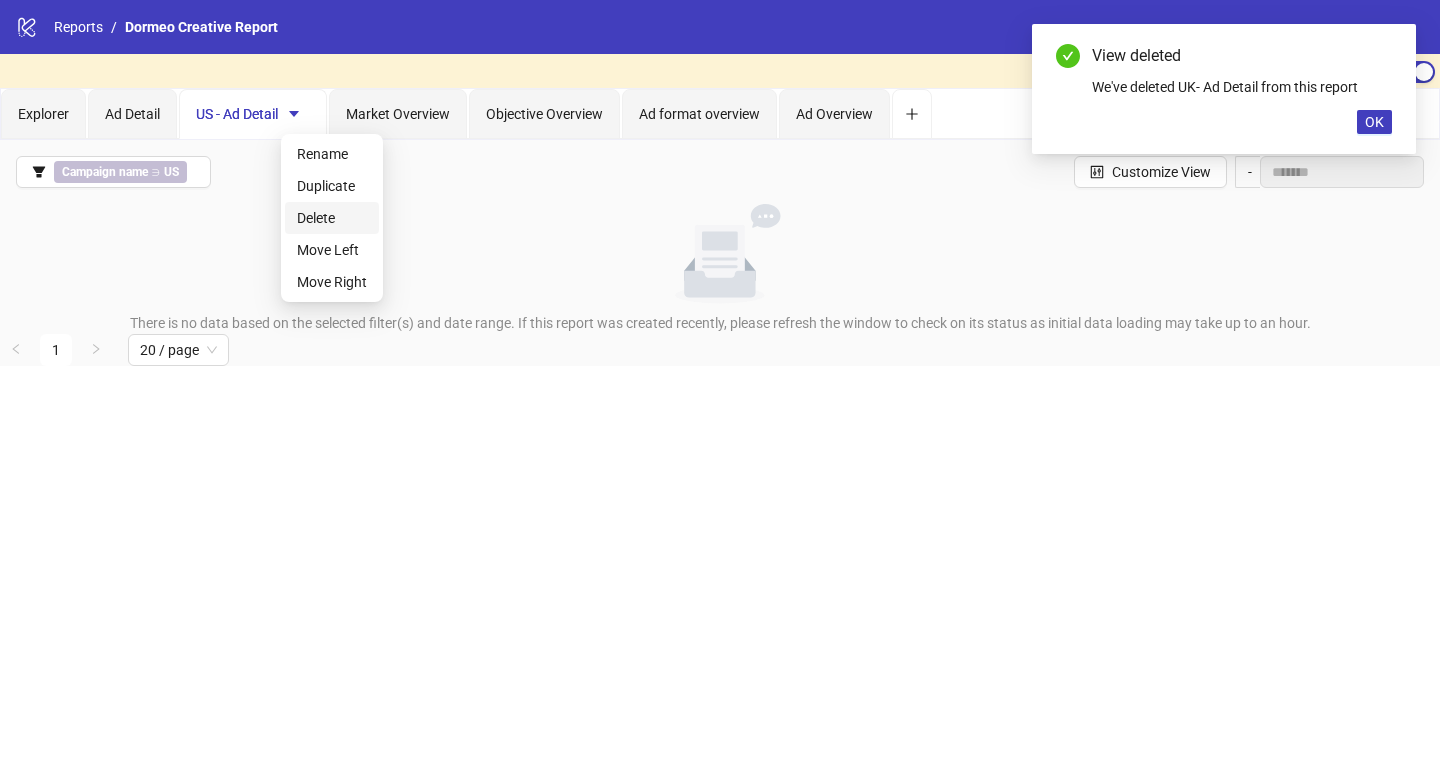 click on "Delete" at bounding box center [332, 218] 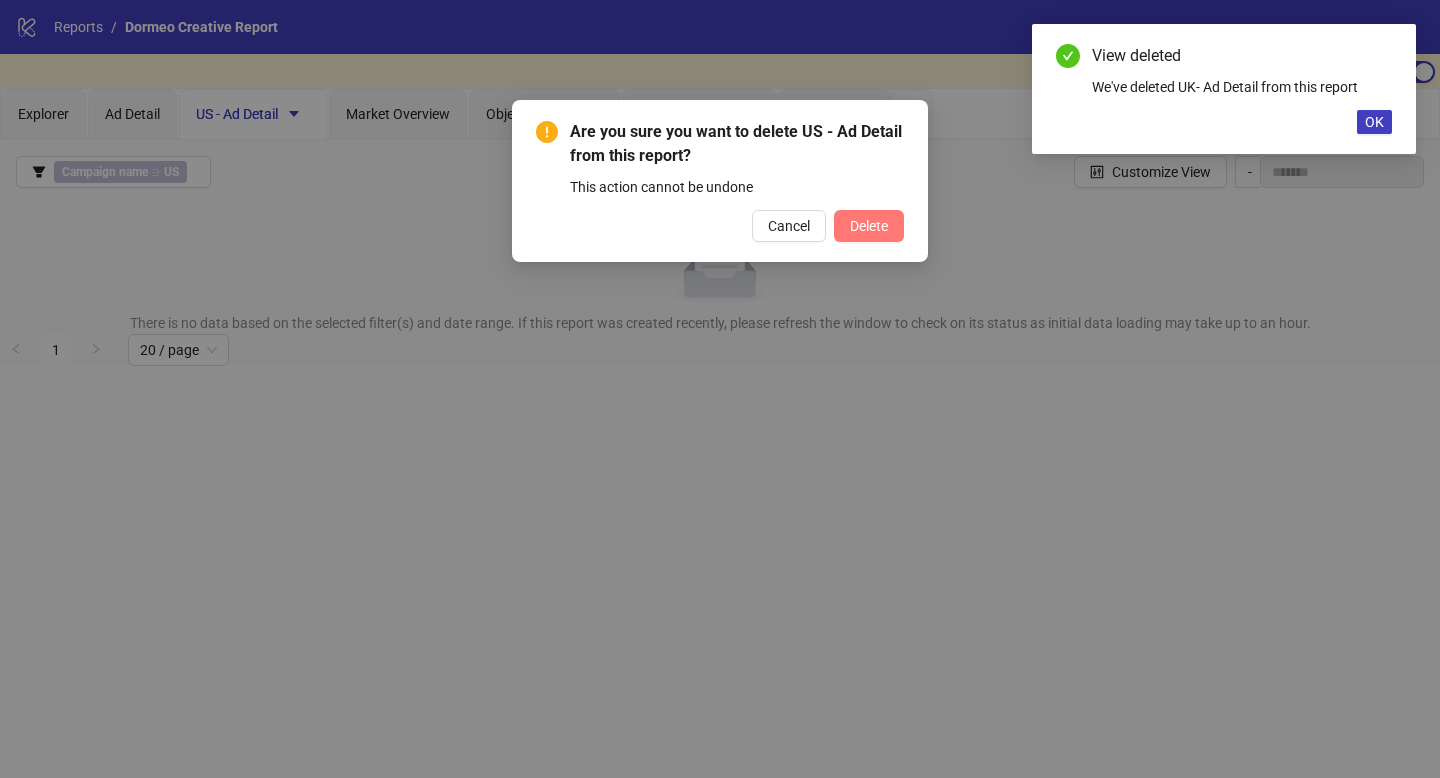 click on "Delete" at bounding box center (869, 226) 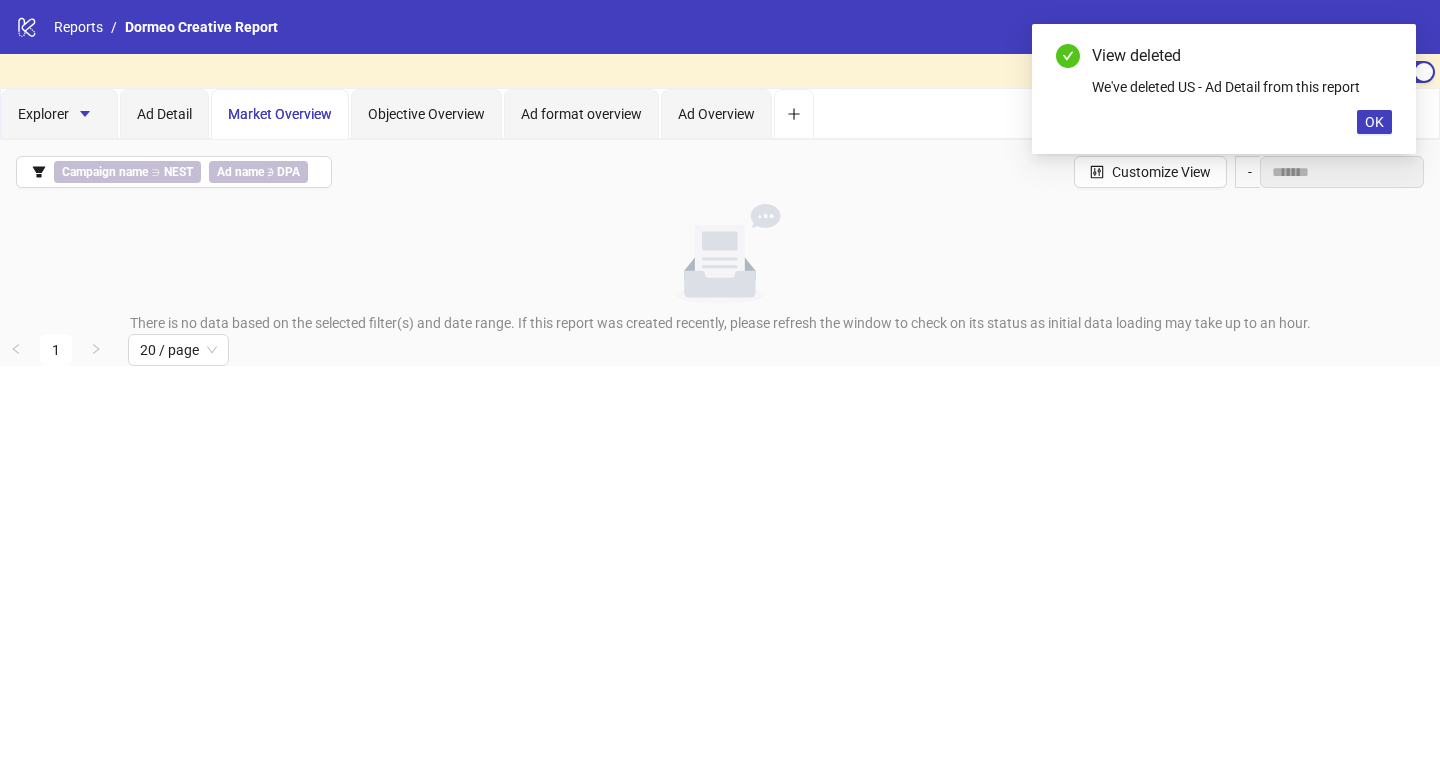 click on "Market Overview" at bounding box center (280, 114) 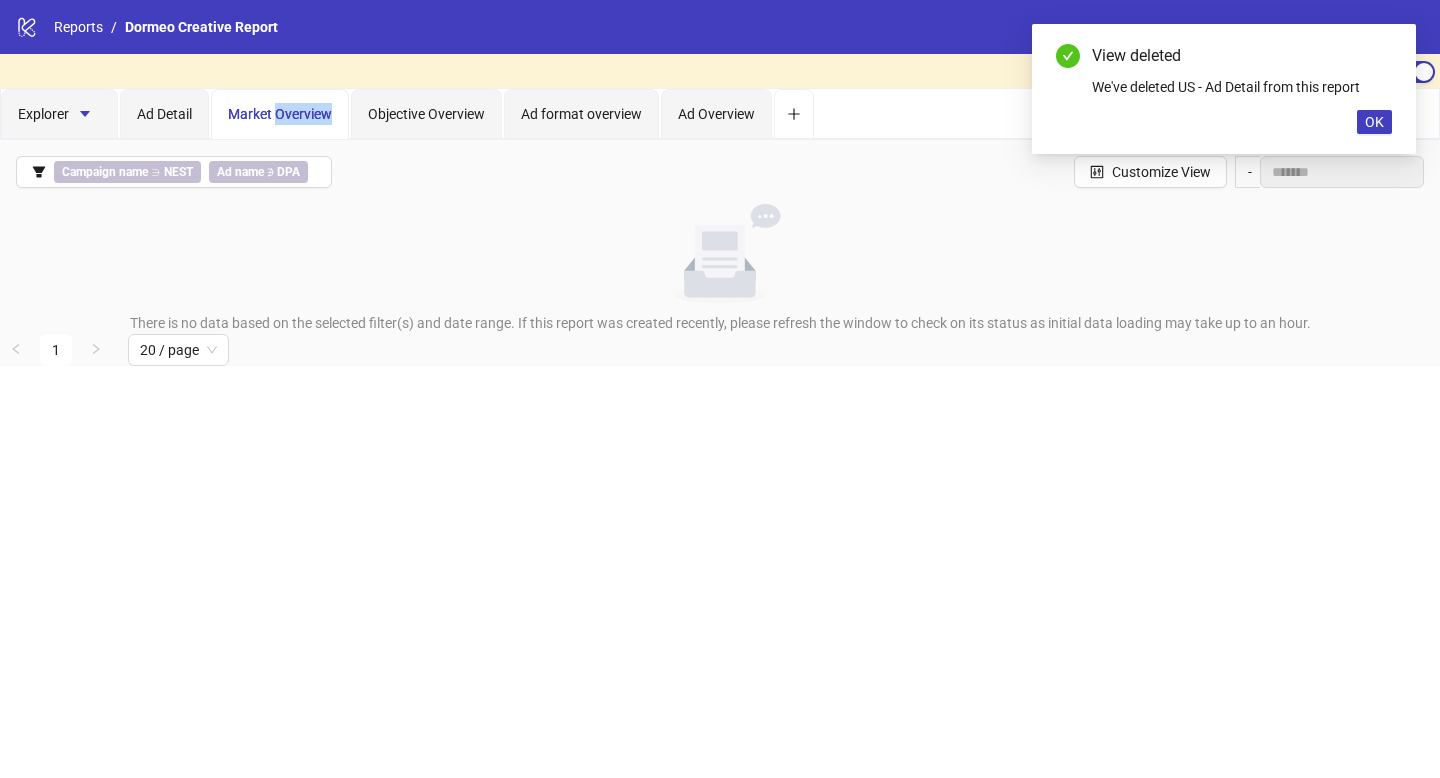 click on "Market Overview" at bounding box center [280, 114] 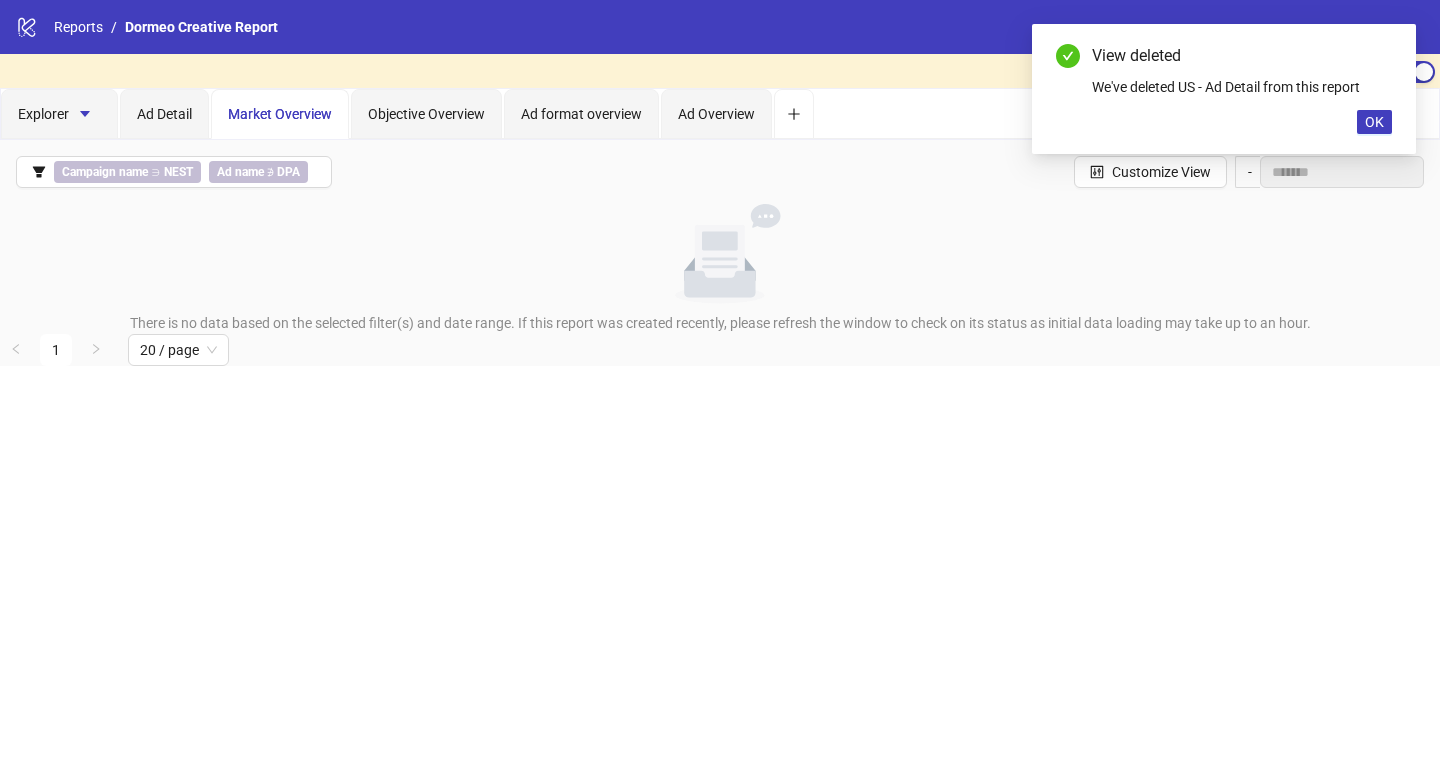 click on "Market Overview" at bounding box center [280, 114] 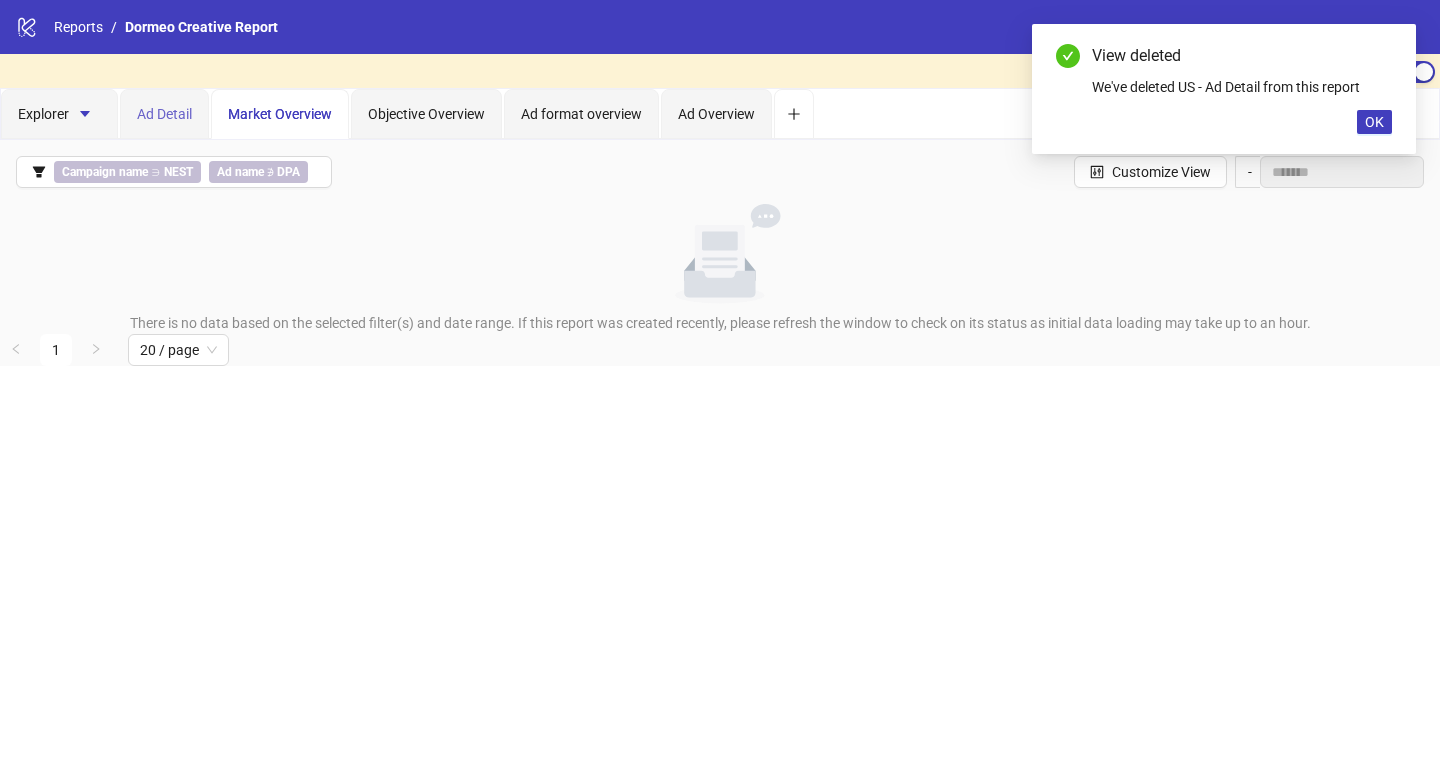 click on "Ad Detail" at bounding box center (164, 114) 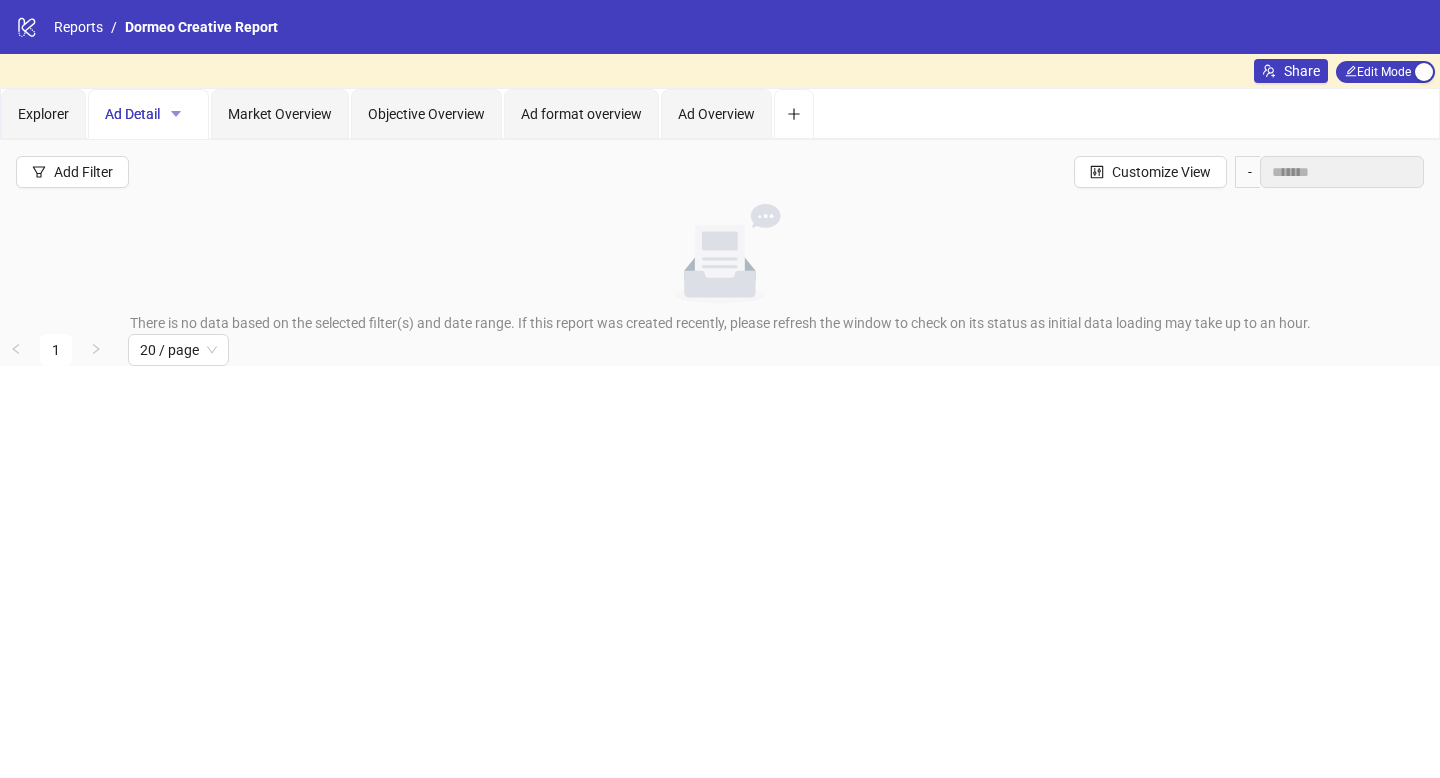 click 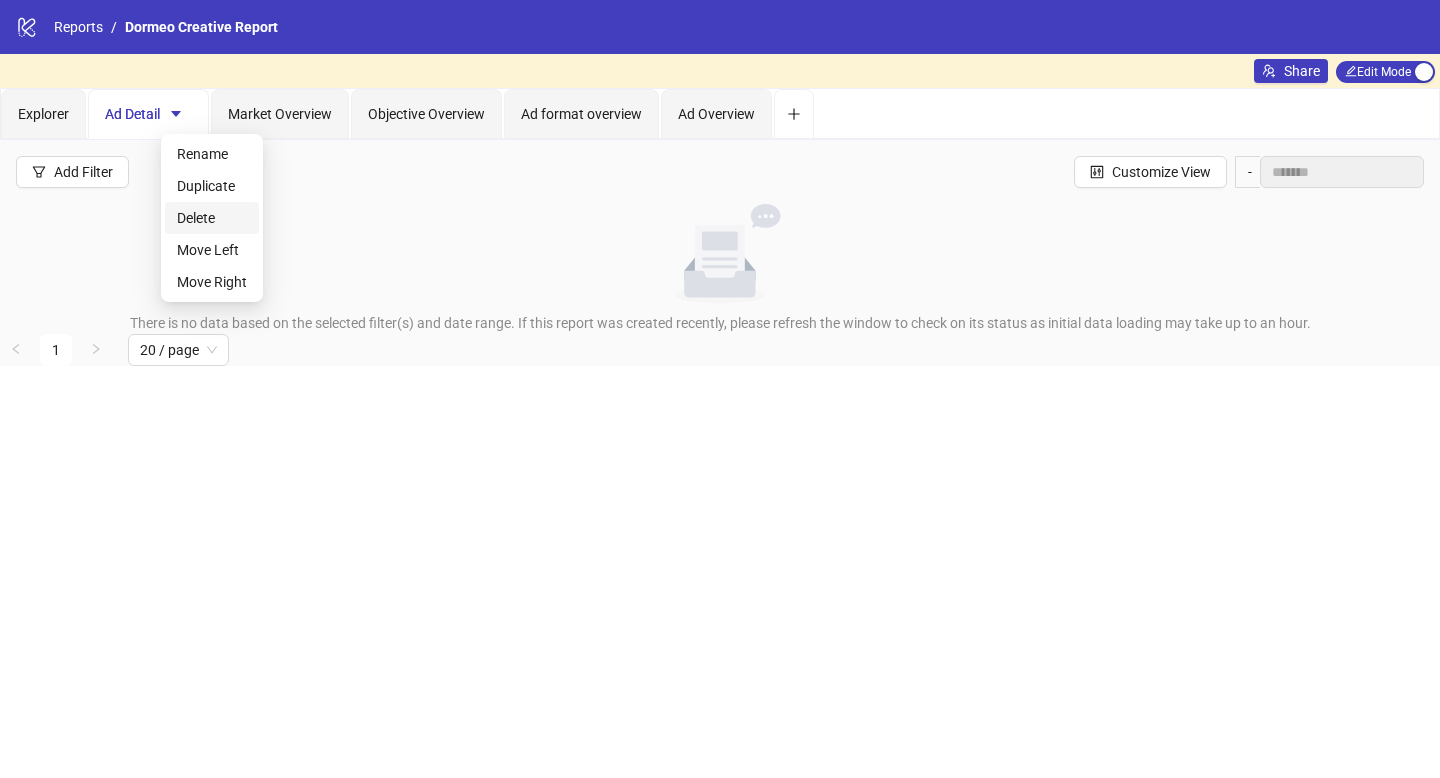 click on "Delete" at bounding box center (212, 218) 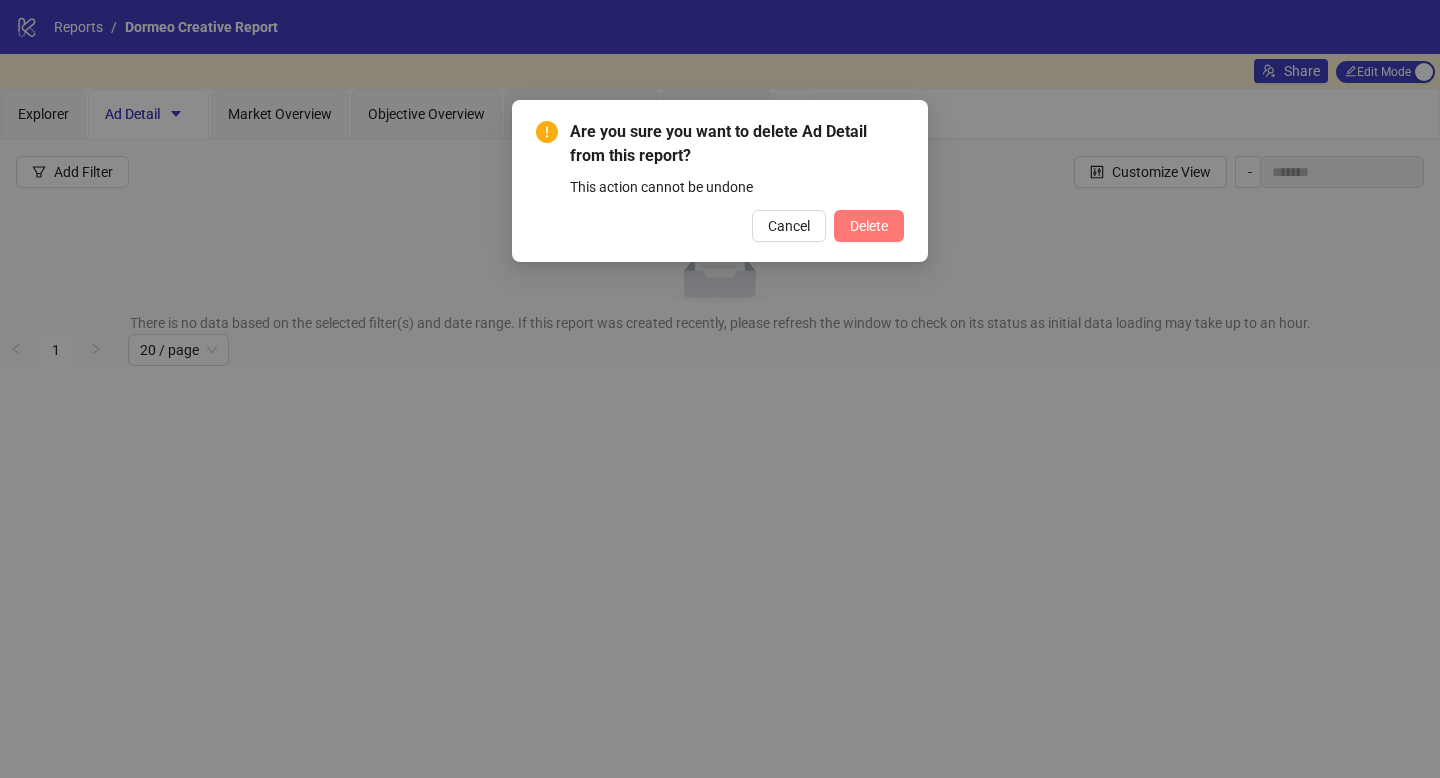 click on "Delete" at bounding box center (869, 226) 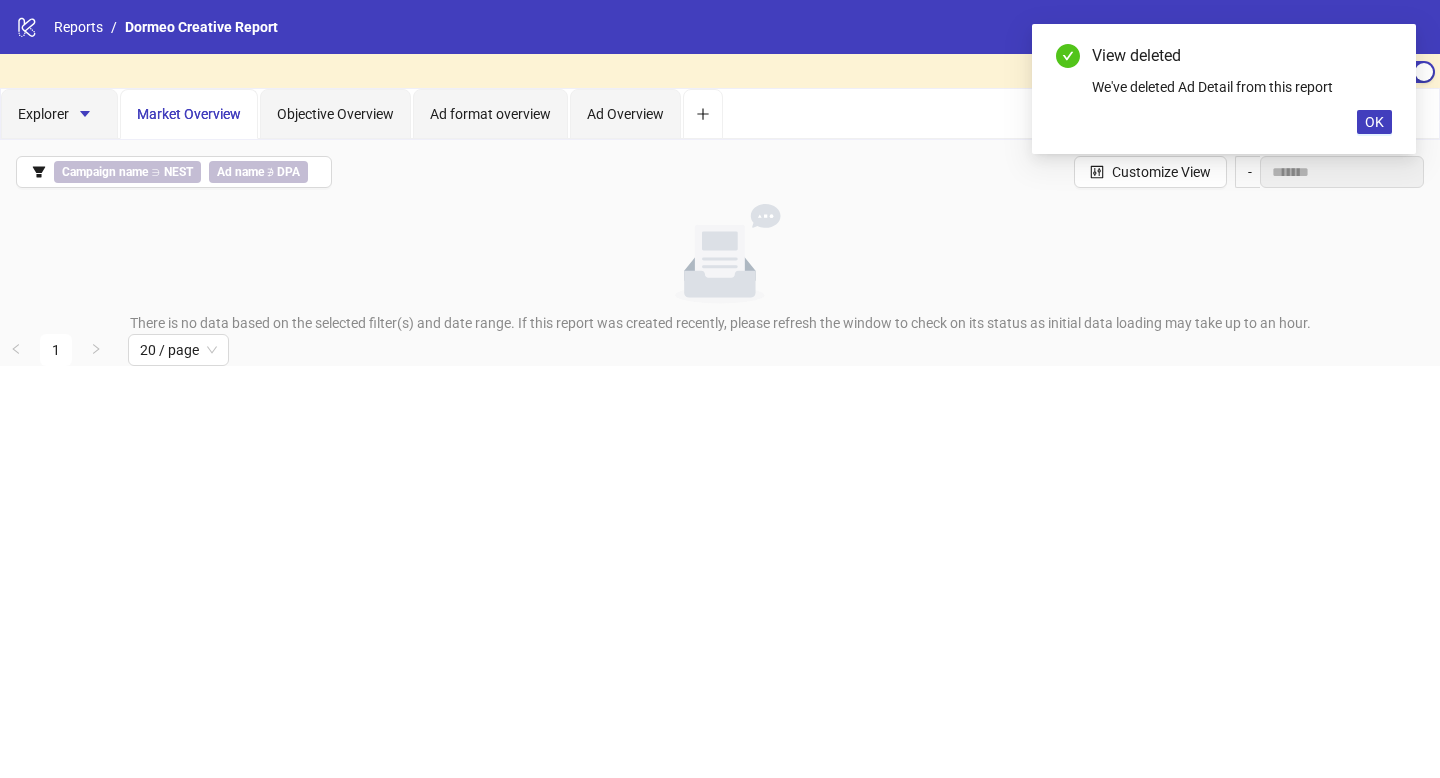 click on "Market Overview" at bounding box center (189, 114) 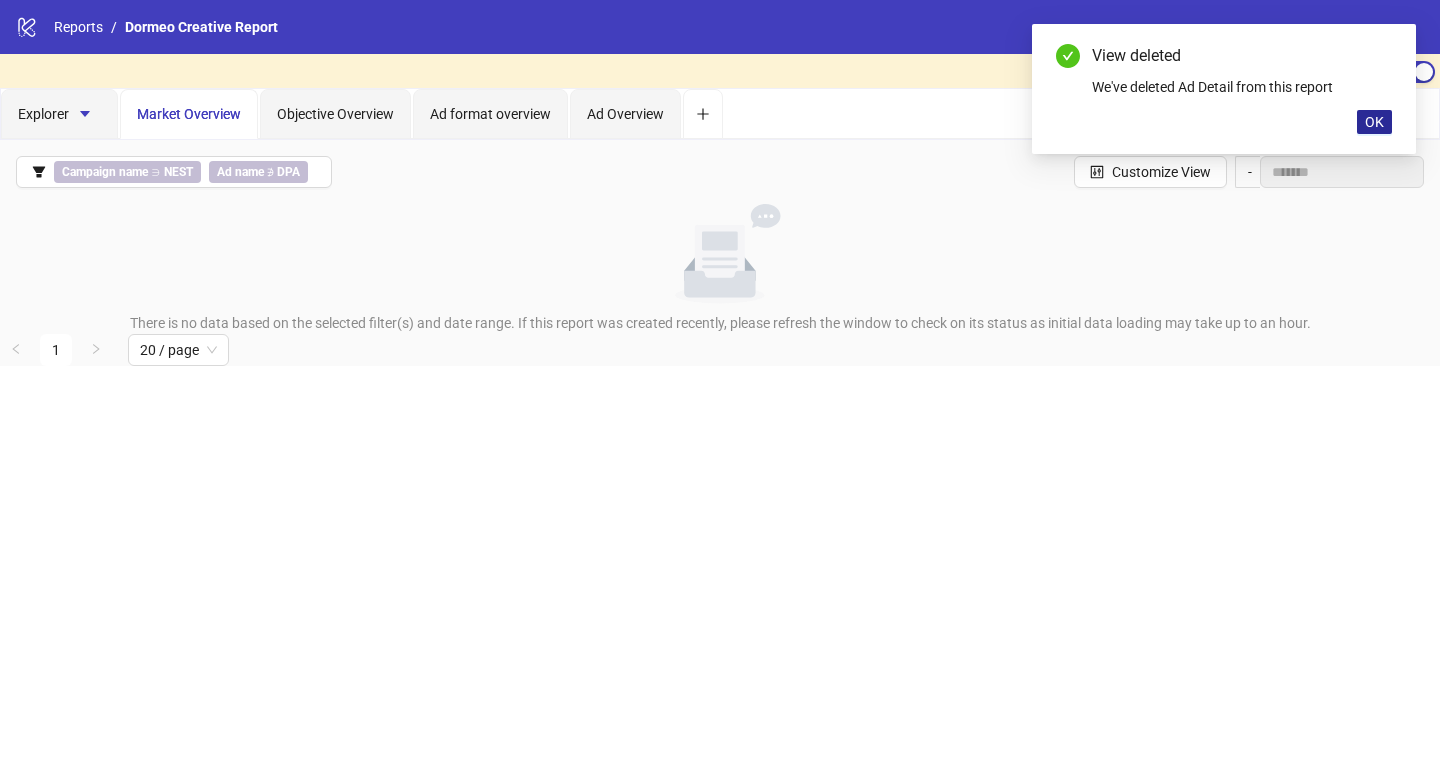 click on "OK" at bounding box center (1374, 122) 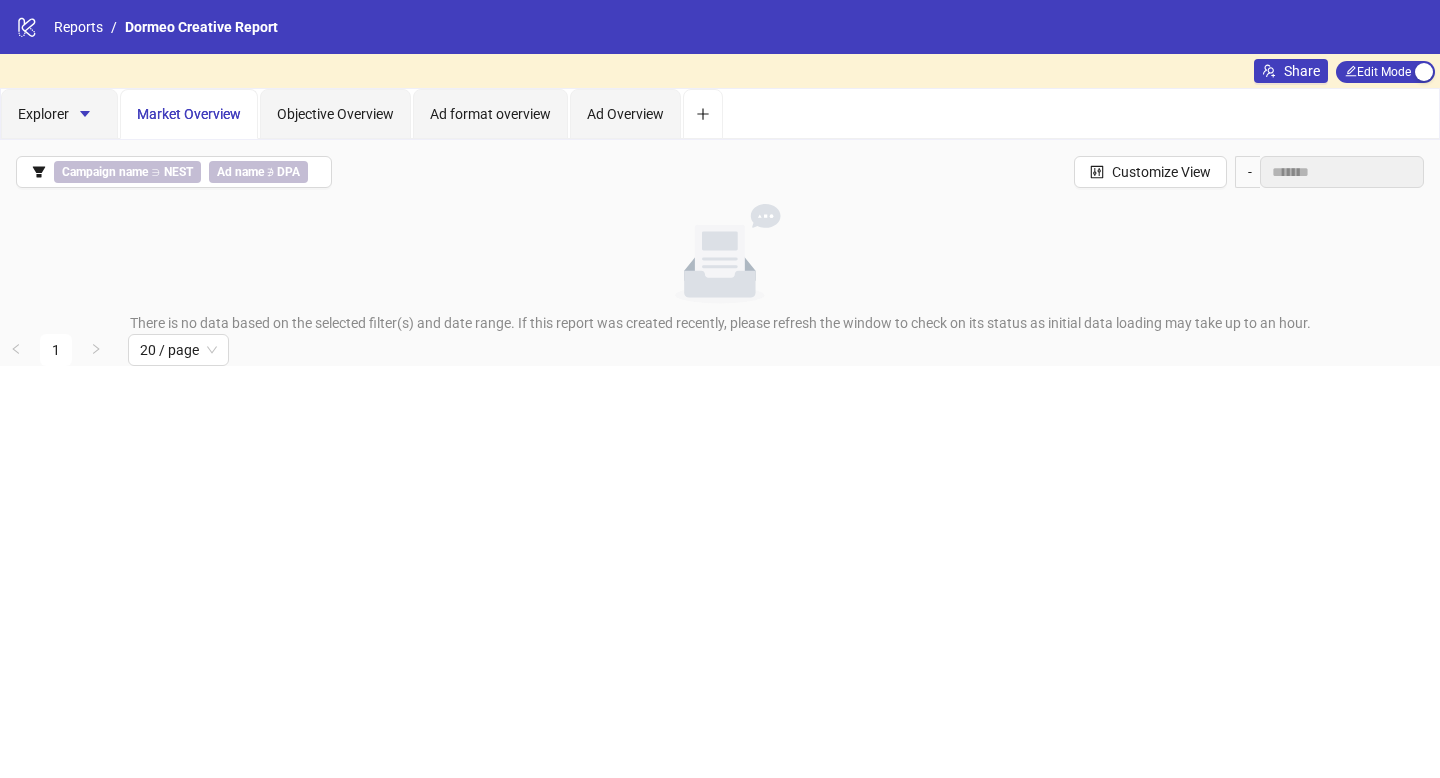 click on "Market Overview" at bounding box center [189, 114] 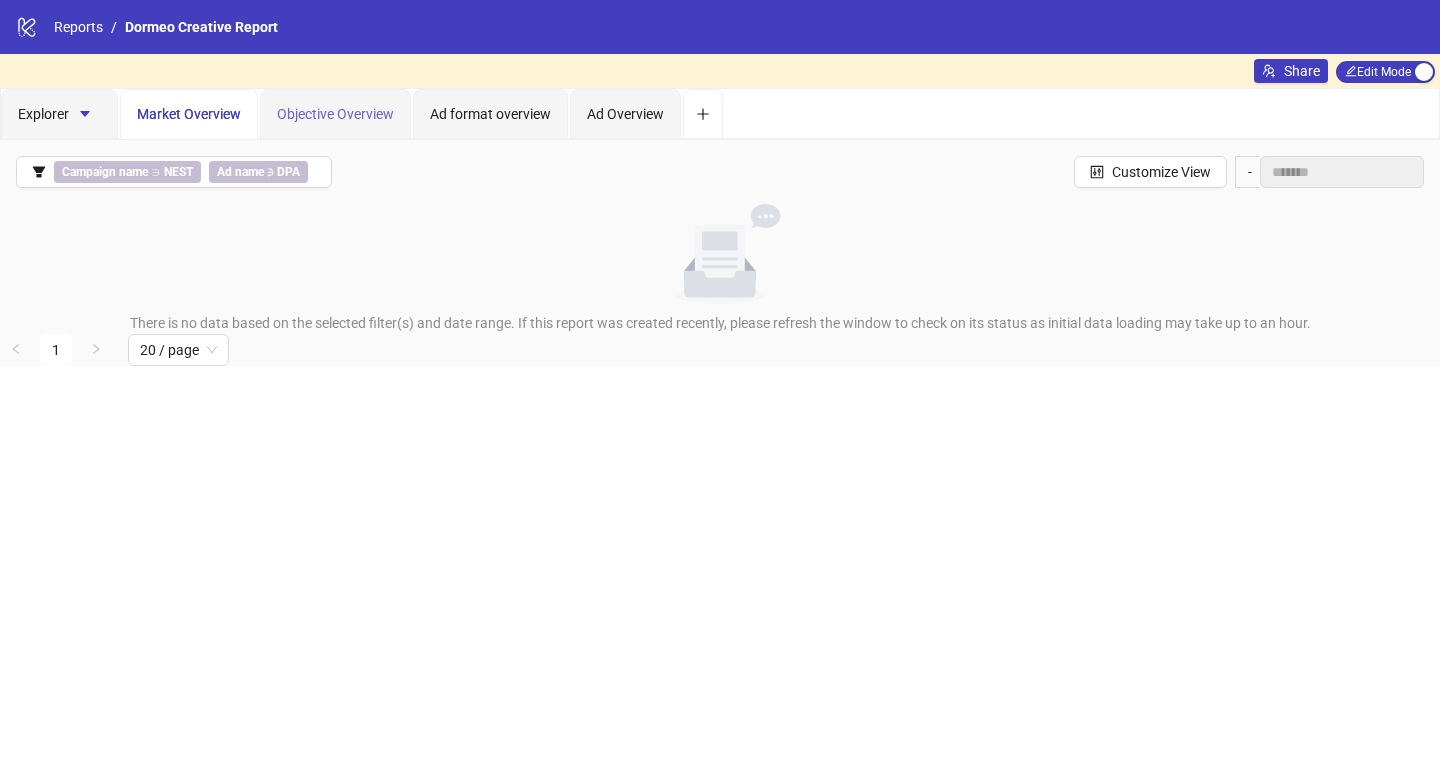 click on "Objective Overview" at bounding box center [335, 114] 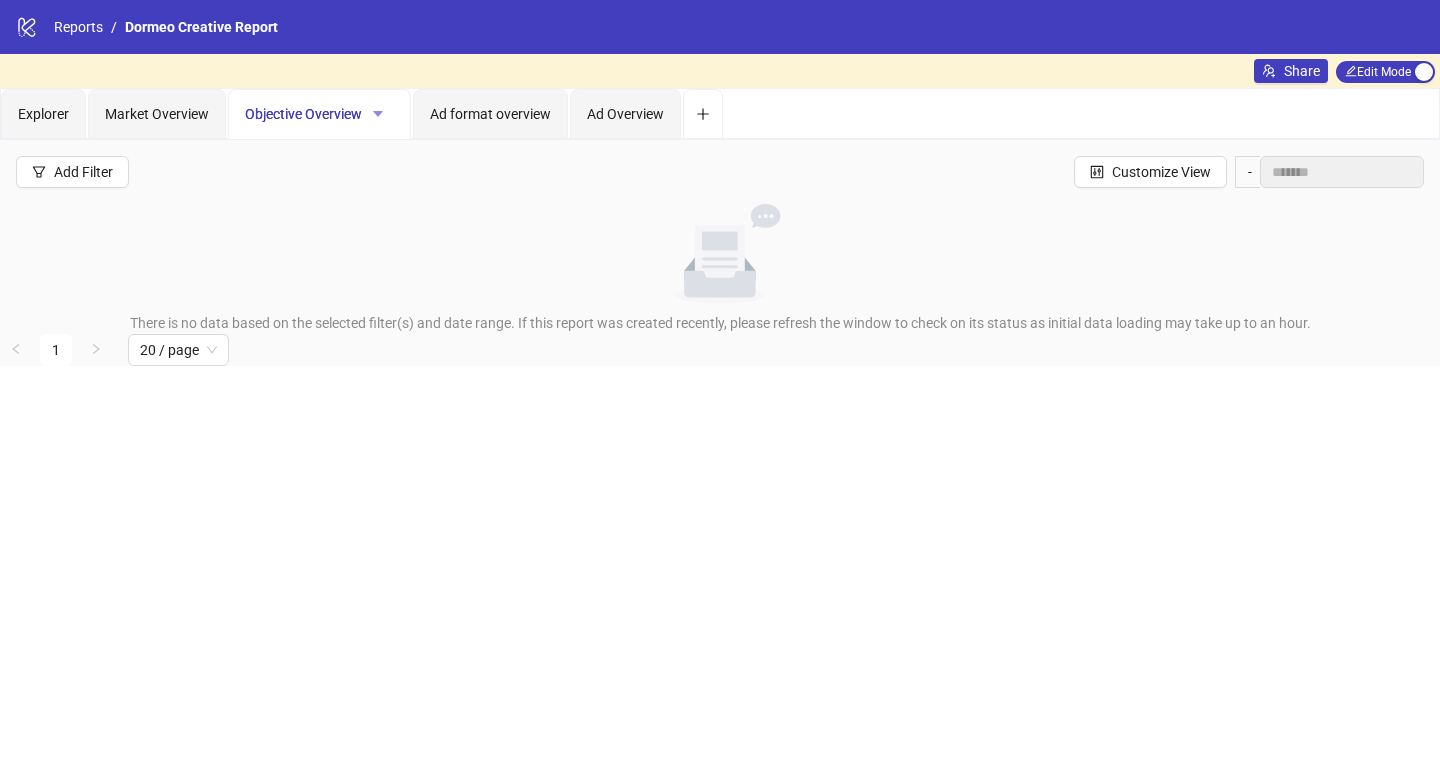 click 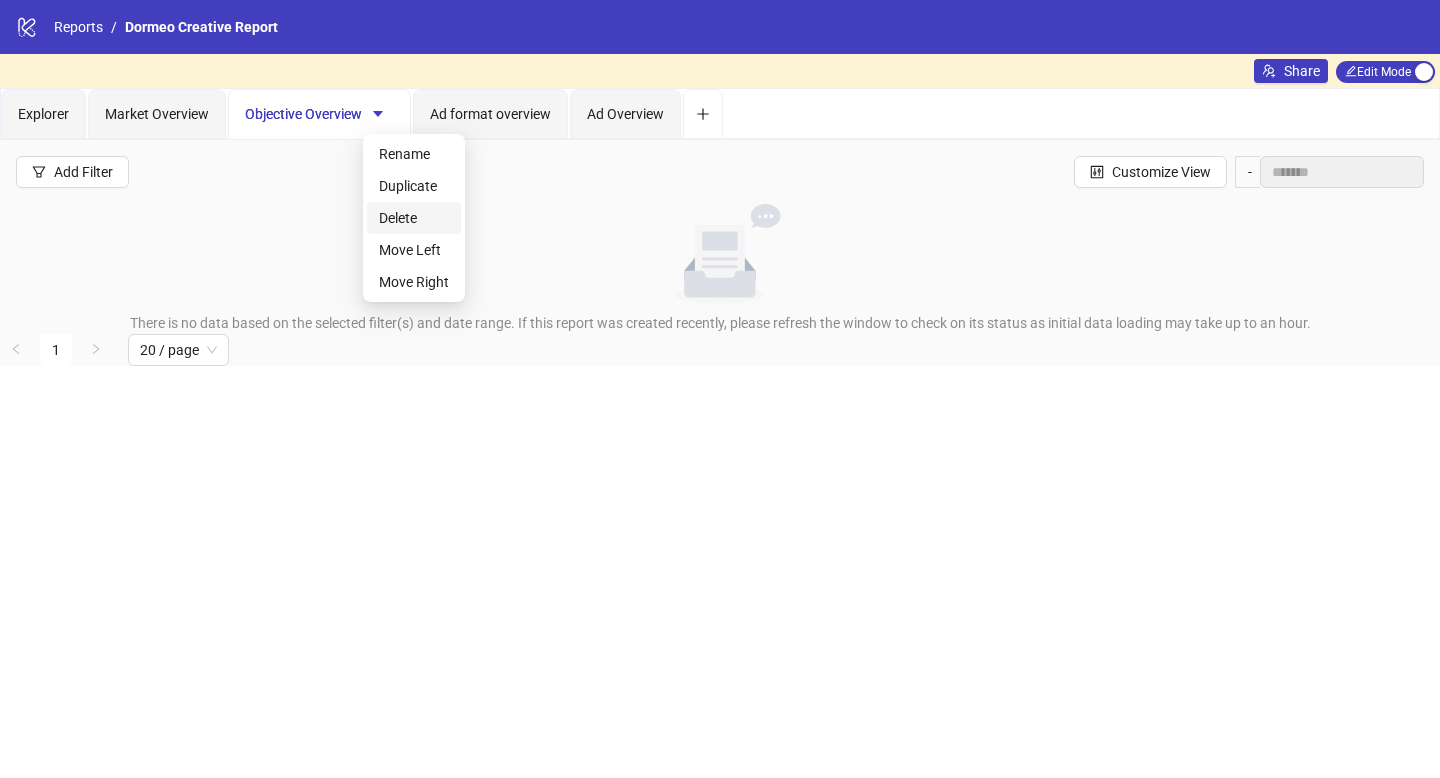 click on "Delete" at bounding box center [414, 218] 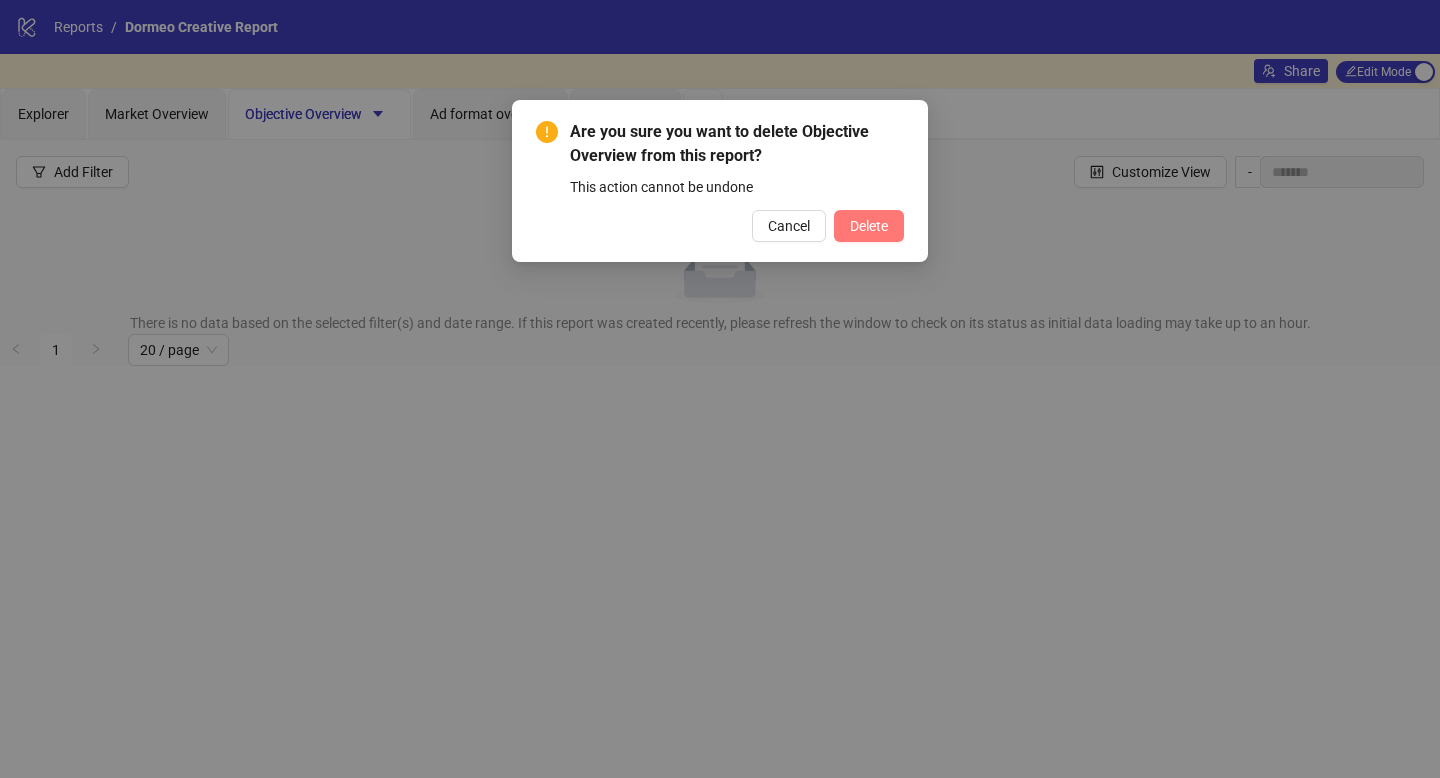 click on "Delete" at bounding box center (869, 226) 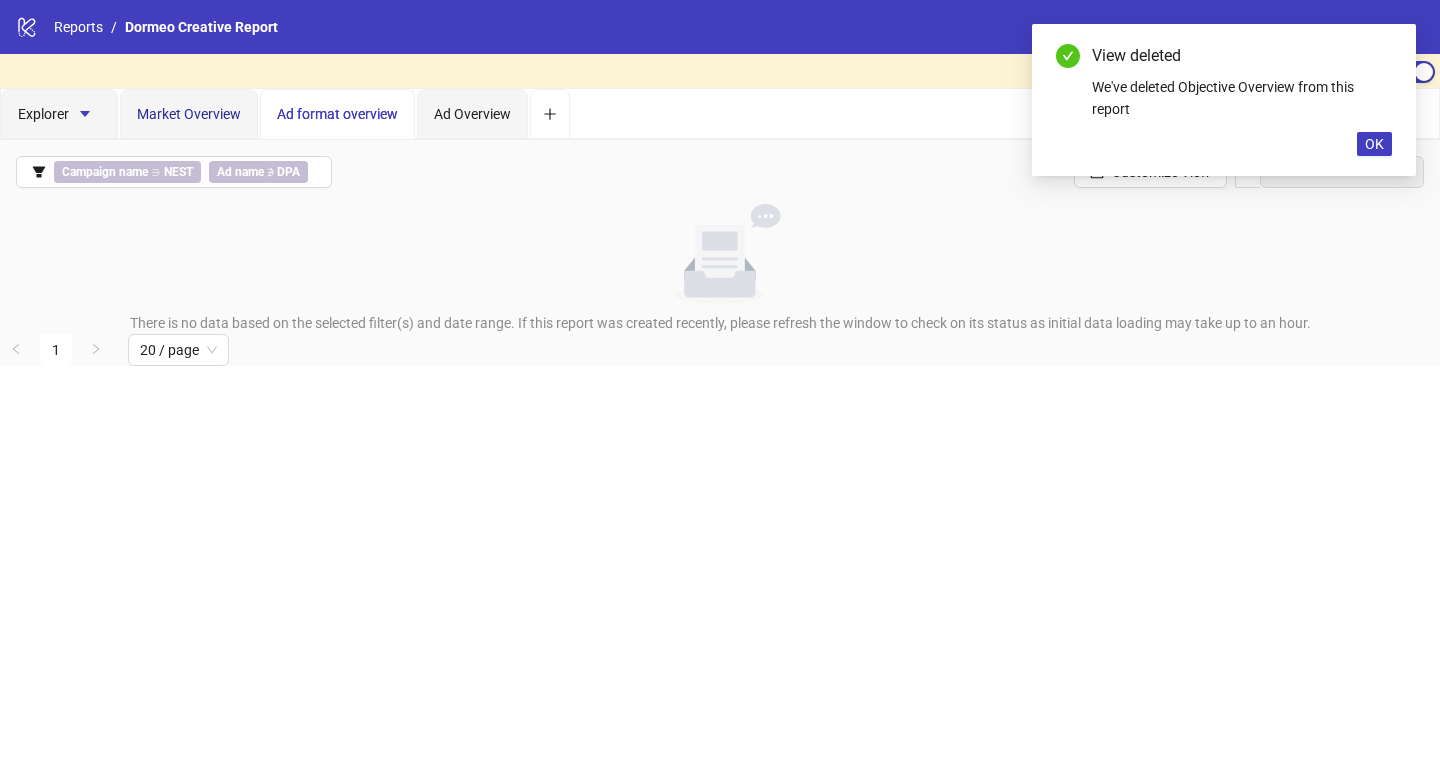 click on "Market Overview" at bounding box center (189, 114) 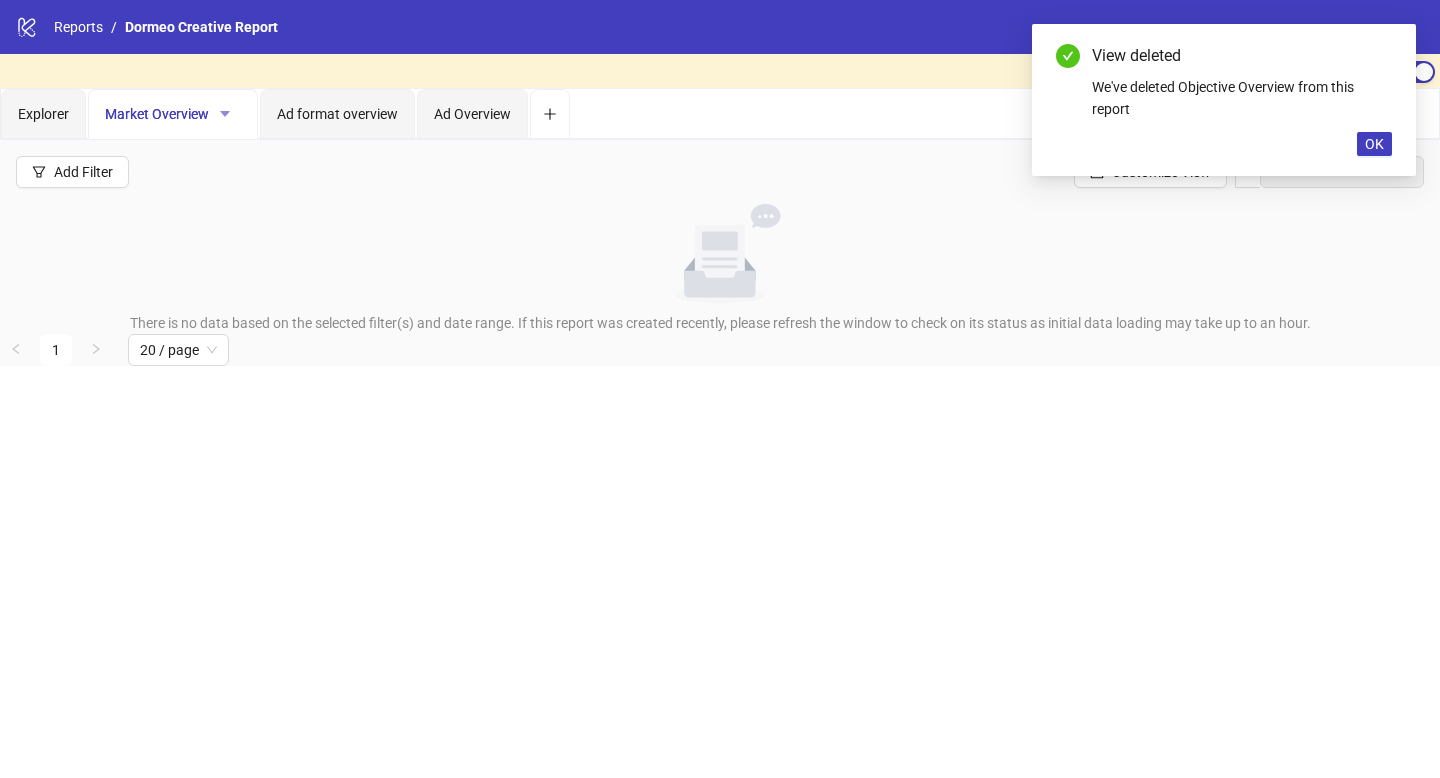 click 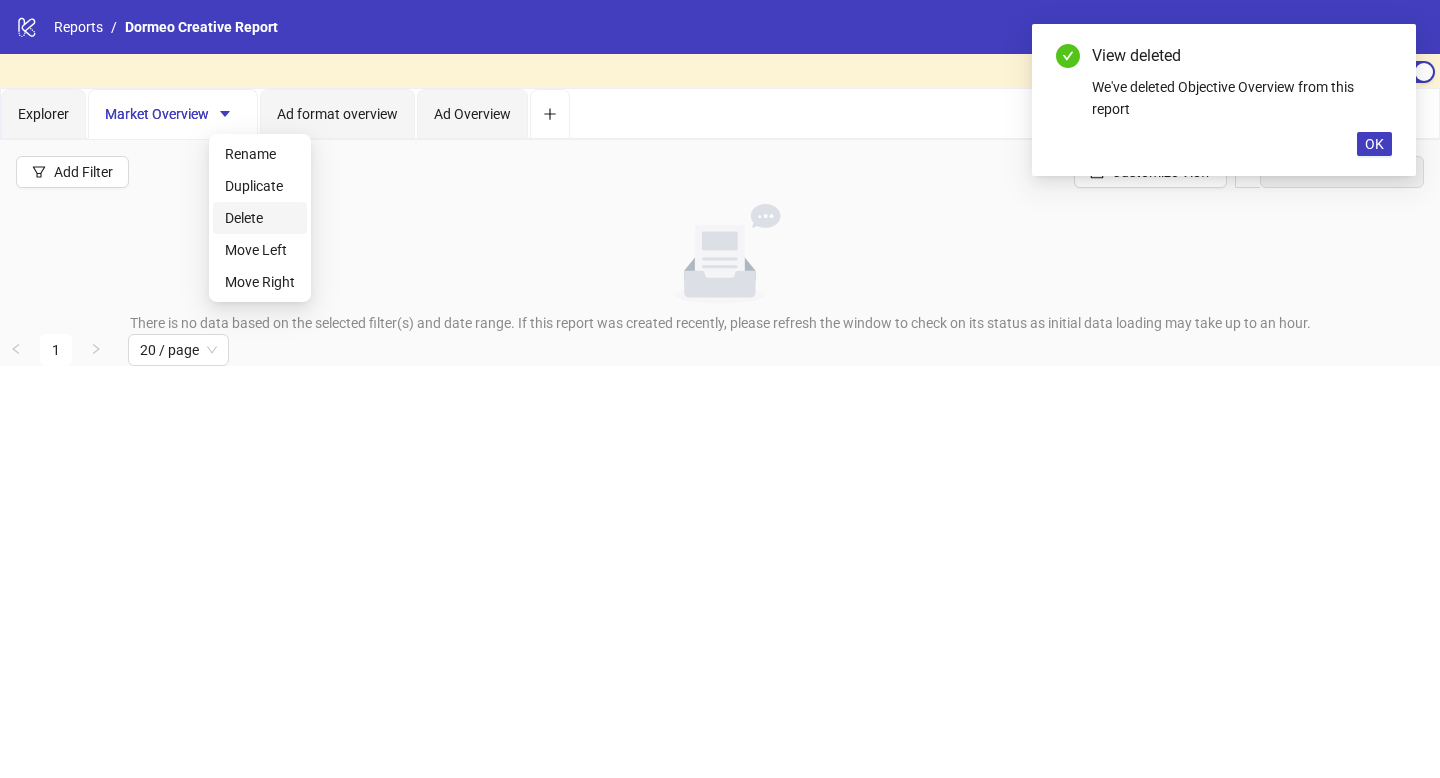 click on "Delete" at bounding box center [260, 218] 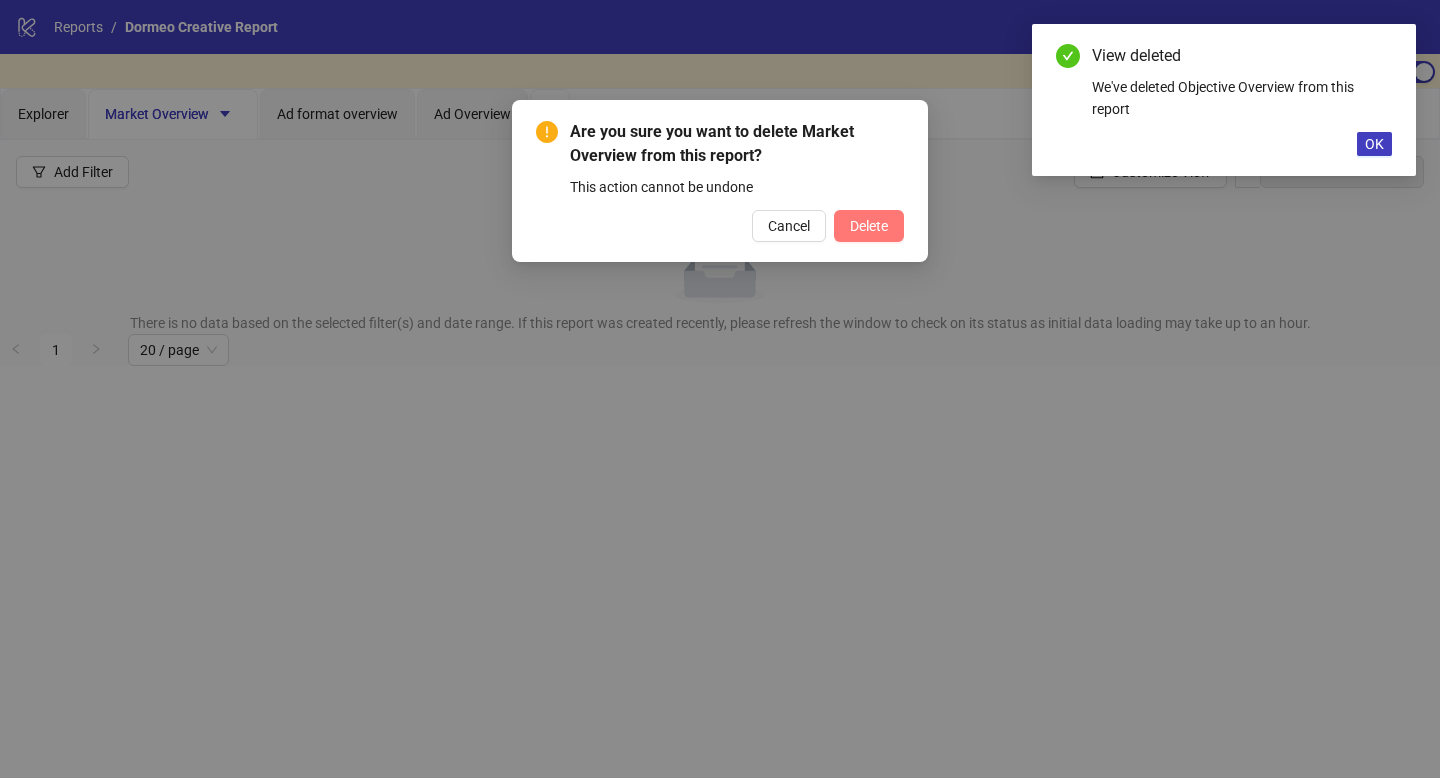 click on "Delete" at bounding box center [869, 226] 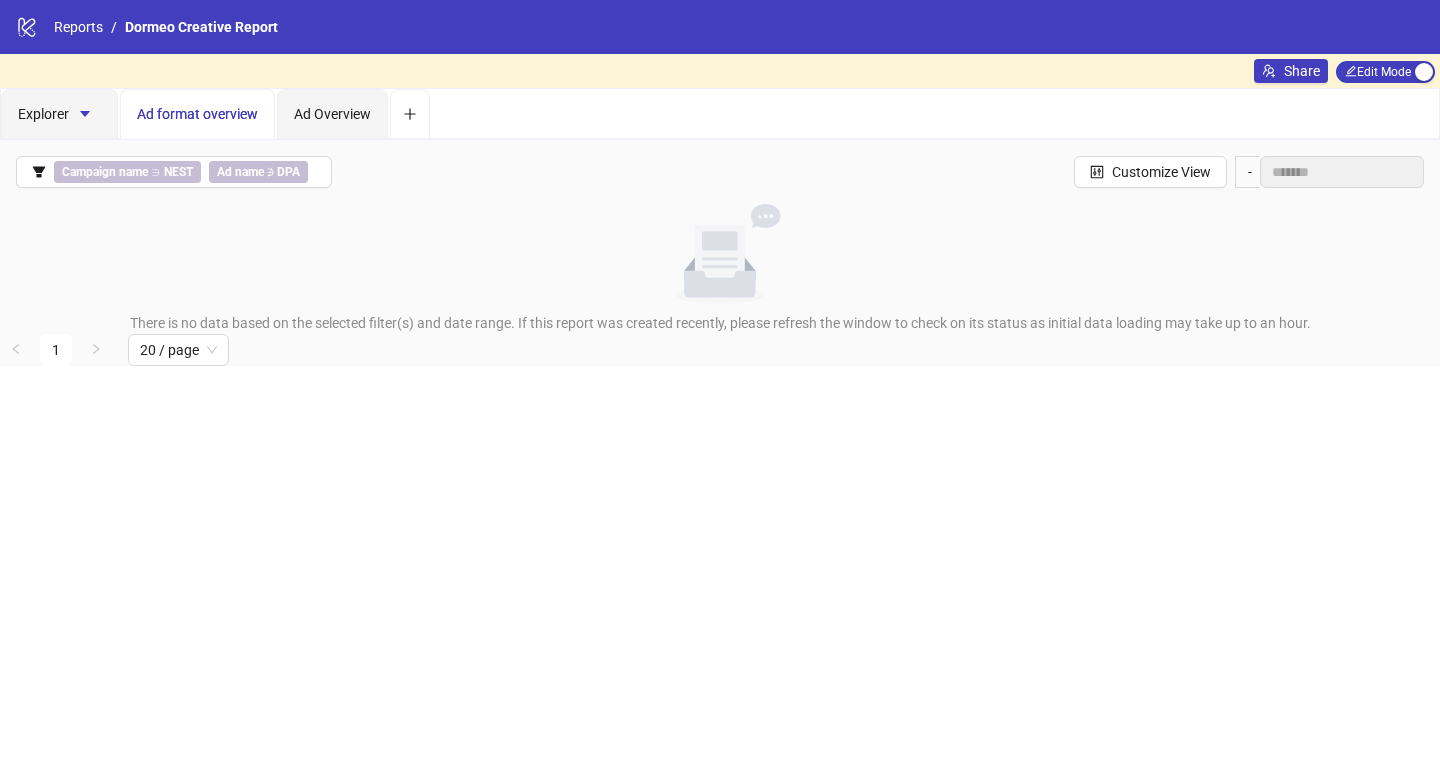 click on "Ad format overview" at bounding box center [197, 114] 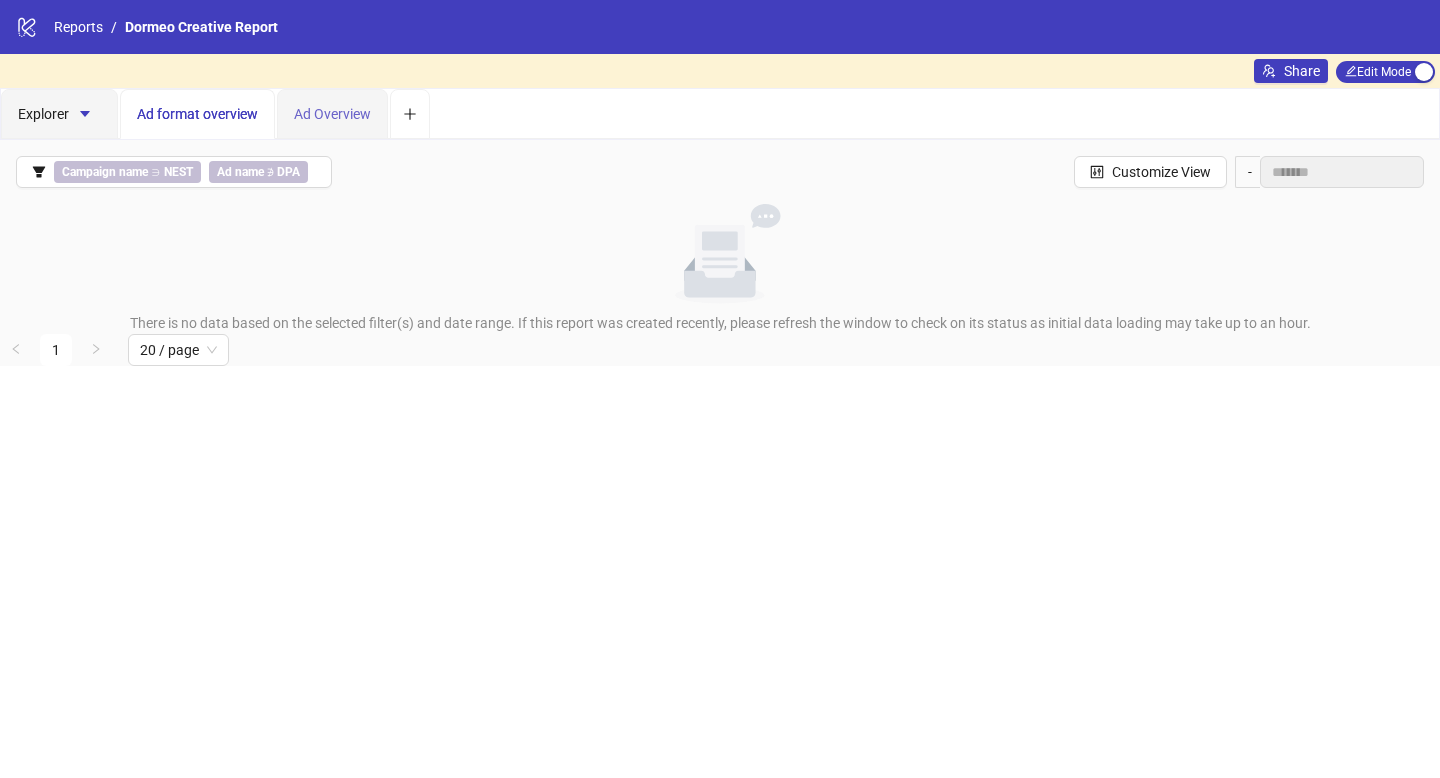 click on "Ad Overview" at bounding box center [332, 114] 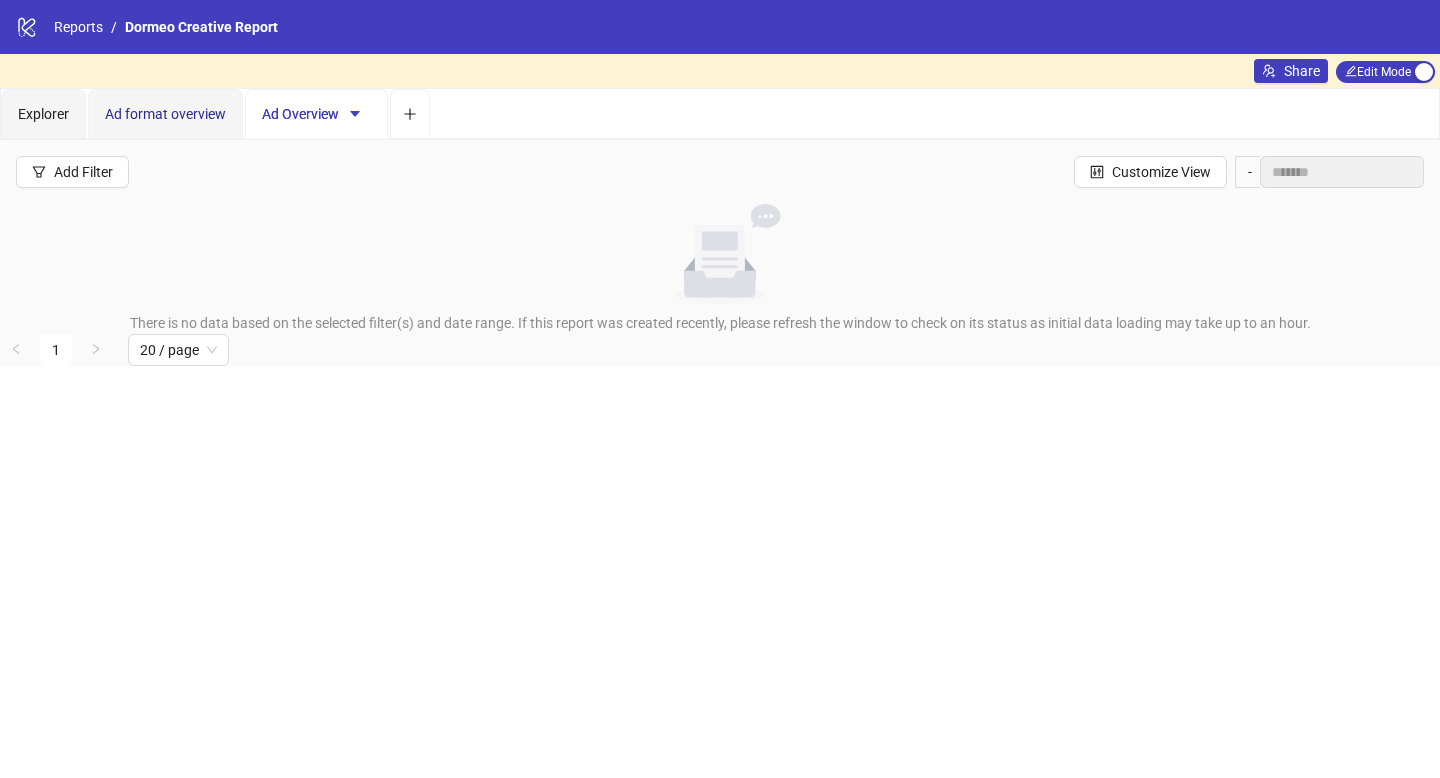 click on "Ad format overview" at bounding box center [165, 114] 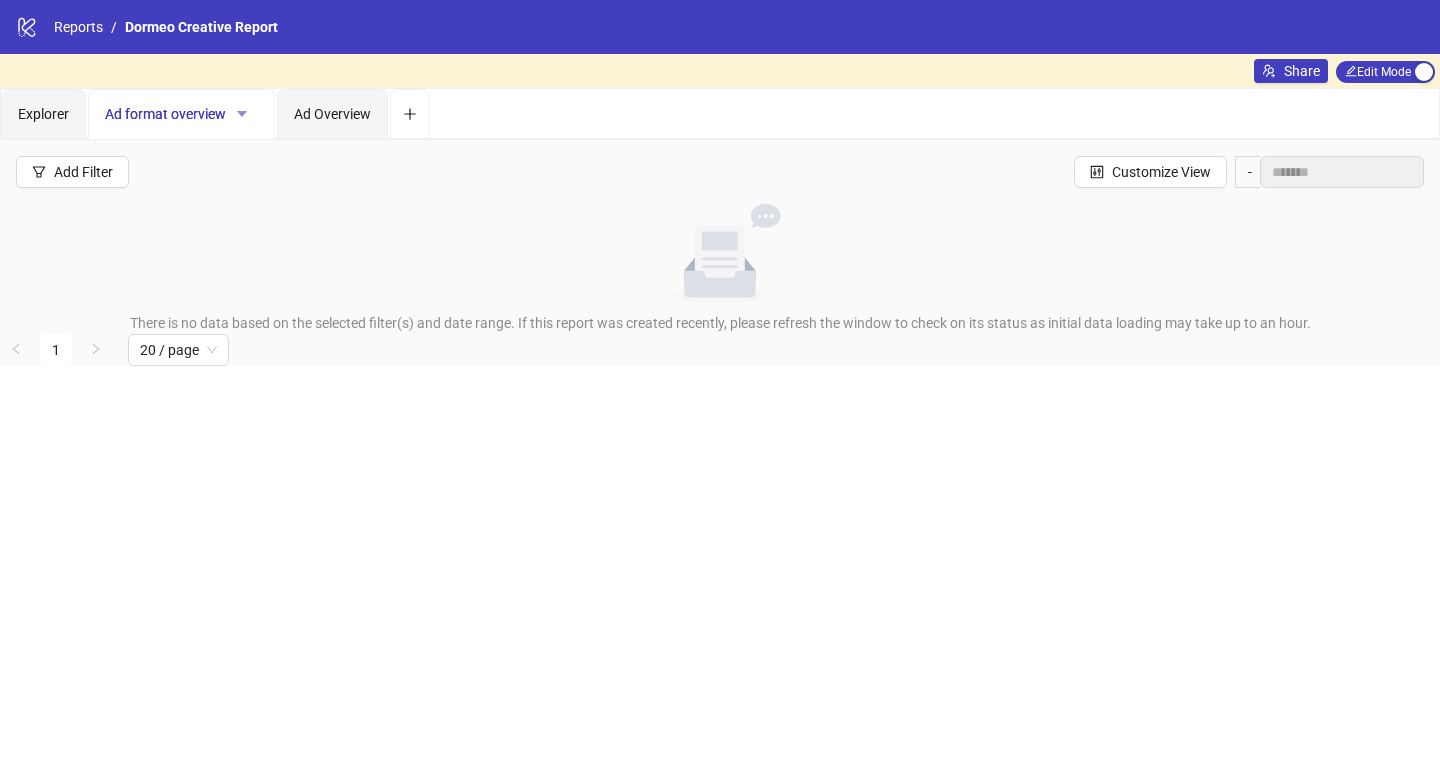 click 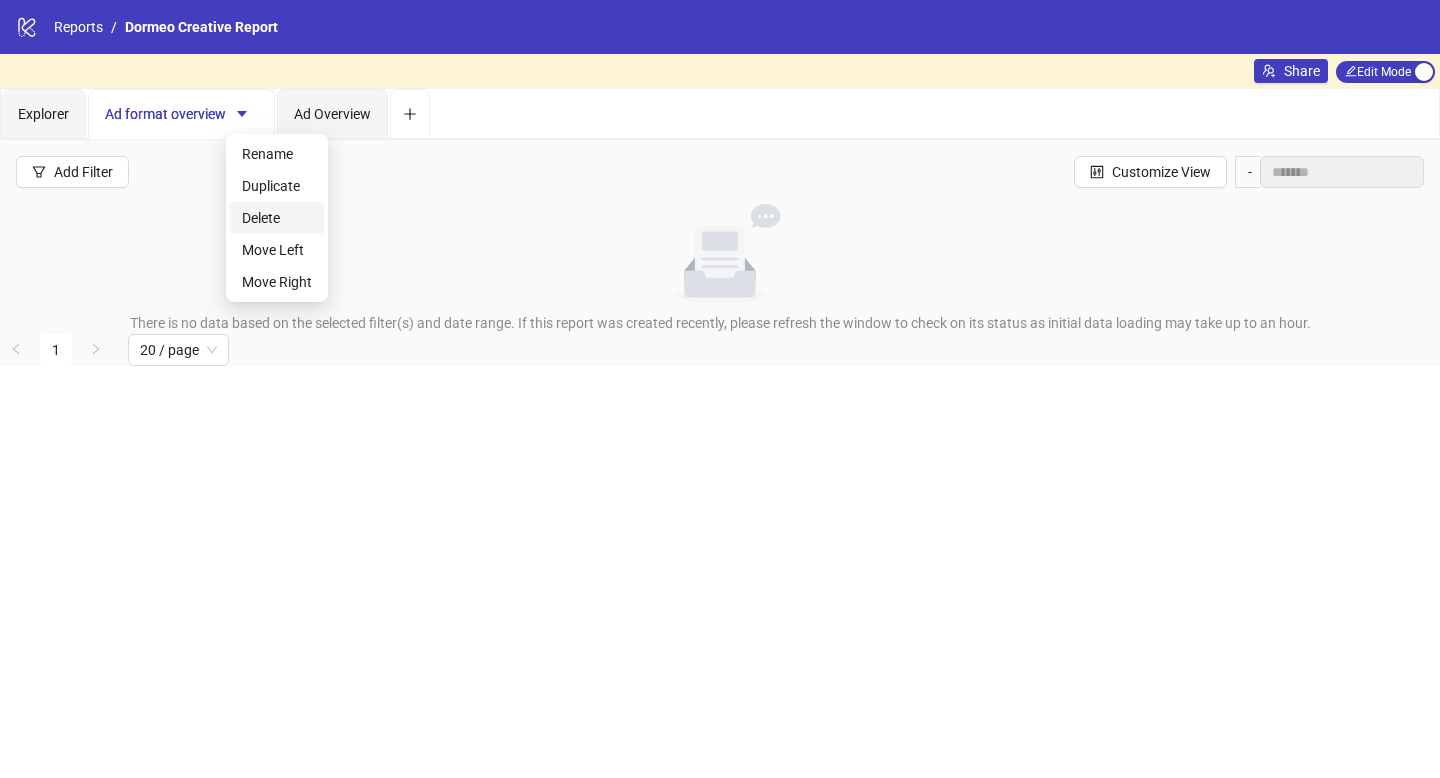 click on "Delete" at bounding box center [277, 218] 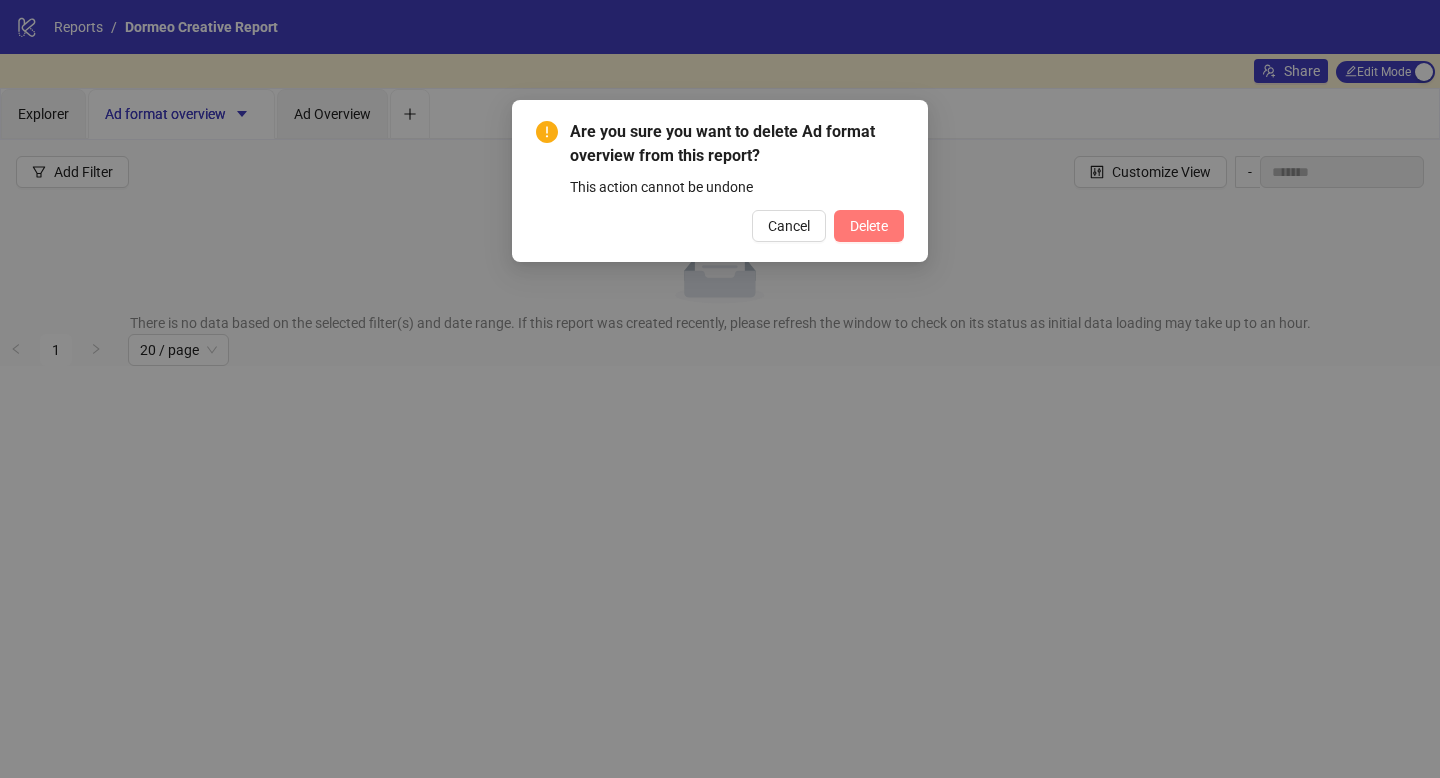 click on "Delete" at bounding box center (869, 226) 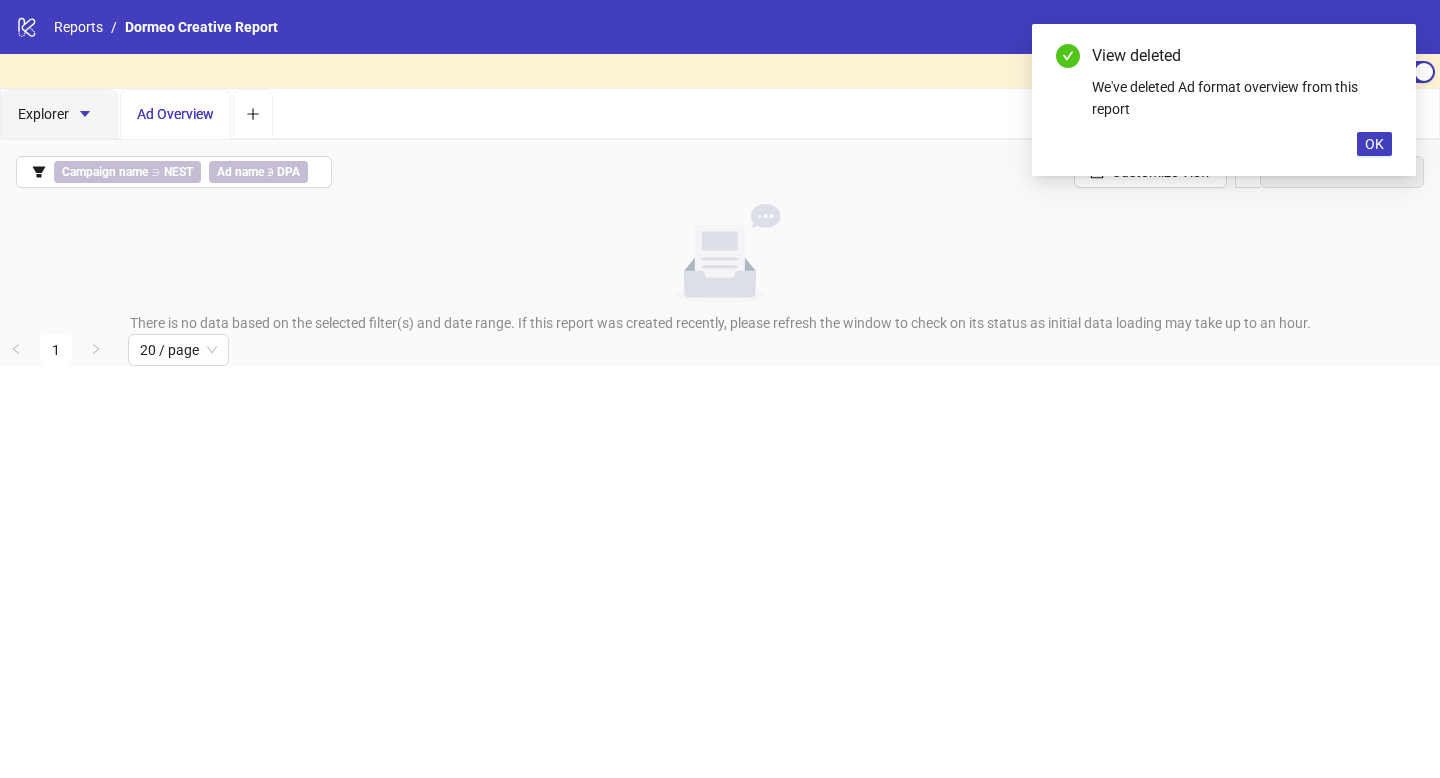 click on "Ad Overview" at bounding box center [175, 114] 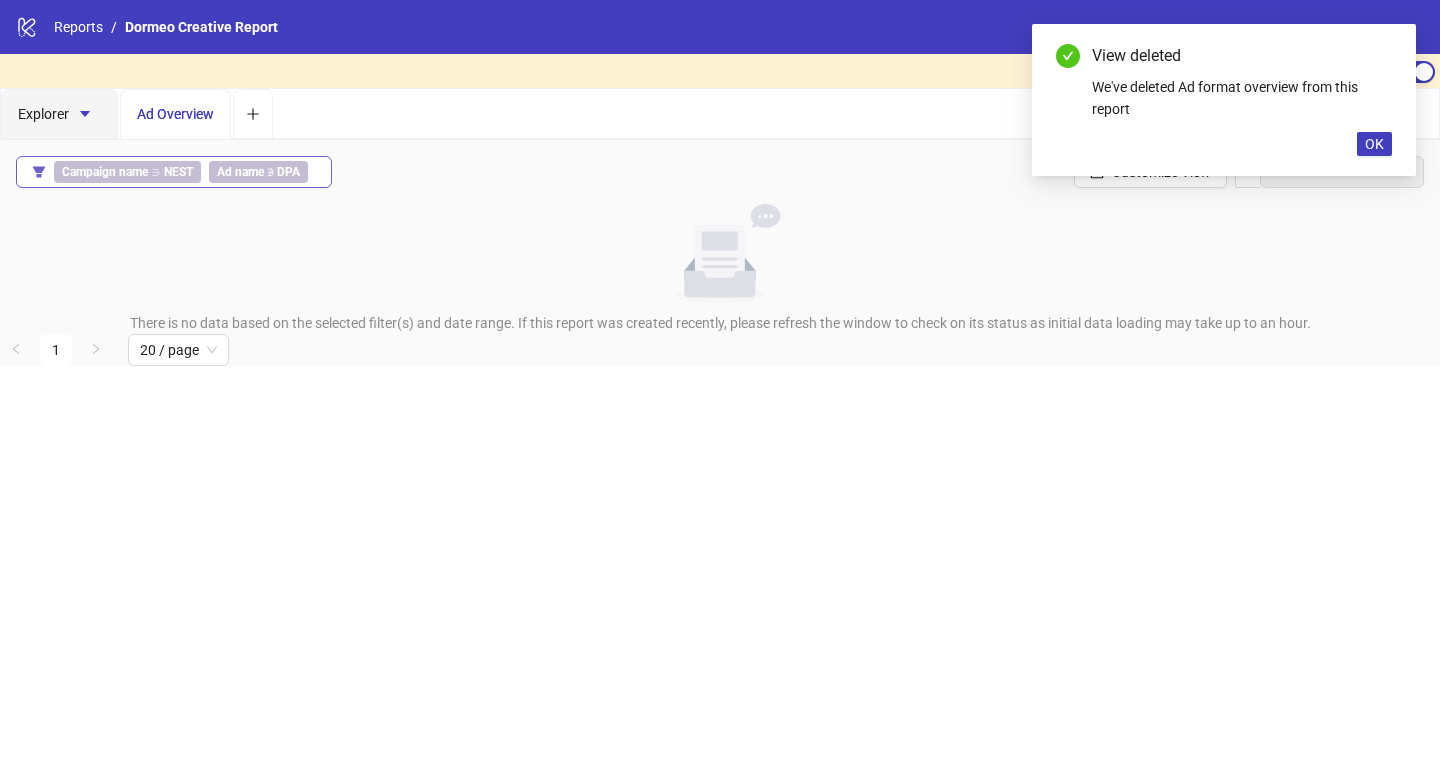 click on "DPA" at bounding box center [288, 172] 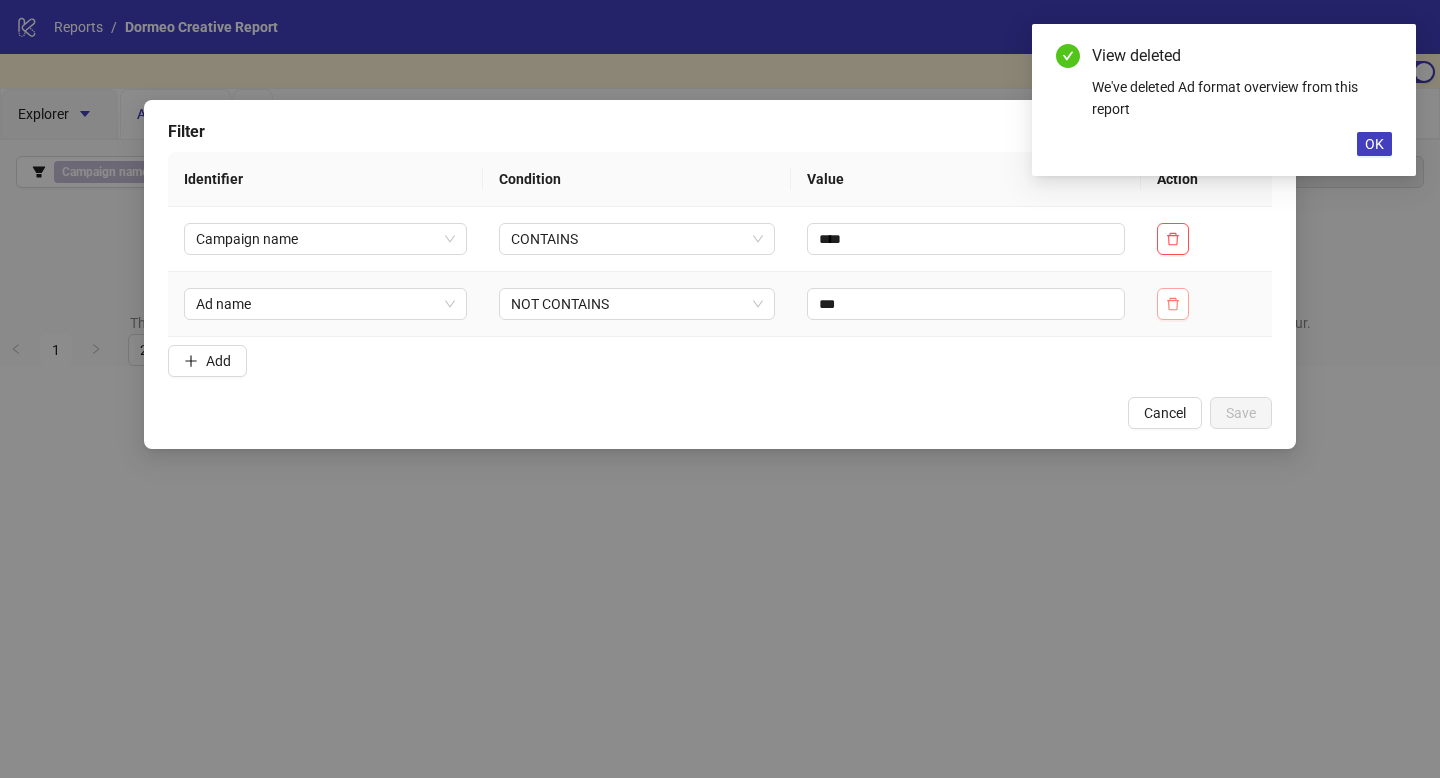 click 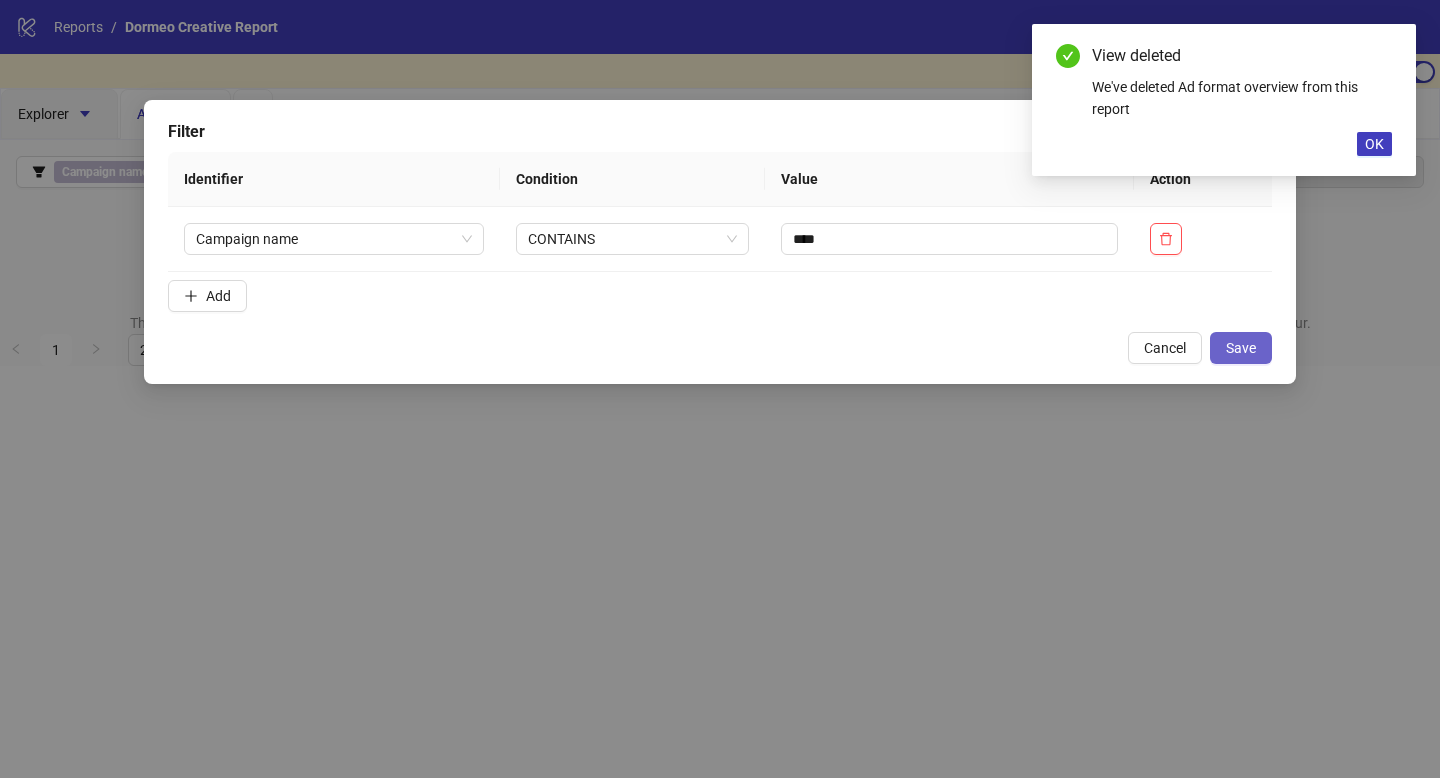 click on "Save" at bounding box center (1241, 348) 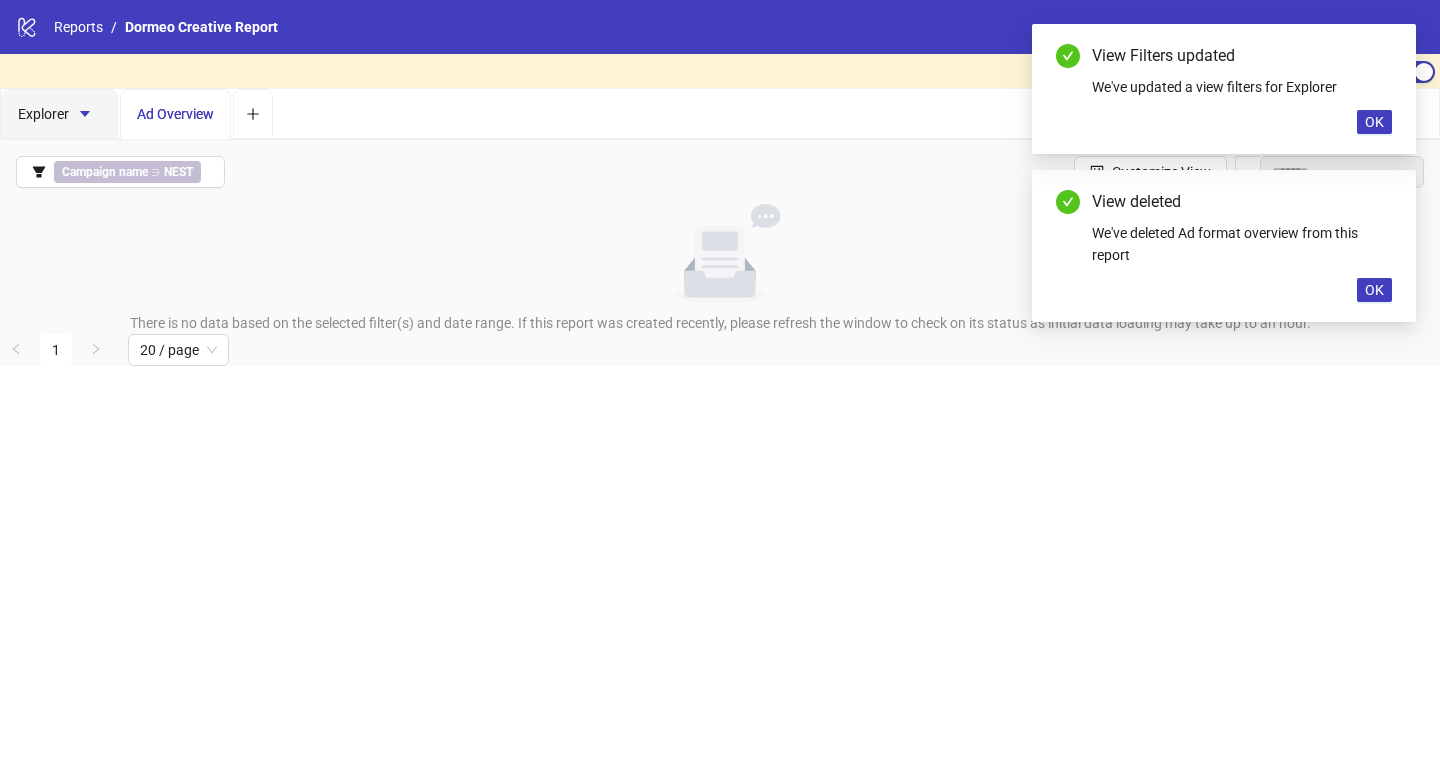 click on "View Filters updated We've updated a view filters for Explorer OK" at bounding box center [1224, 89] 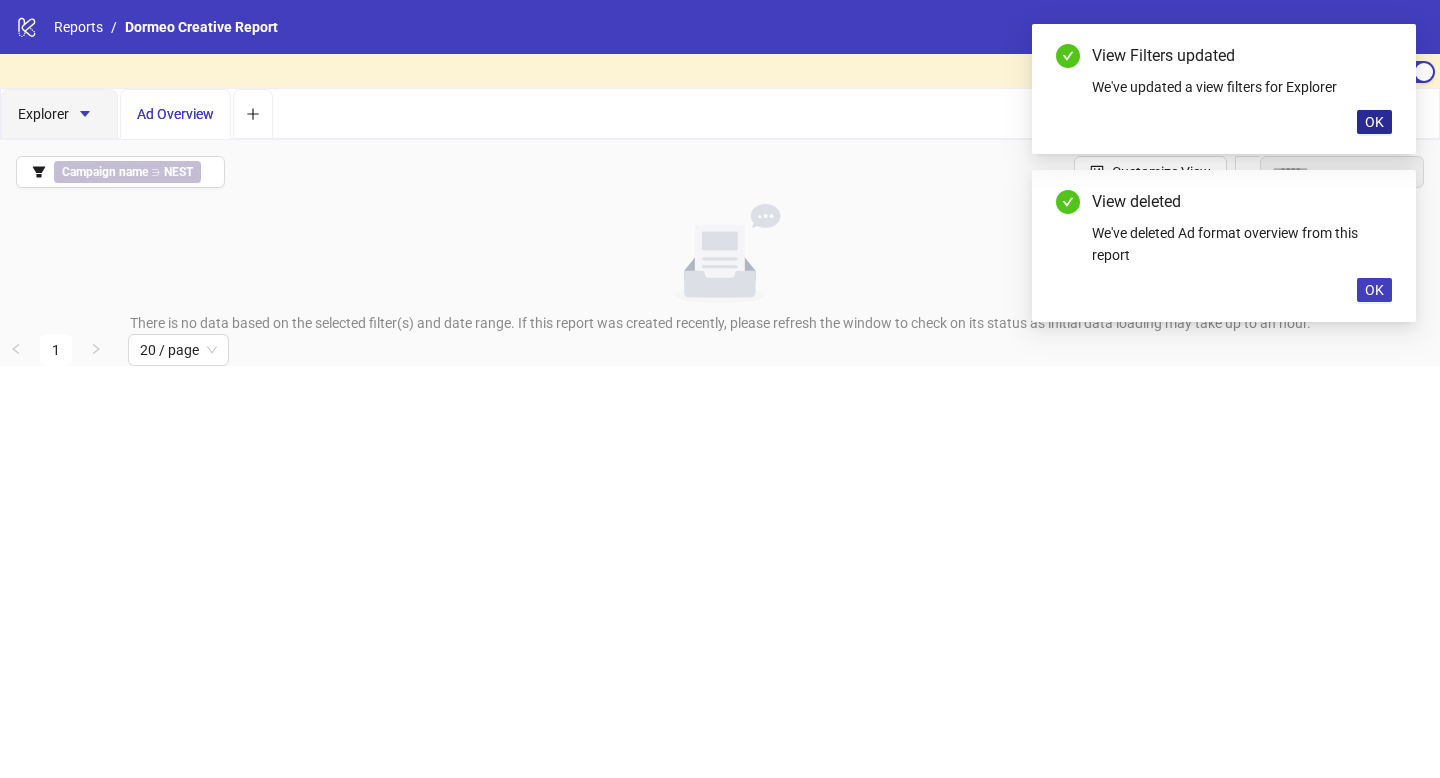 click on "OK" at bounding box center [1374, 122] 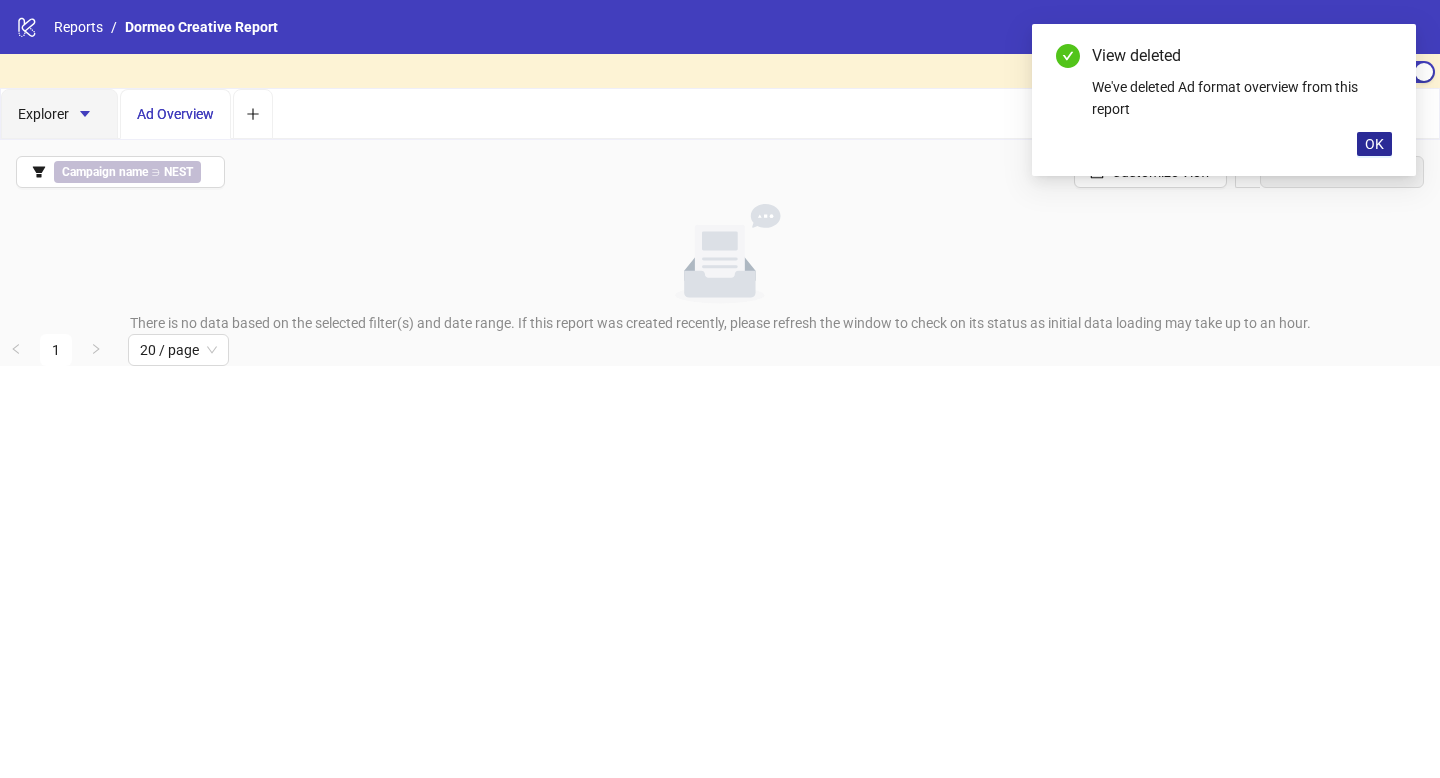 click on "OK" at bounding box center (1374, 144) 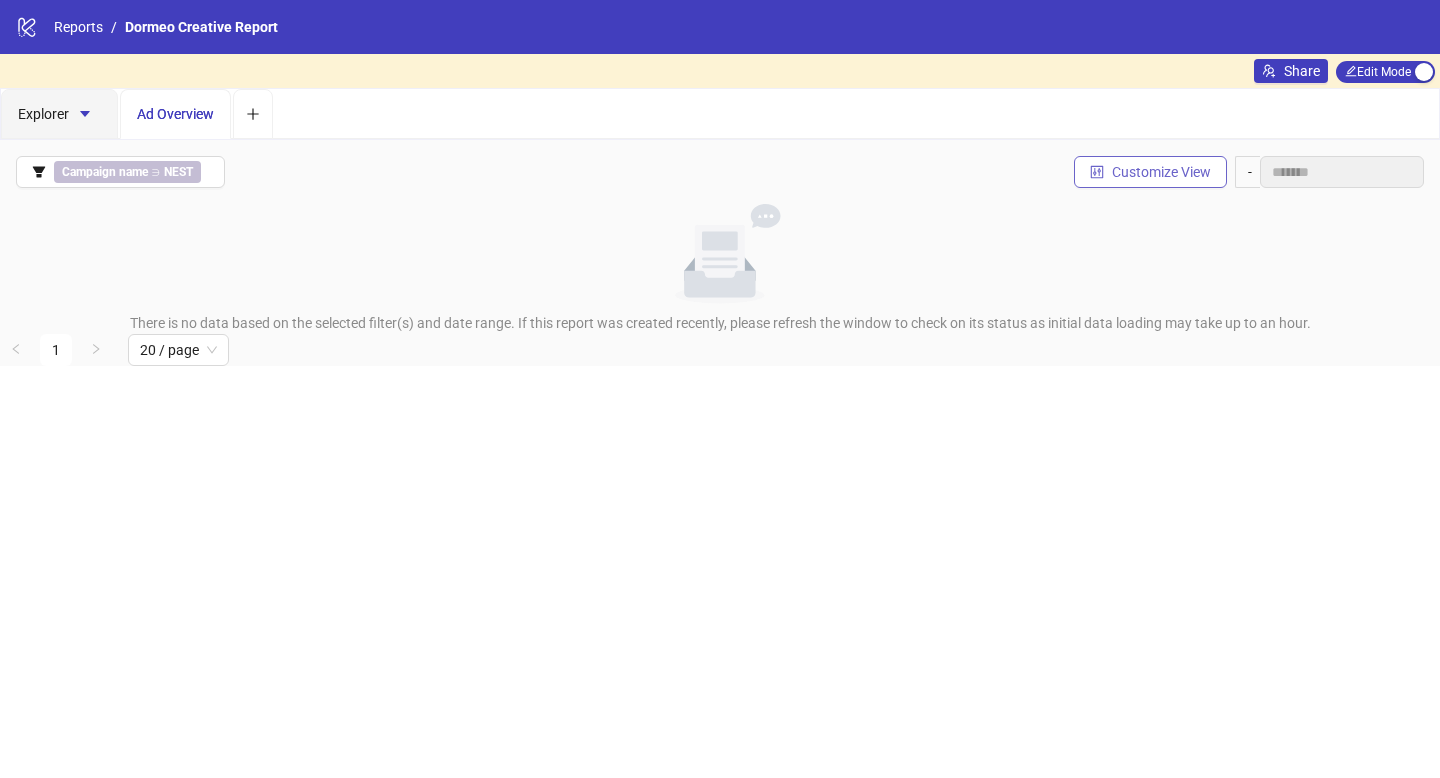 click on "Customize View" at bounding box center [1150, 172] 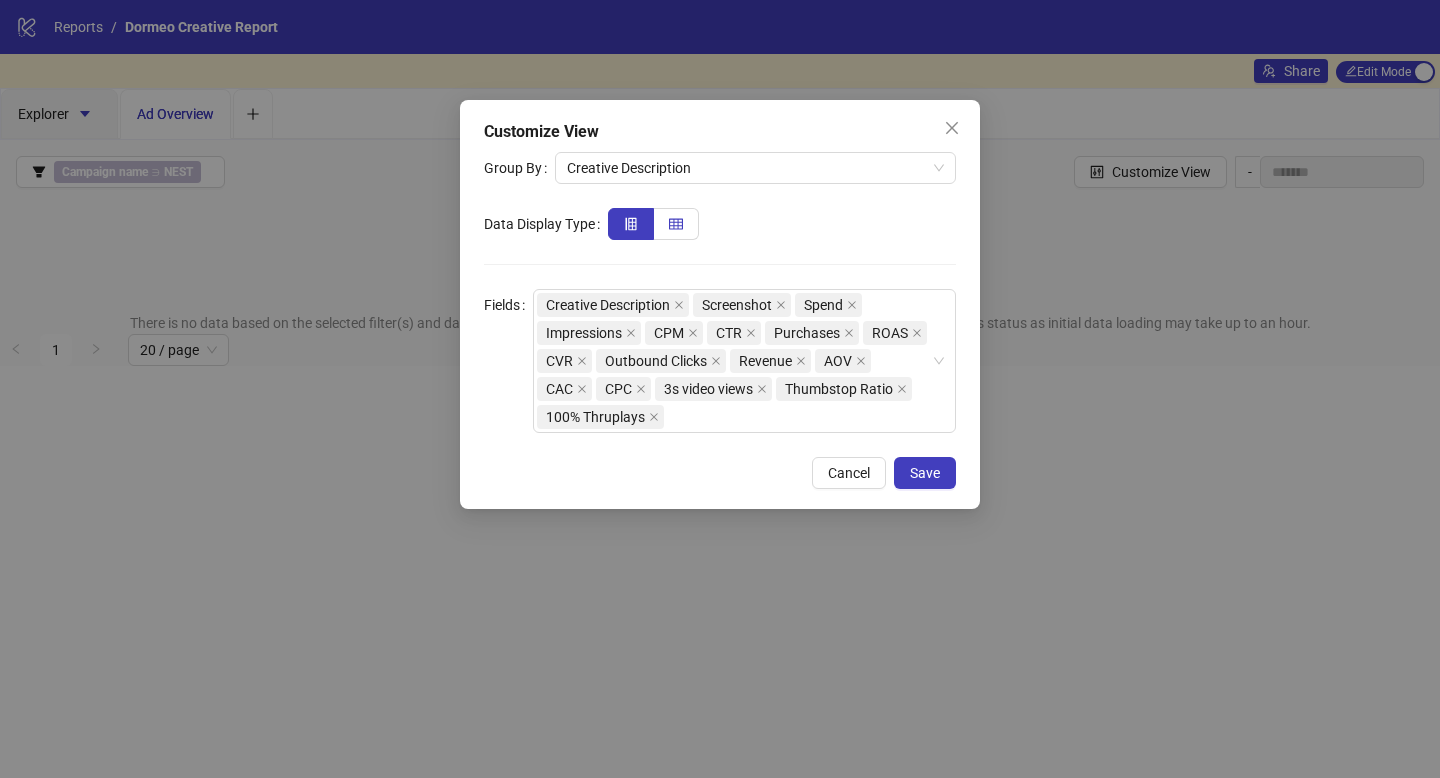click at bounding box center [676, 224] 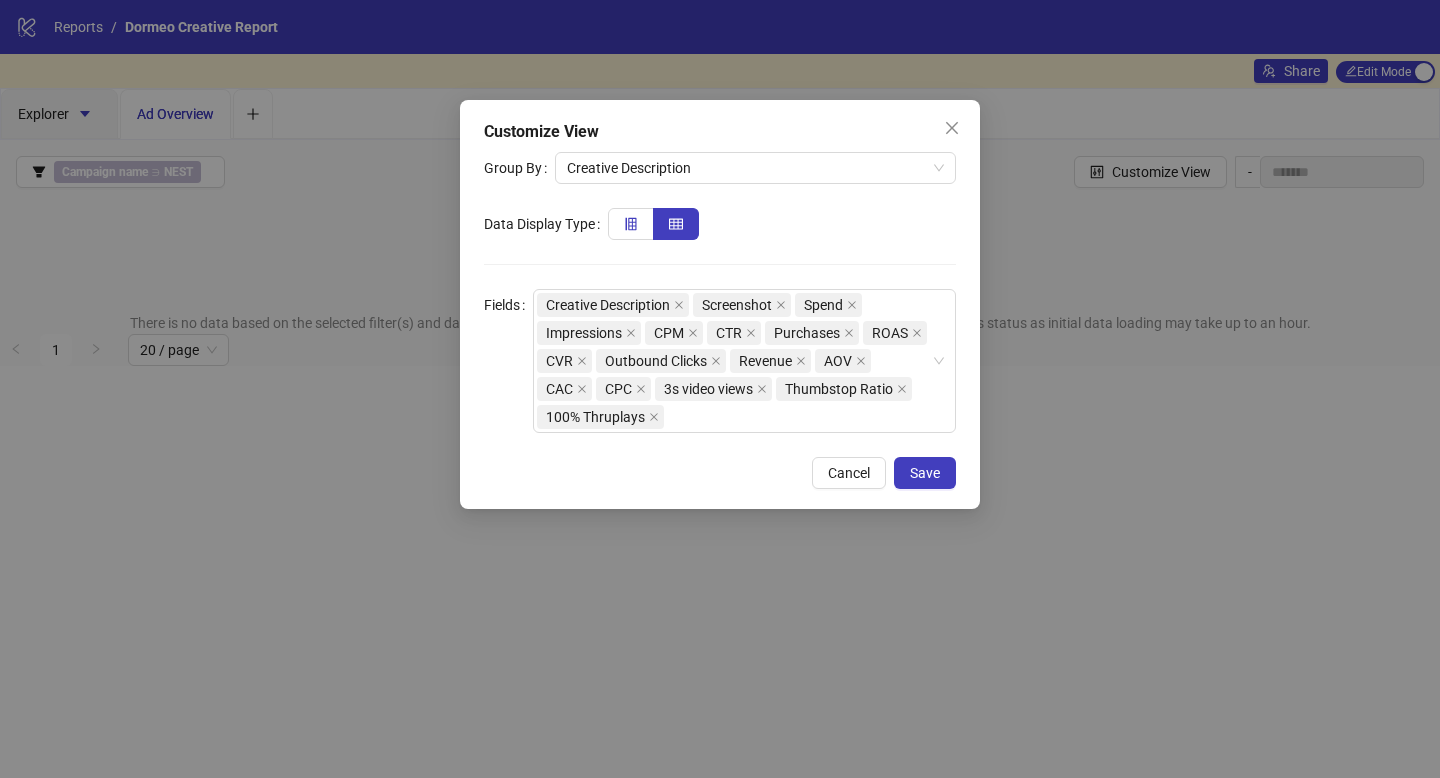 click at bounding box center (631, 224) 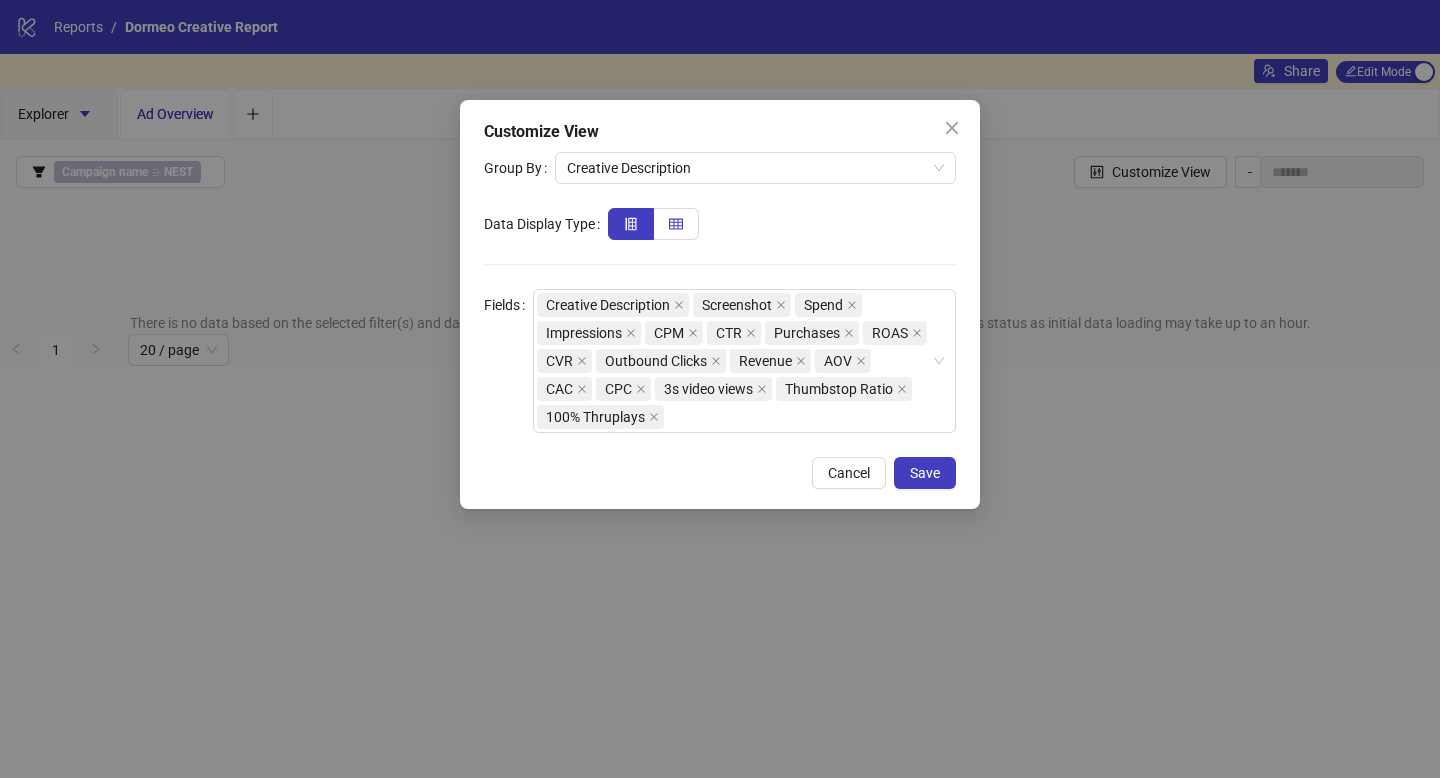 click 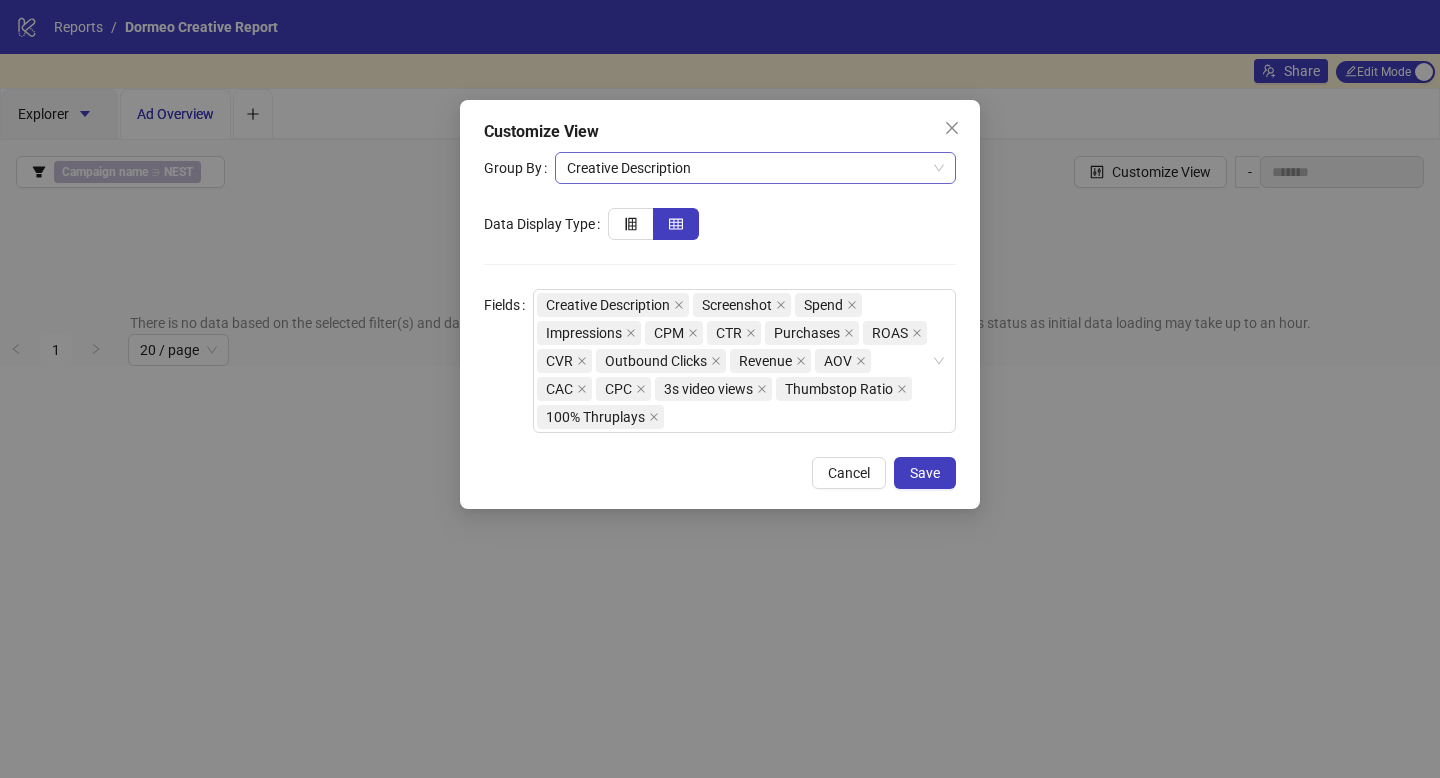 click on "Creative Description" at bounding box center (755, 168) 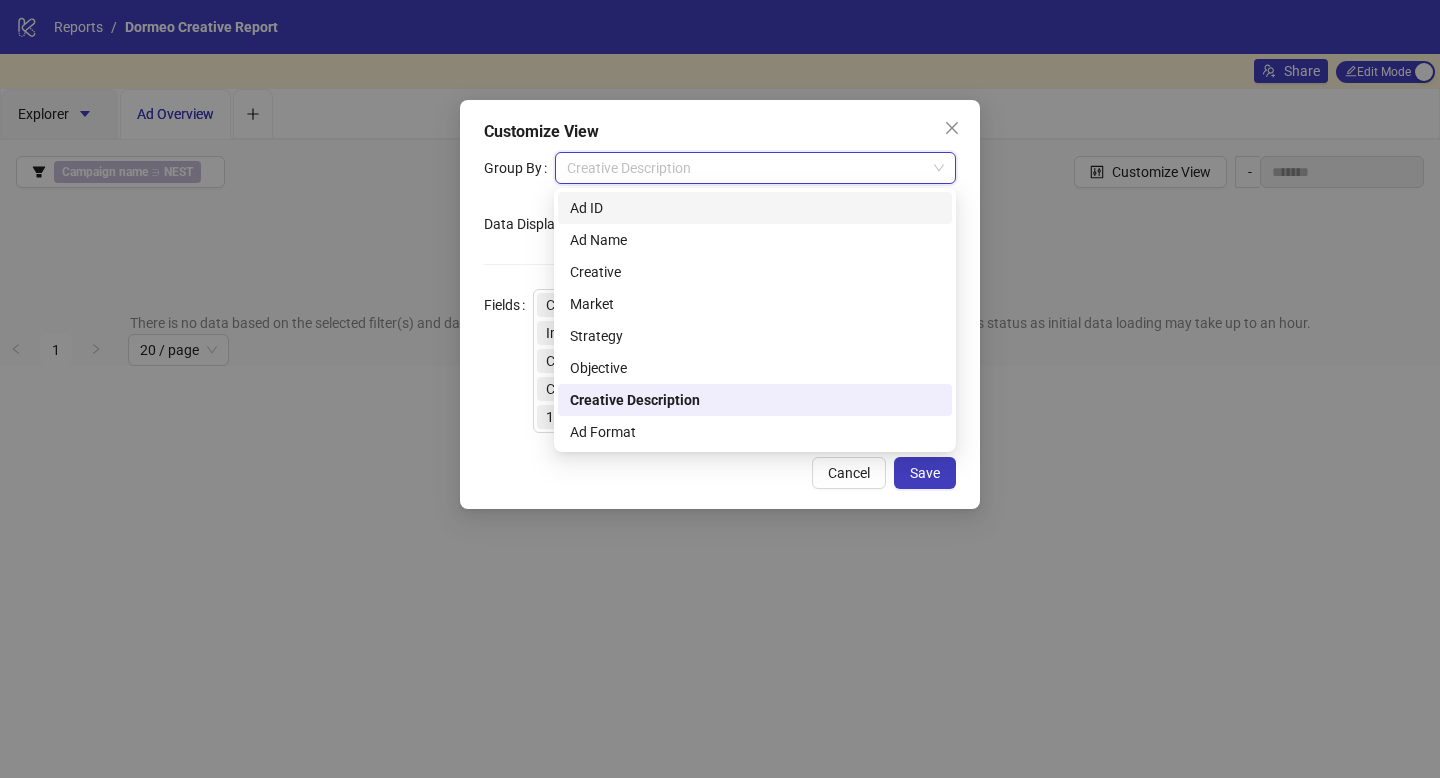 click on "Group By Creative Description Data Display Type Fields Creative Description Screenshot Spend Impressions CPM CTR Purchases ROAS CVR Outbound Clicks Revenue AOV CAC CPC 3s video views Thumbstop Ratio 100% Thruplays" at bounding box center [720, 292] 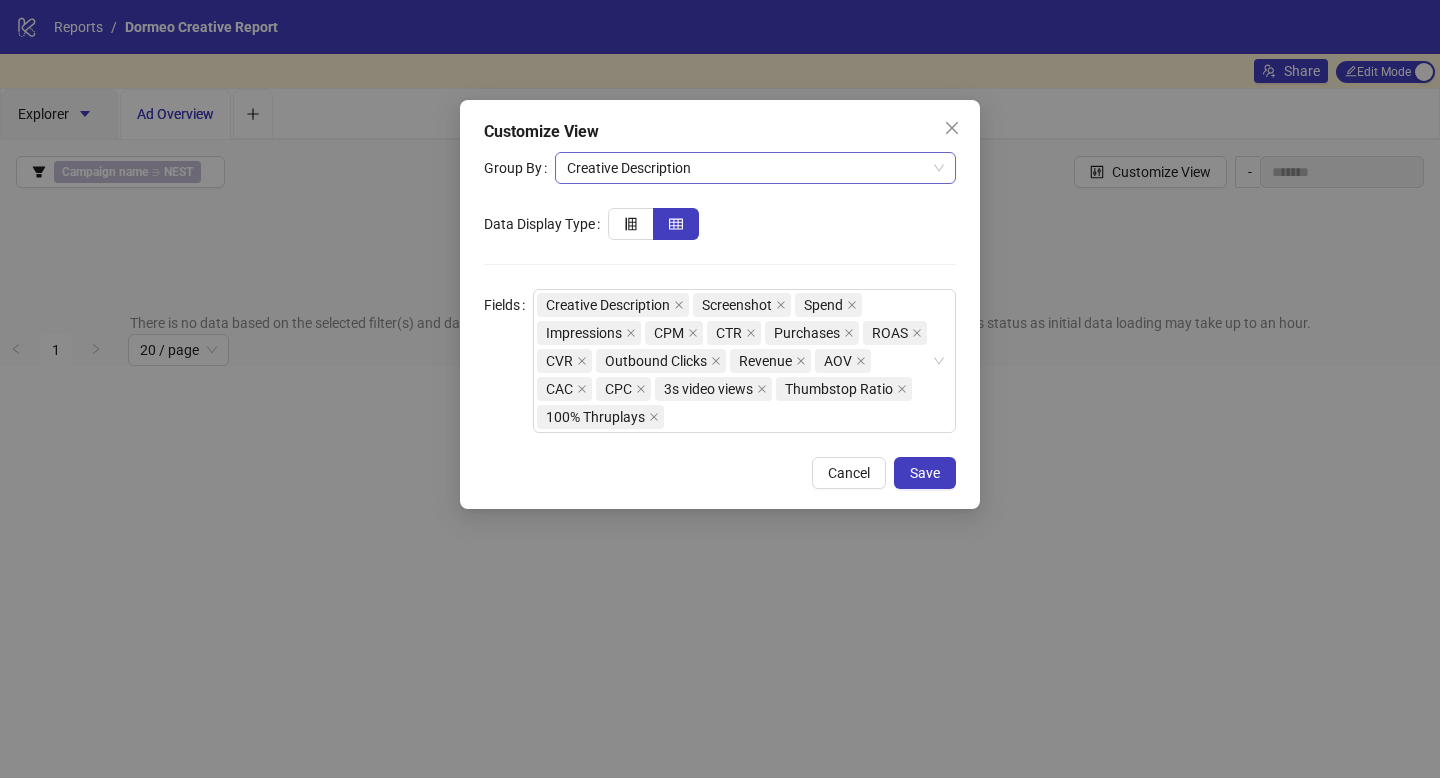 click on "Creative Description" at bounding box center [755, 168] 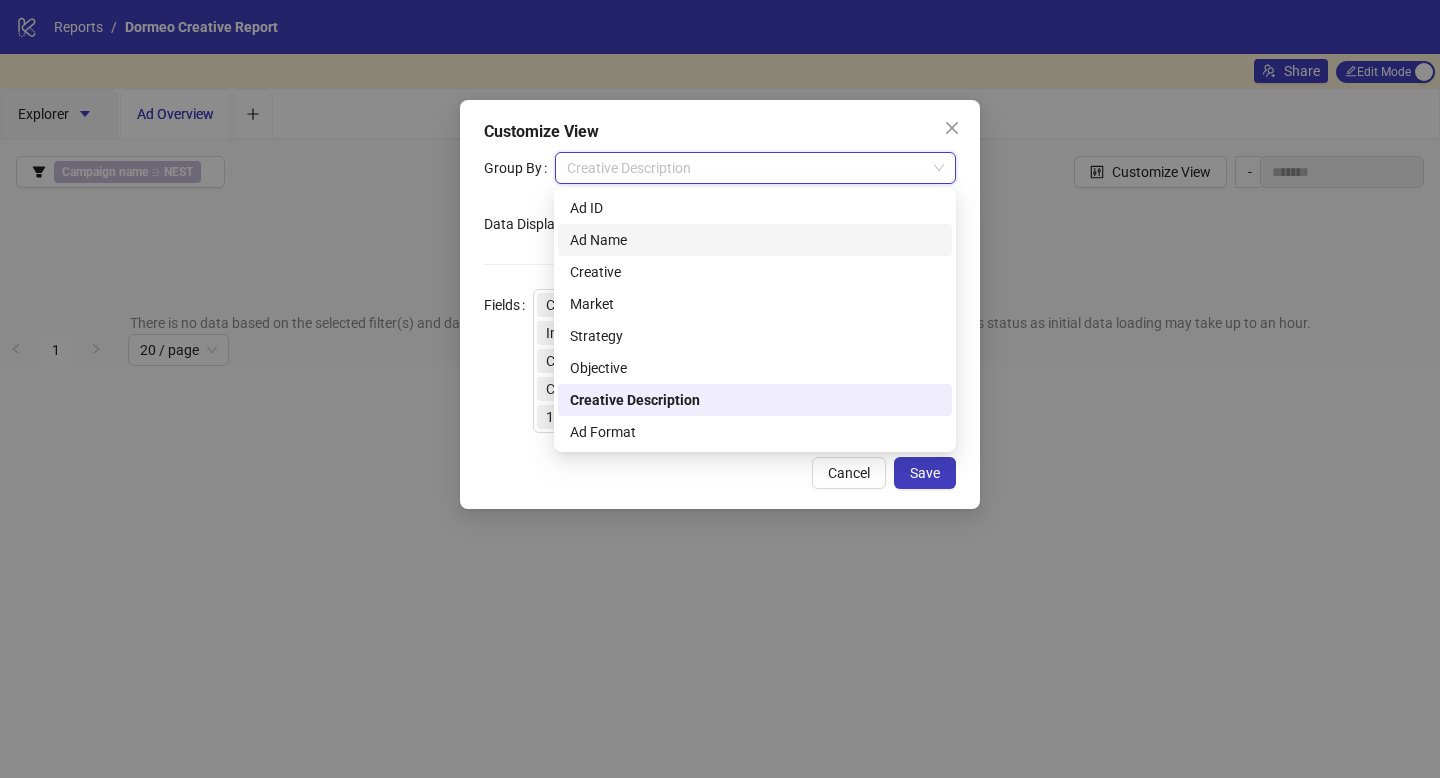 click on "Ad Name" at bounding box center (755, 240) 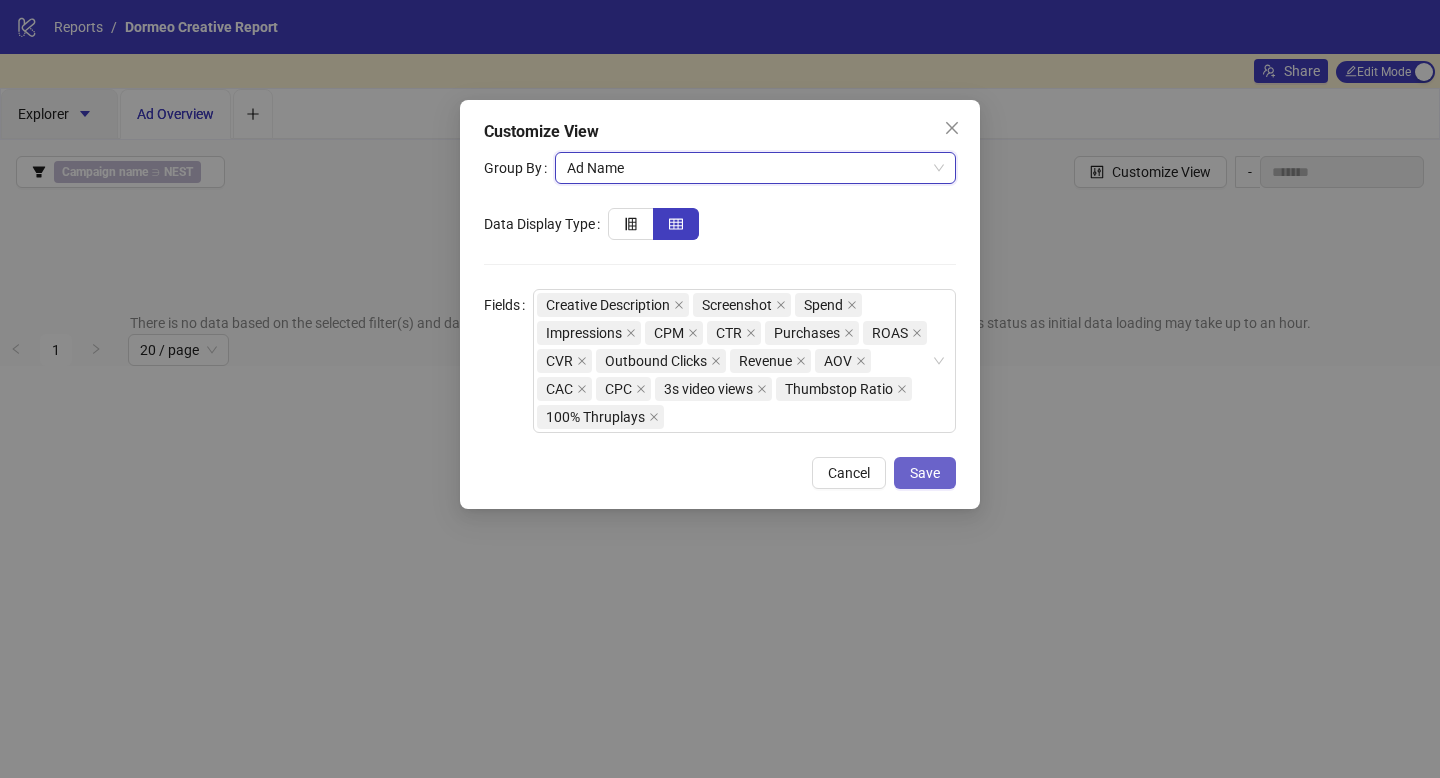 click on "Save" at bounding box center (925, 473) 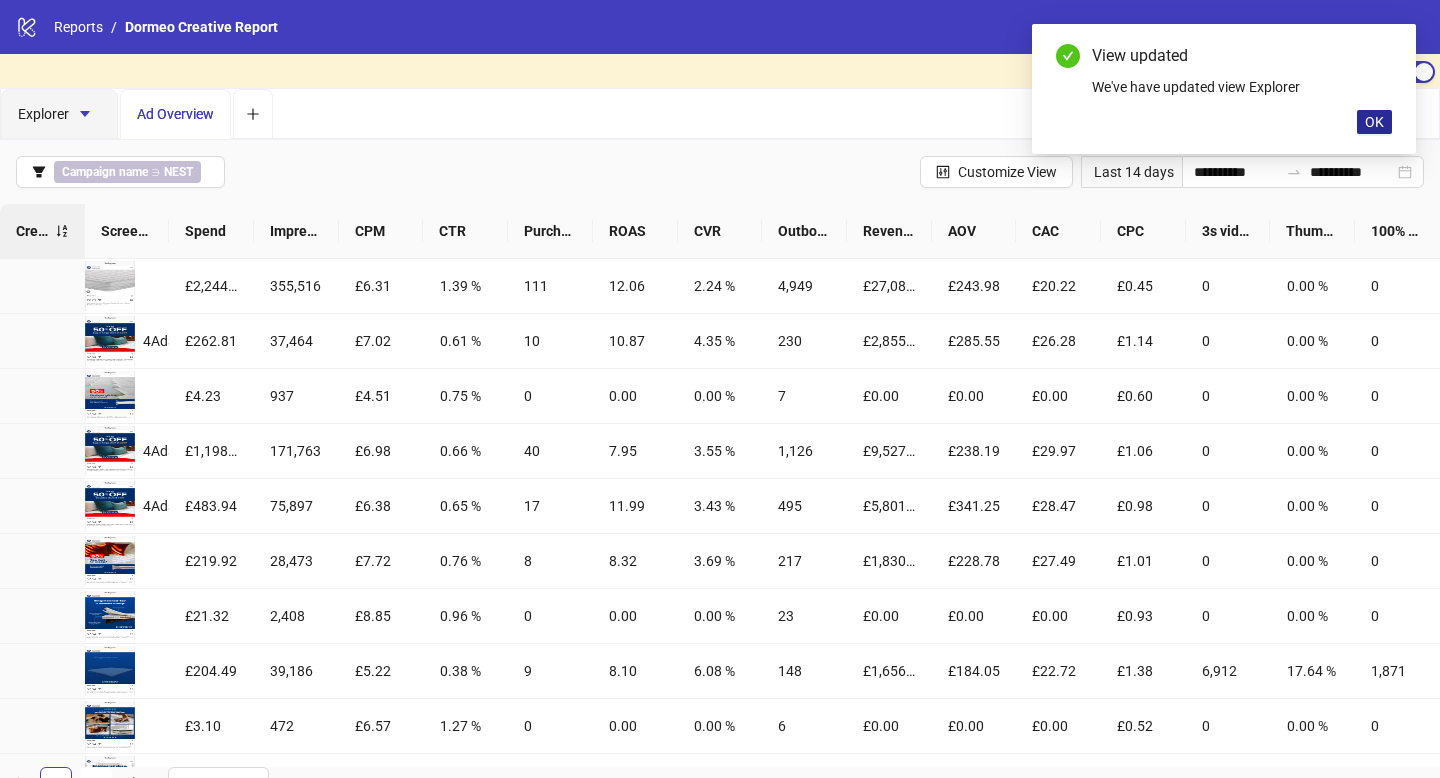 click on "OK" at bounding box center (1374, 122) 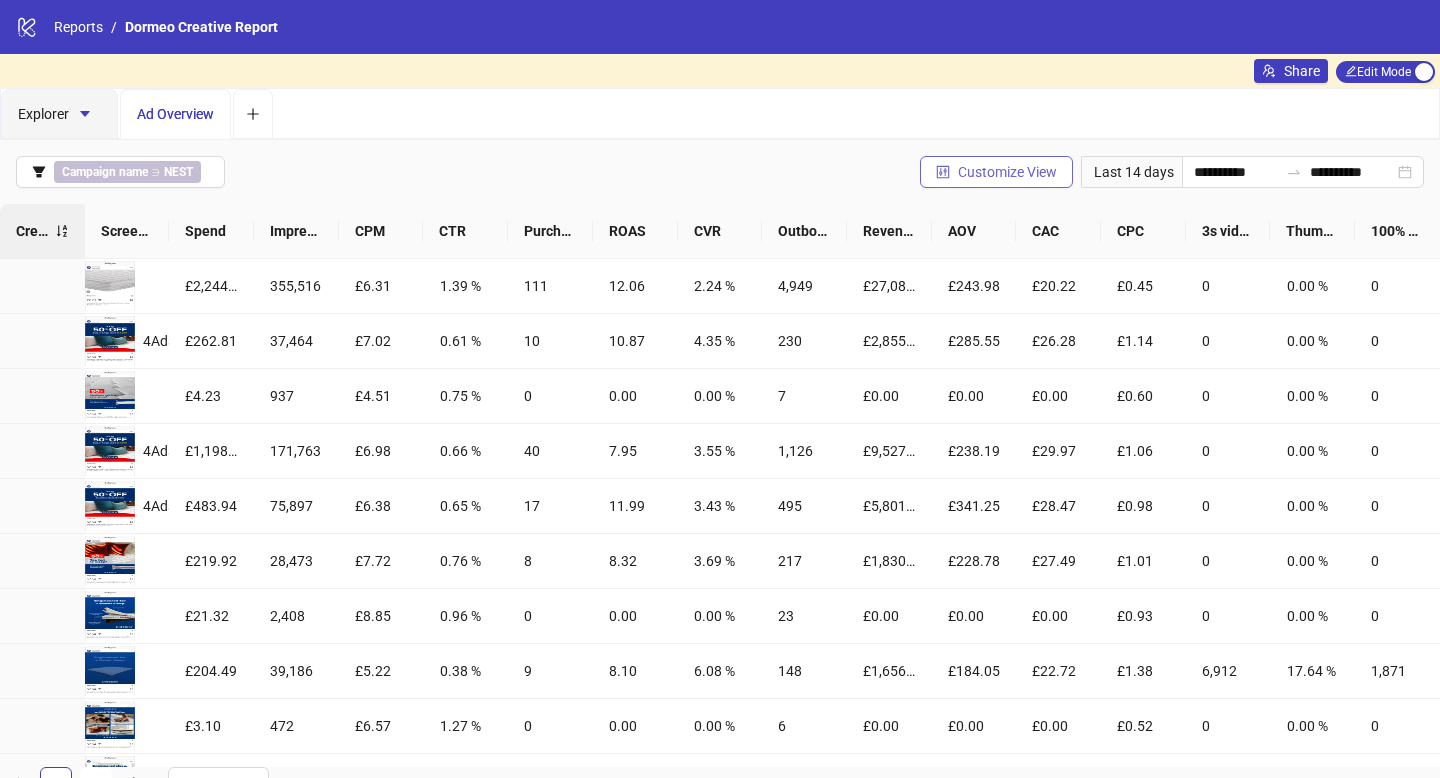 click on "Customize View" at bounding box center (1007, 172) 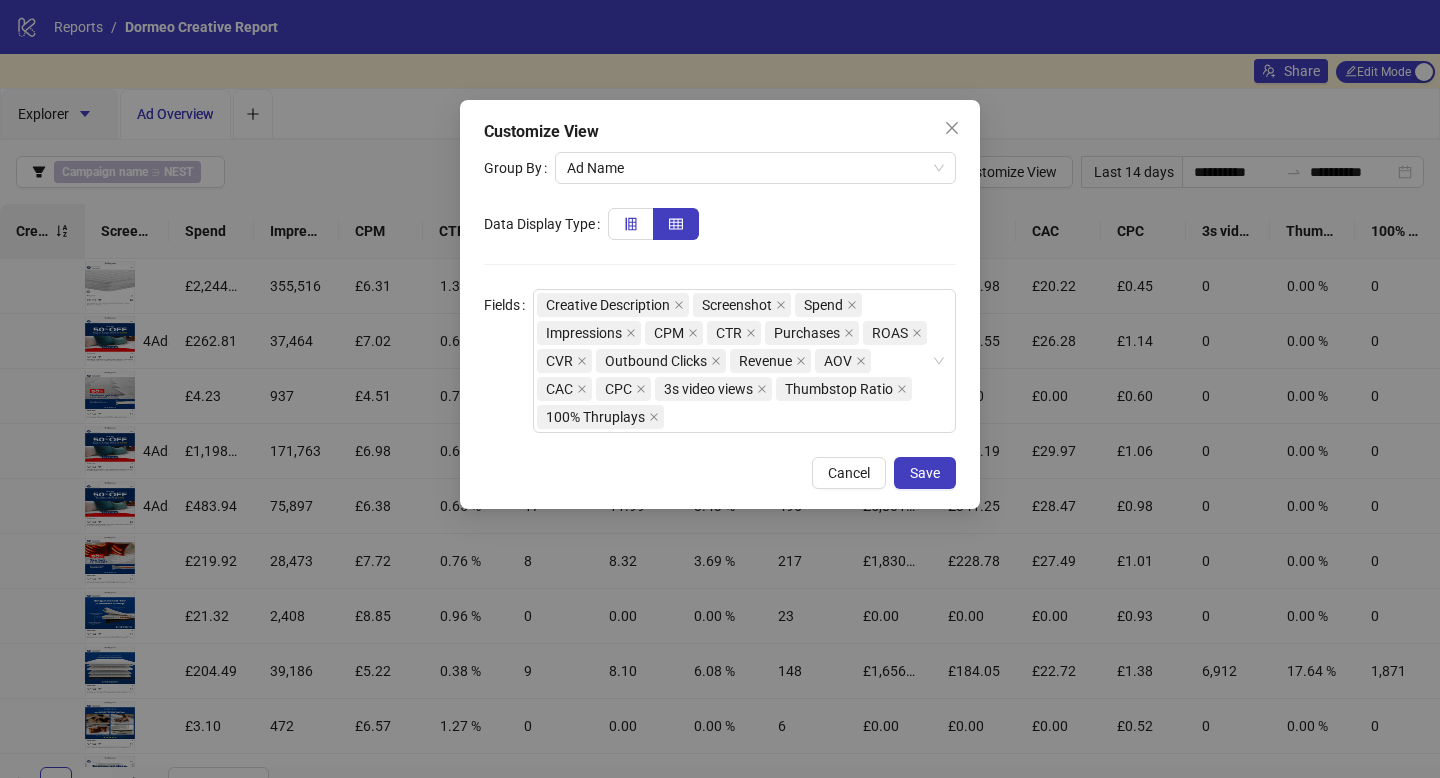 click at bounding box center [631, 224] 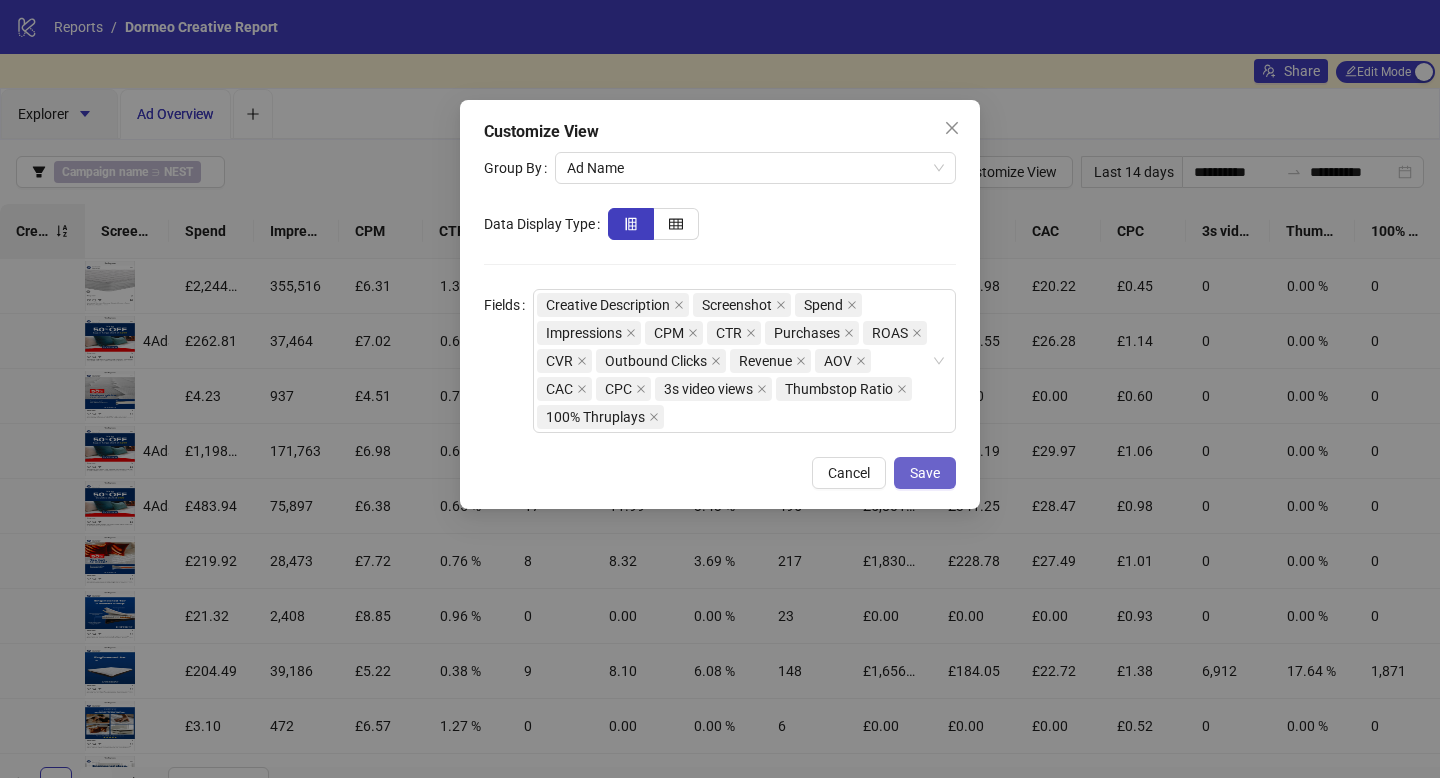 click on "Save" at bounding box center (925, 473) 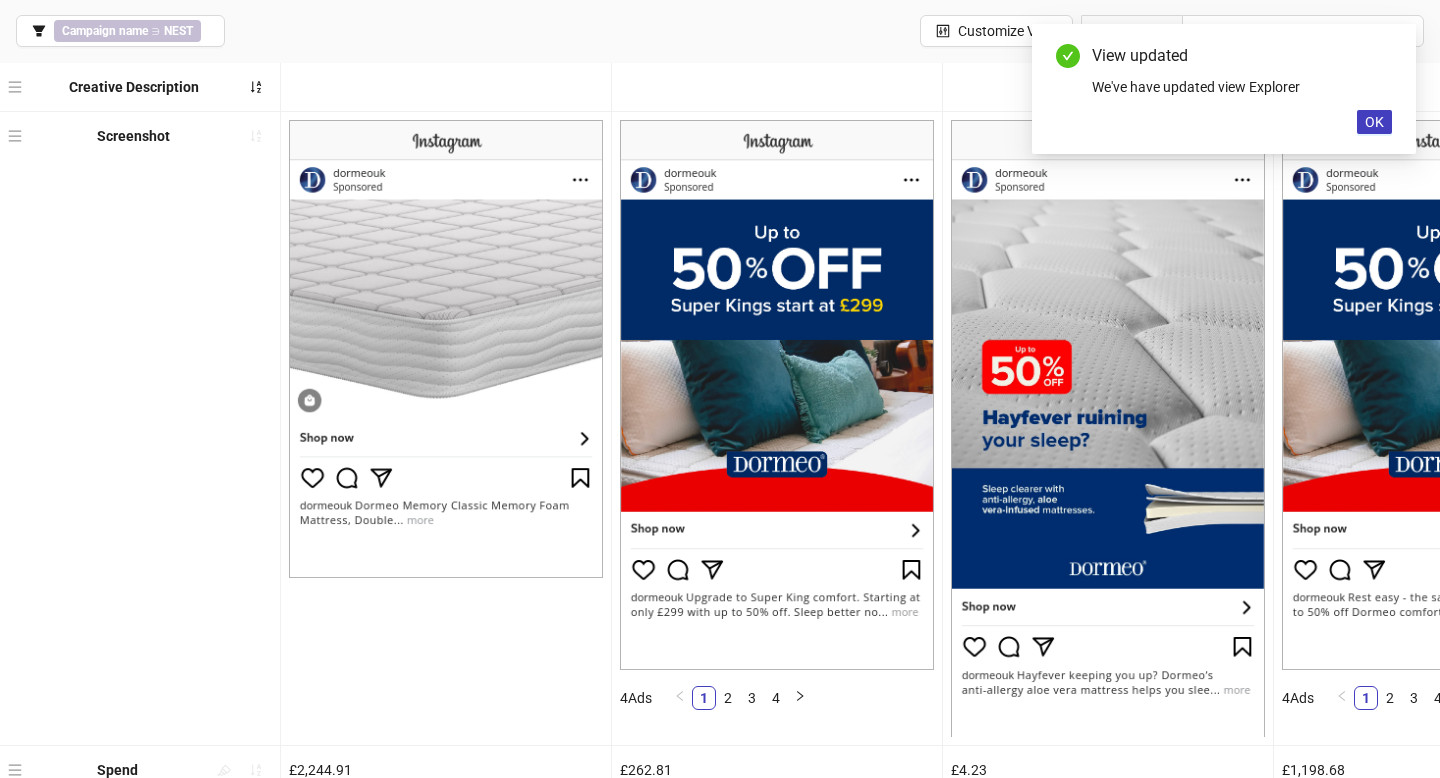 scroll, scrollTop: 0, scrollLeft: 0, axis: both 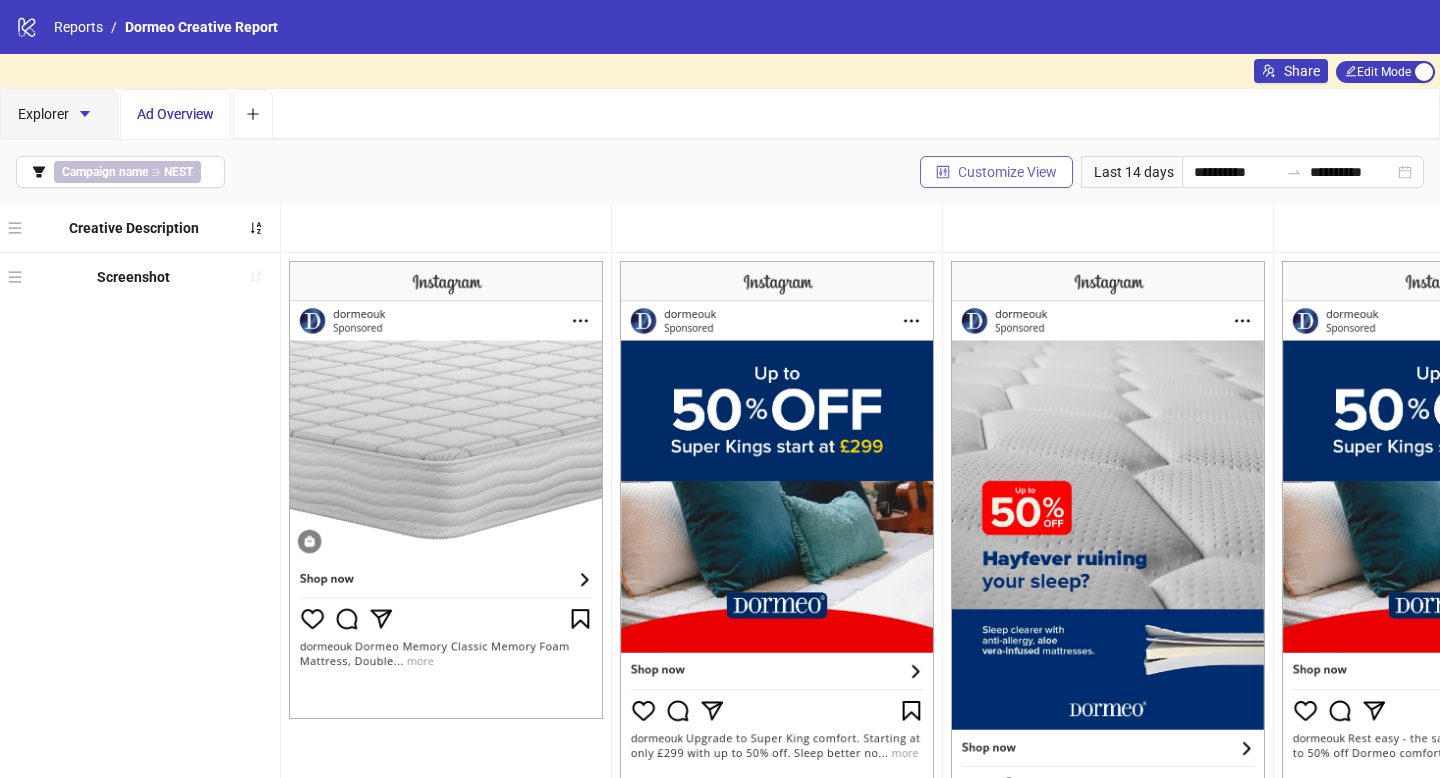 click on "Customize View" at bounding box center [1007, 172] 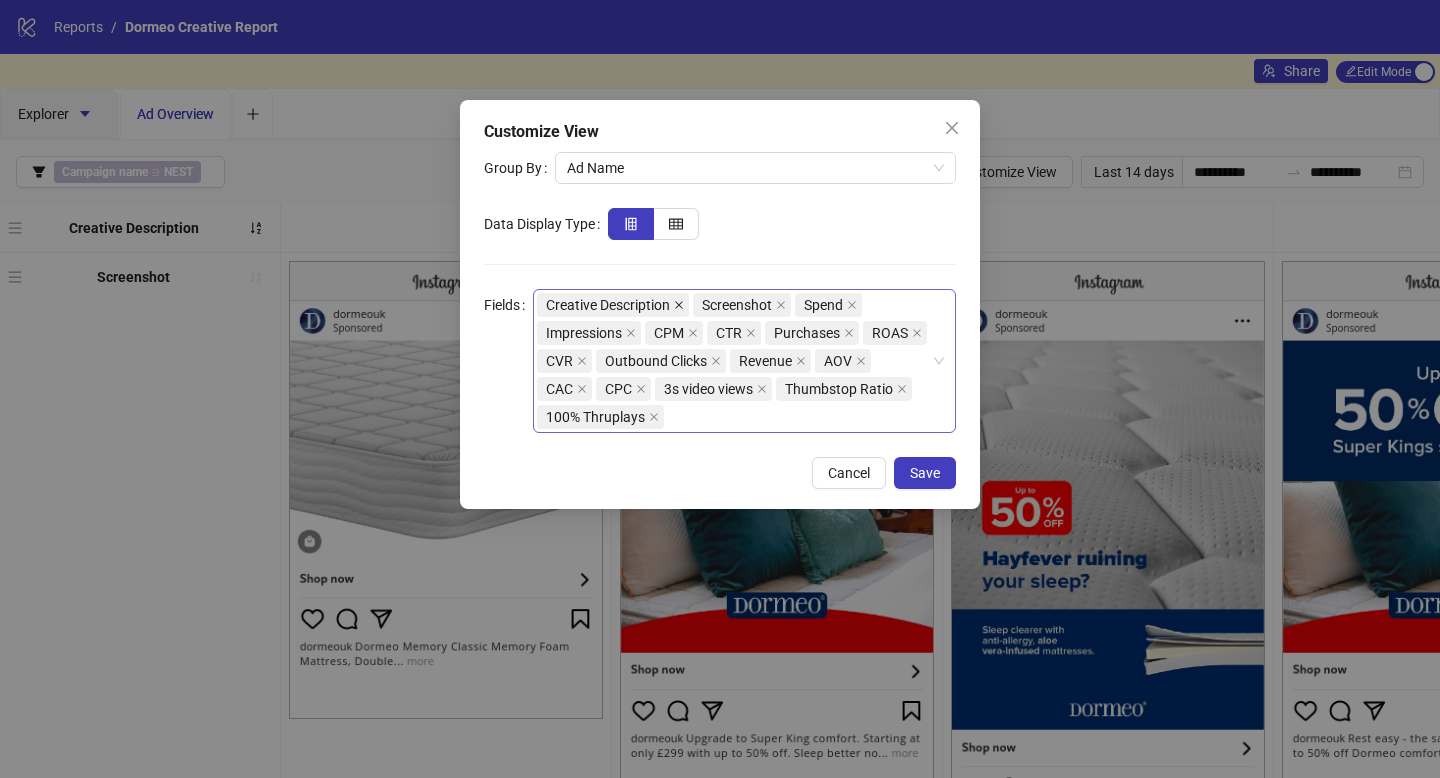 click 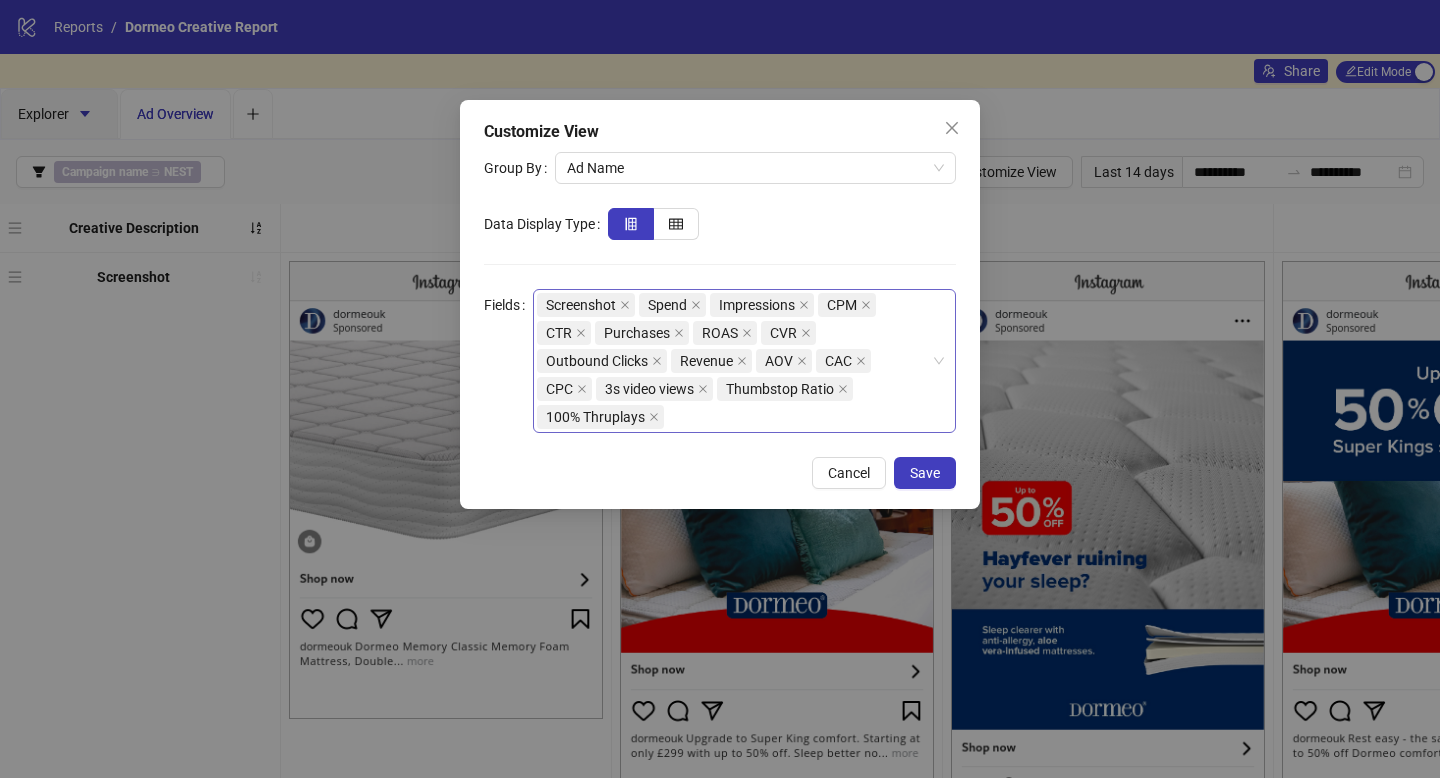 click on "Screenshot Spend Impressions CPM CTR Purchases ROAS CVR Outbound Clicks Revenue AOV CAC CPC 3s video views Thumbstop Ratio 100% Thruplays" at bounding box center [734, 361] 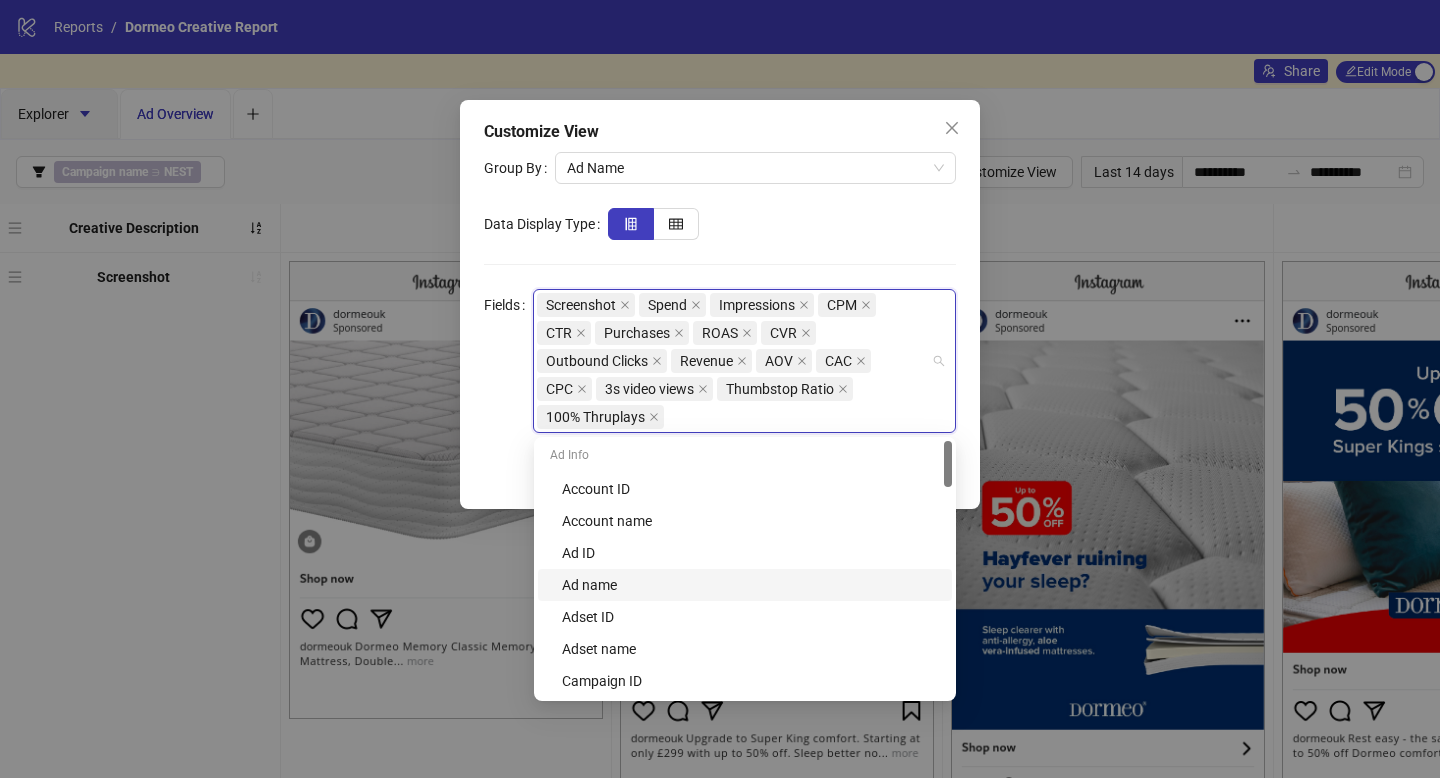 click on "Ad name" at bounding box center (751, 585) 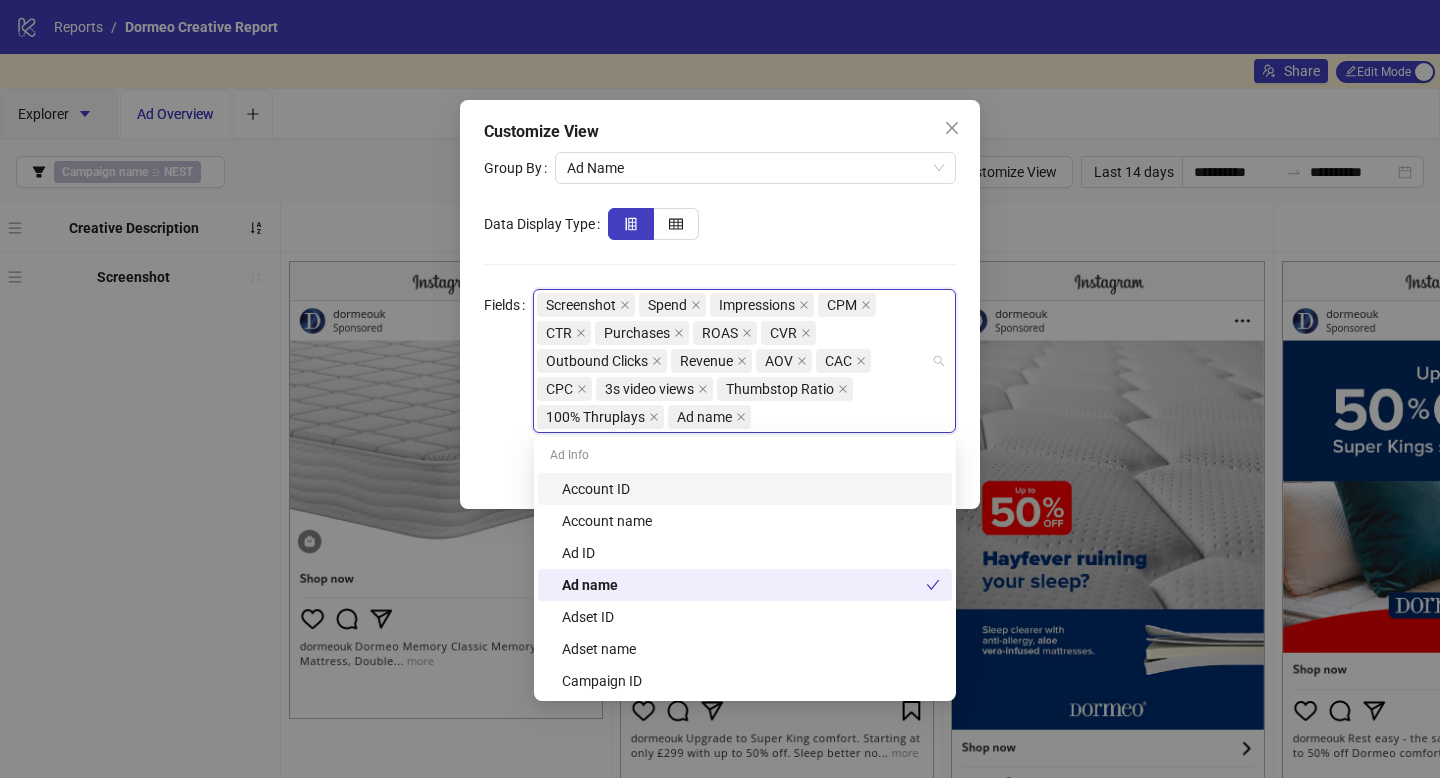 click on "Screenshot Spend Impressions CPM CTR Purchases ROAS CVR Outbound Clicks Revenue AOV CAC CPC 3s video views Thumbstop Ratio 100% Thruplays Ad name" at bounding box center [734, 361] 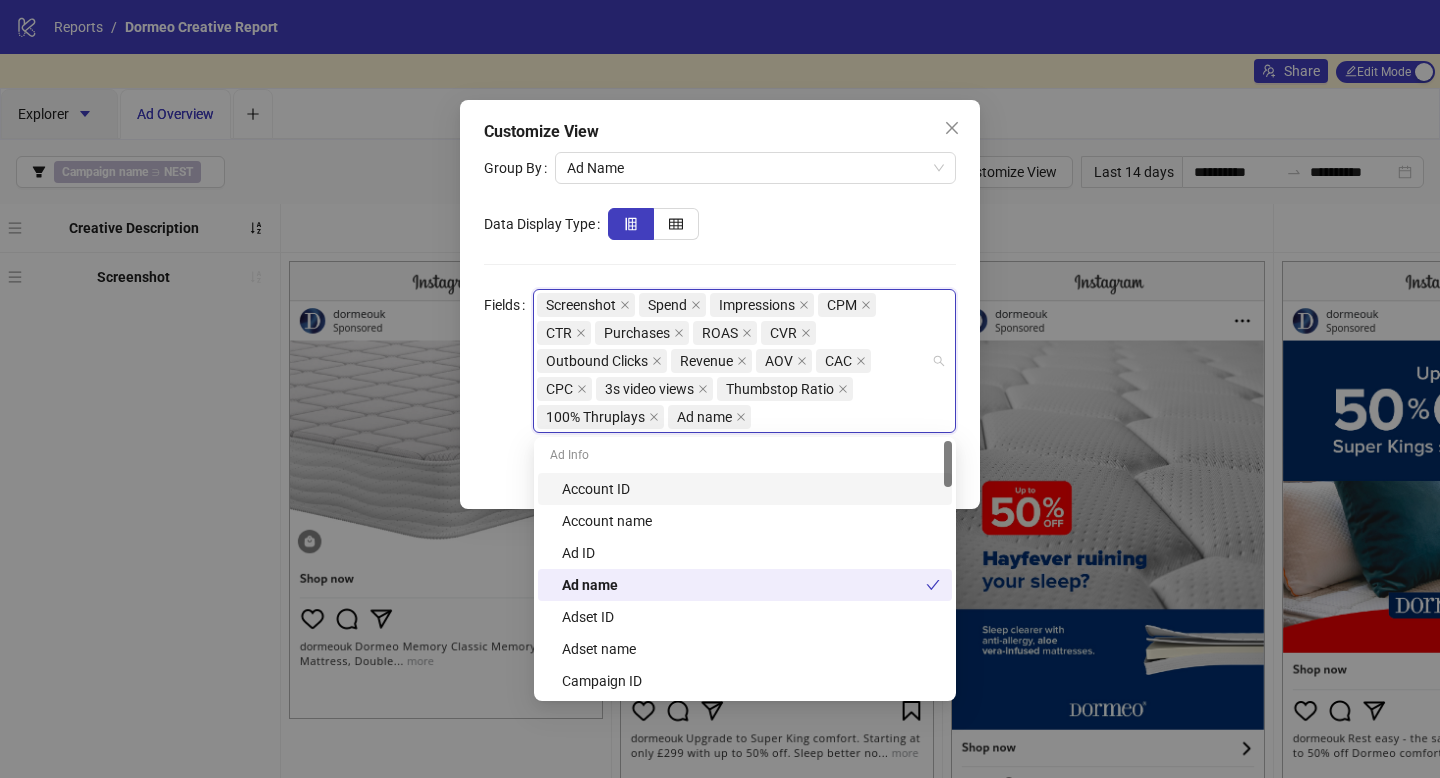 drag, startPoint x: 724, startPoint y: 415, endPoint x: 673, endPoint y: 369, distance: 68.68042 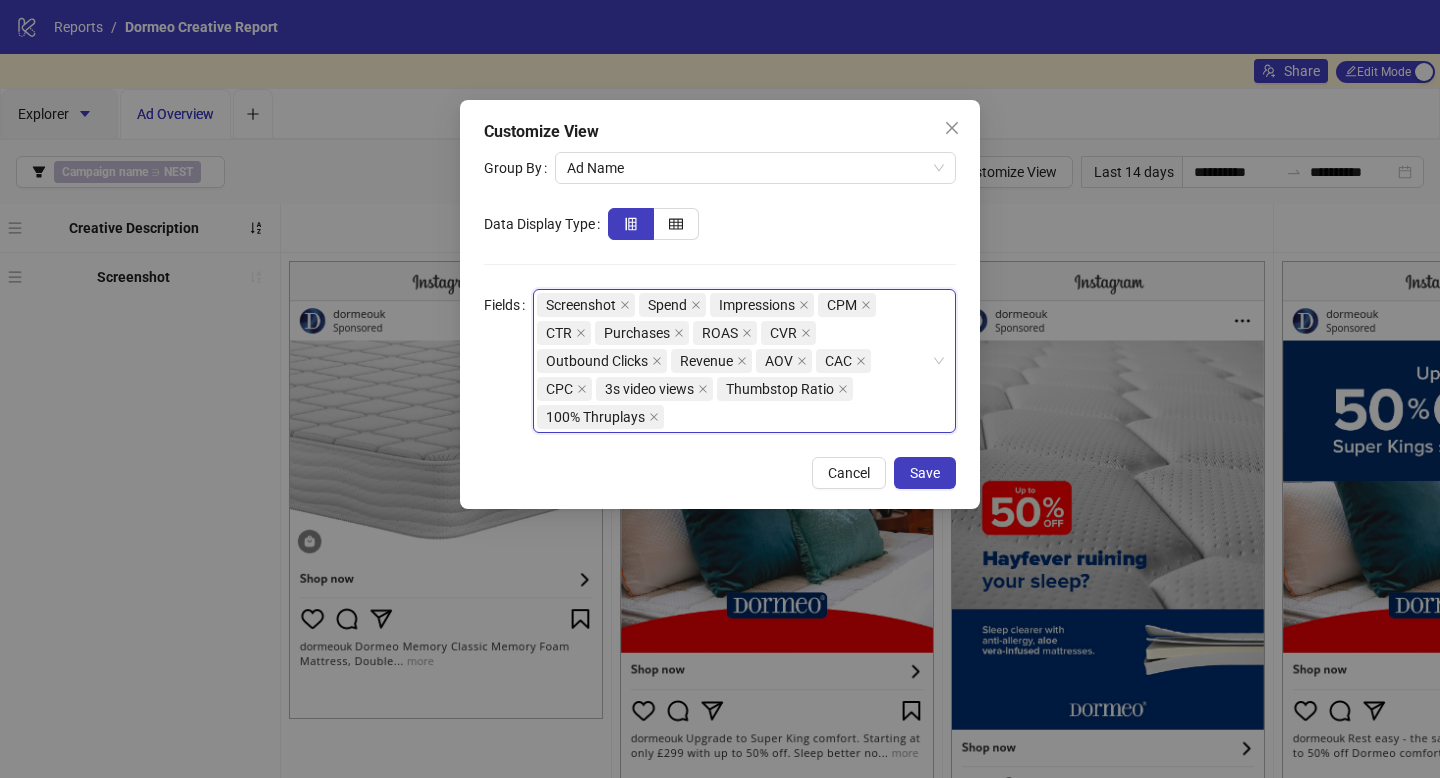 click on "Screenshot" at bounding box center [581, 305] 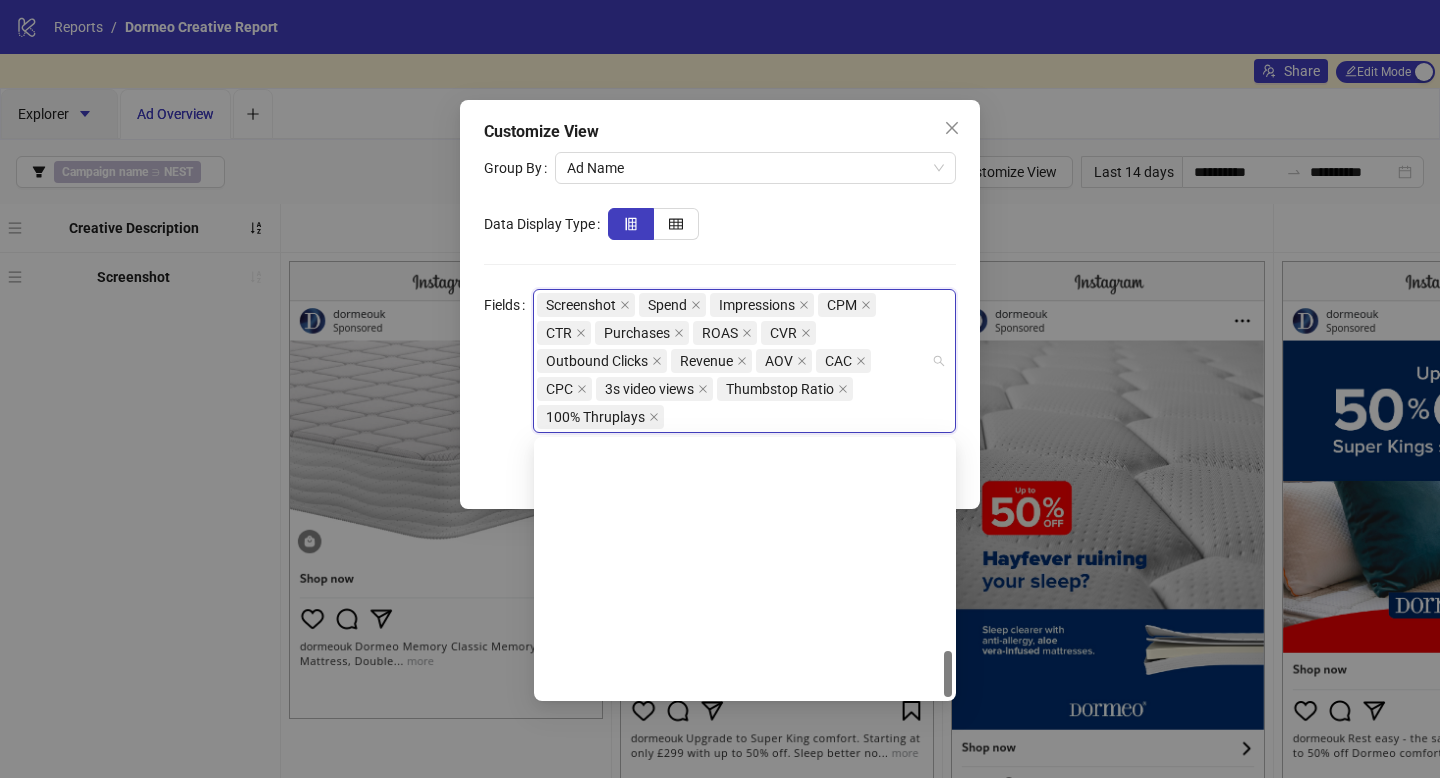 scroll, scrollTop: 1152, scrollLeft: 0, axis: vertical 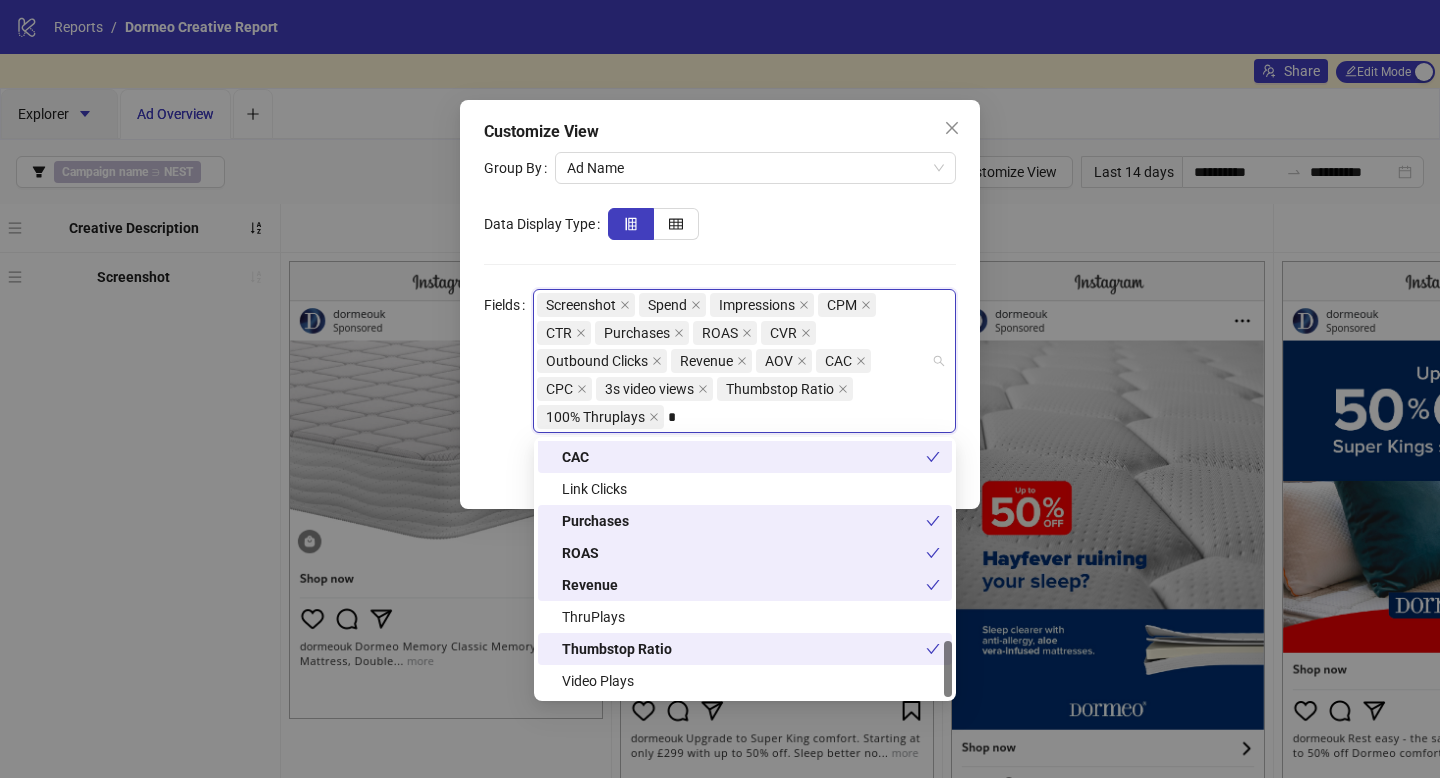 type on "**" 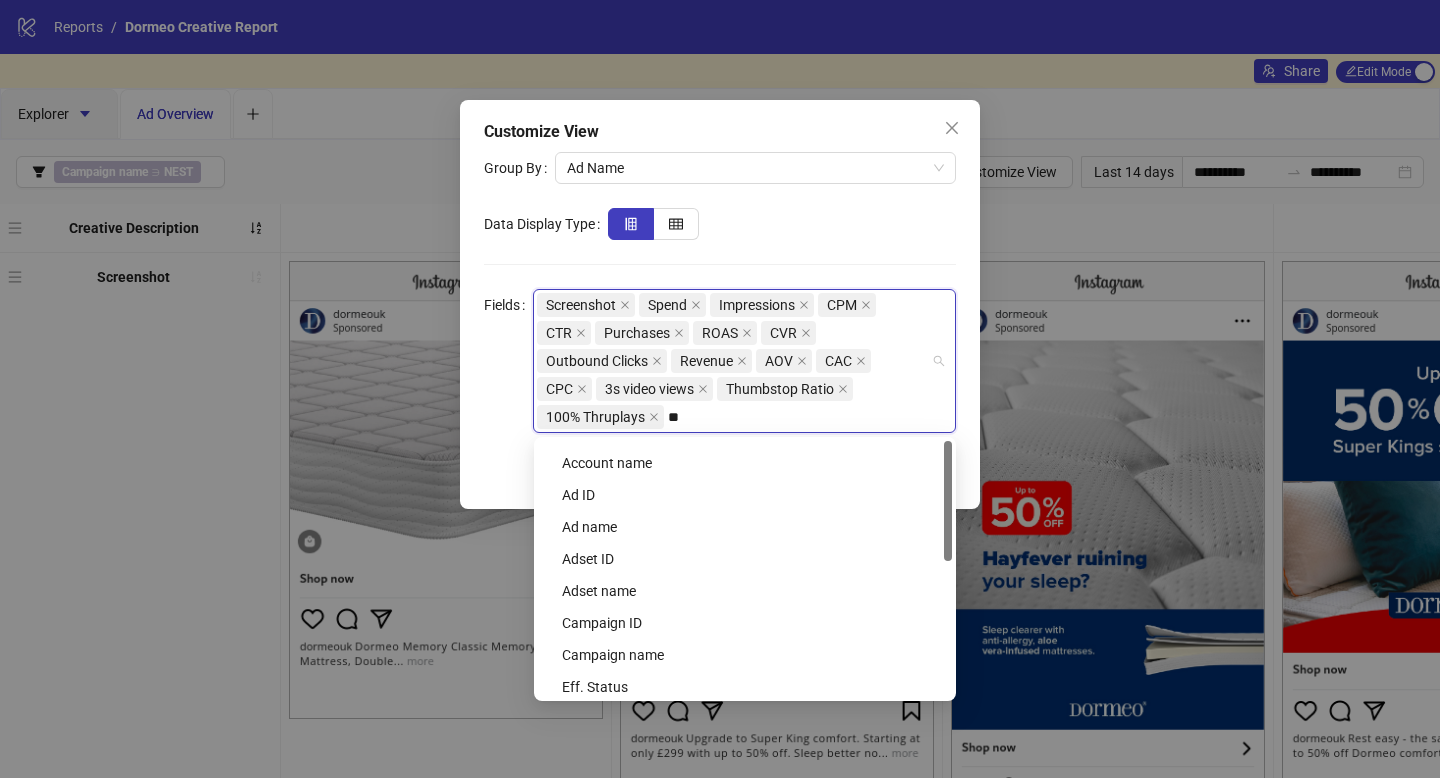 scroll, scrollTop: 0, scrollLeft: 0, axis: both 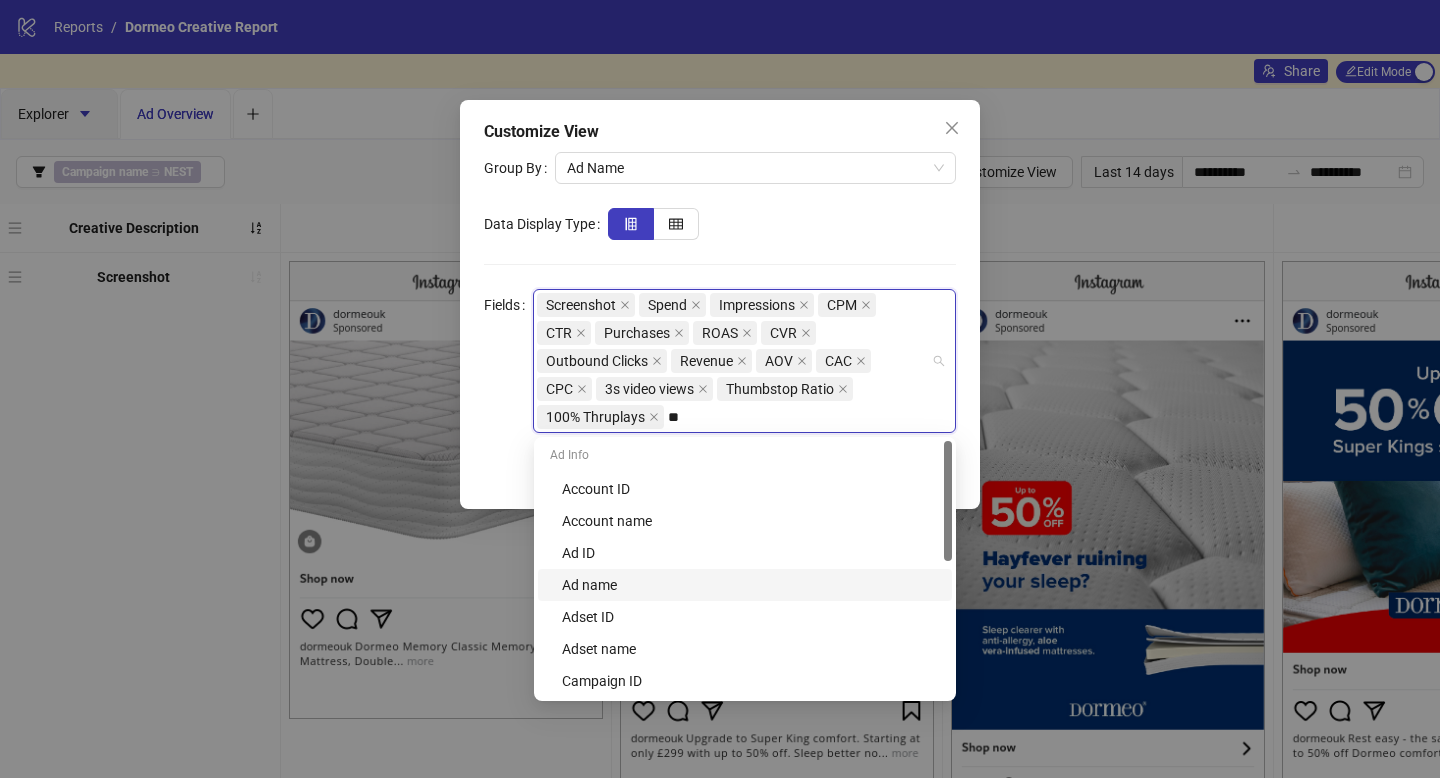 click on "Ad name" at bounding box center (745, 585) 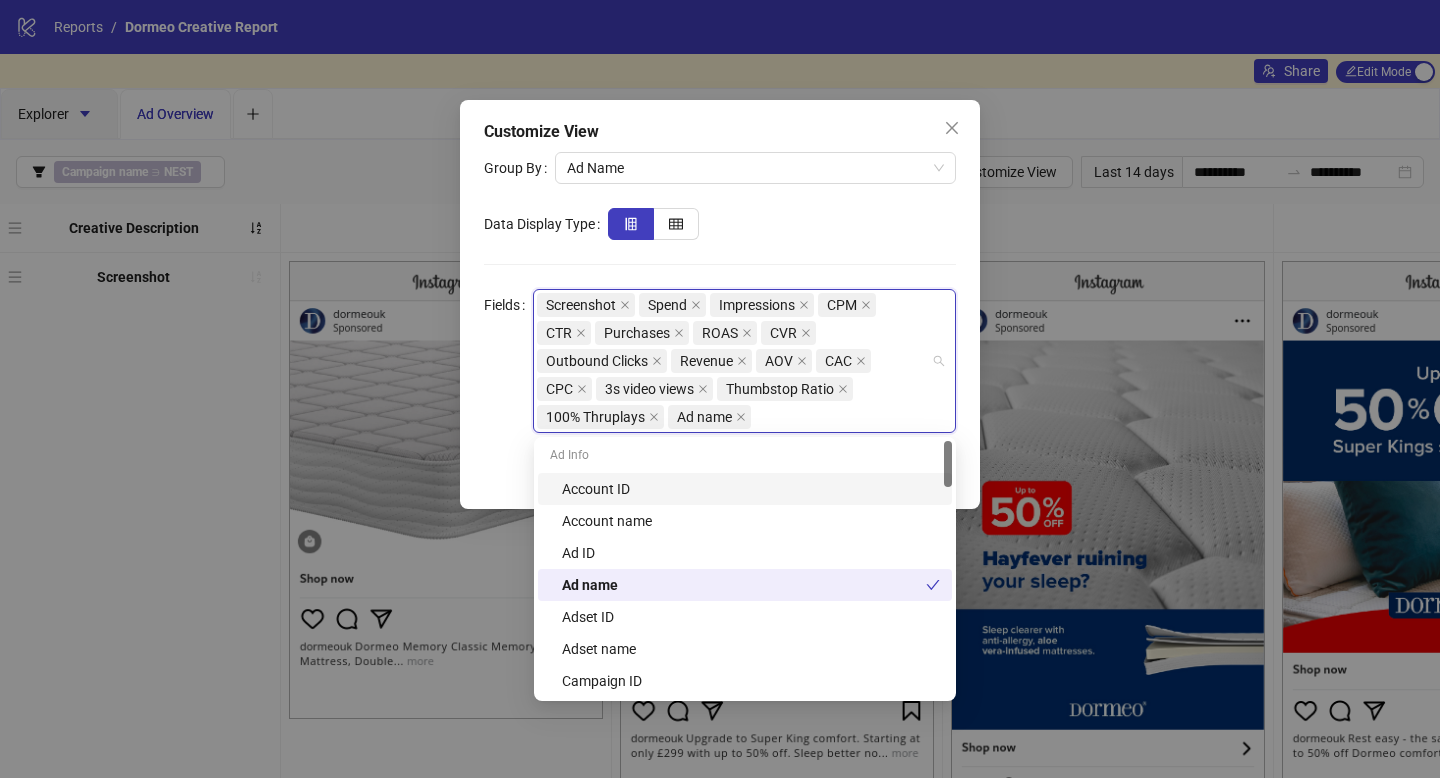 click on "Screenshot Spend Impressions CPM CTR Purchases ROAS CVR Outbound Clicks Revenue AOV CAC CPC 3s video views Thumbstop Ratio 100% Thruplays Ad name" at bounding box center (734, 361) 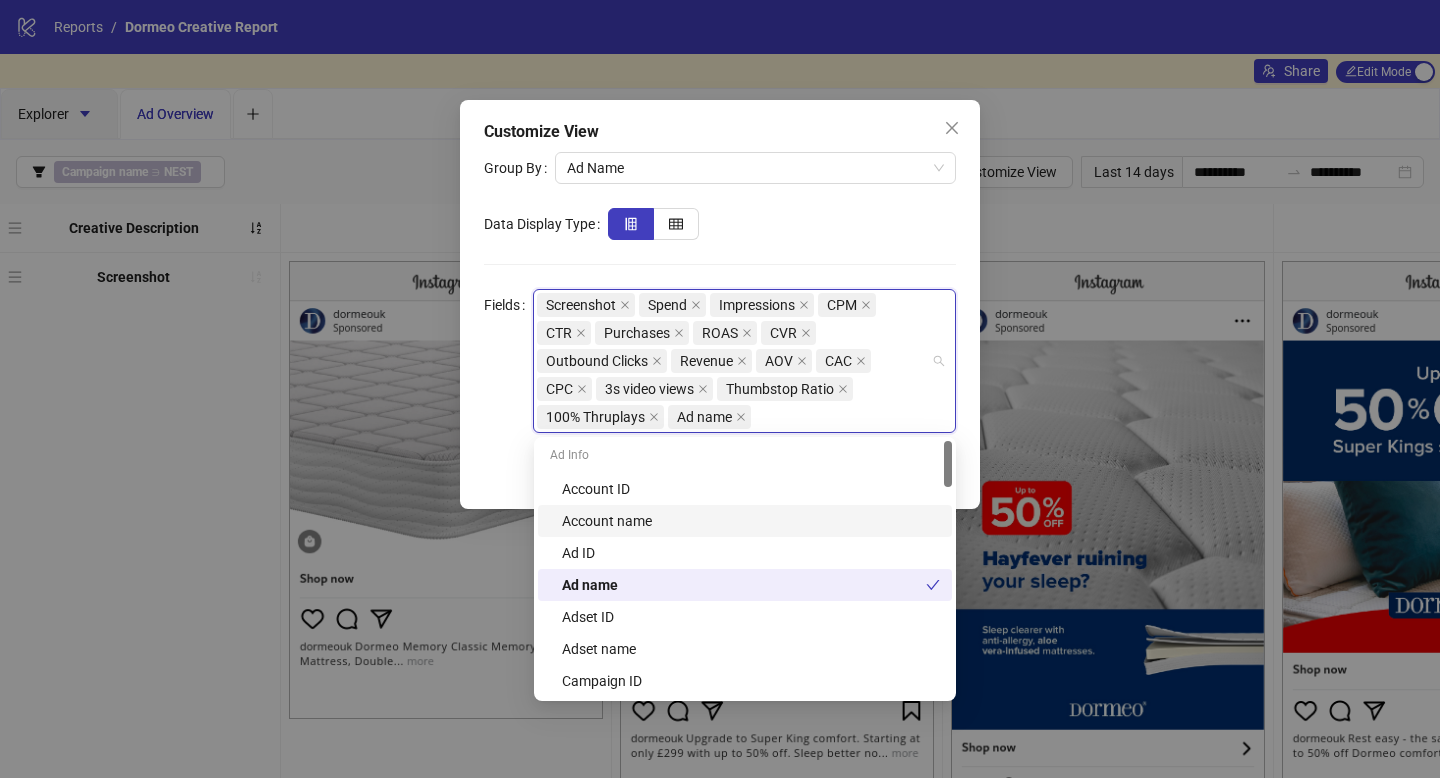 click on "Customize View Group By Ad Name Data Display Type Fields Screenshot Spend Impressions CPM CTR Purchases ROAS CVR Outbound Clicks Revenue AOV CAC CPC 3s video views Thumbstop Ratio 100% Thruplays Ad name   Cancel Save" at bounding box center (720, 389) 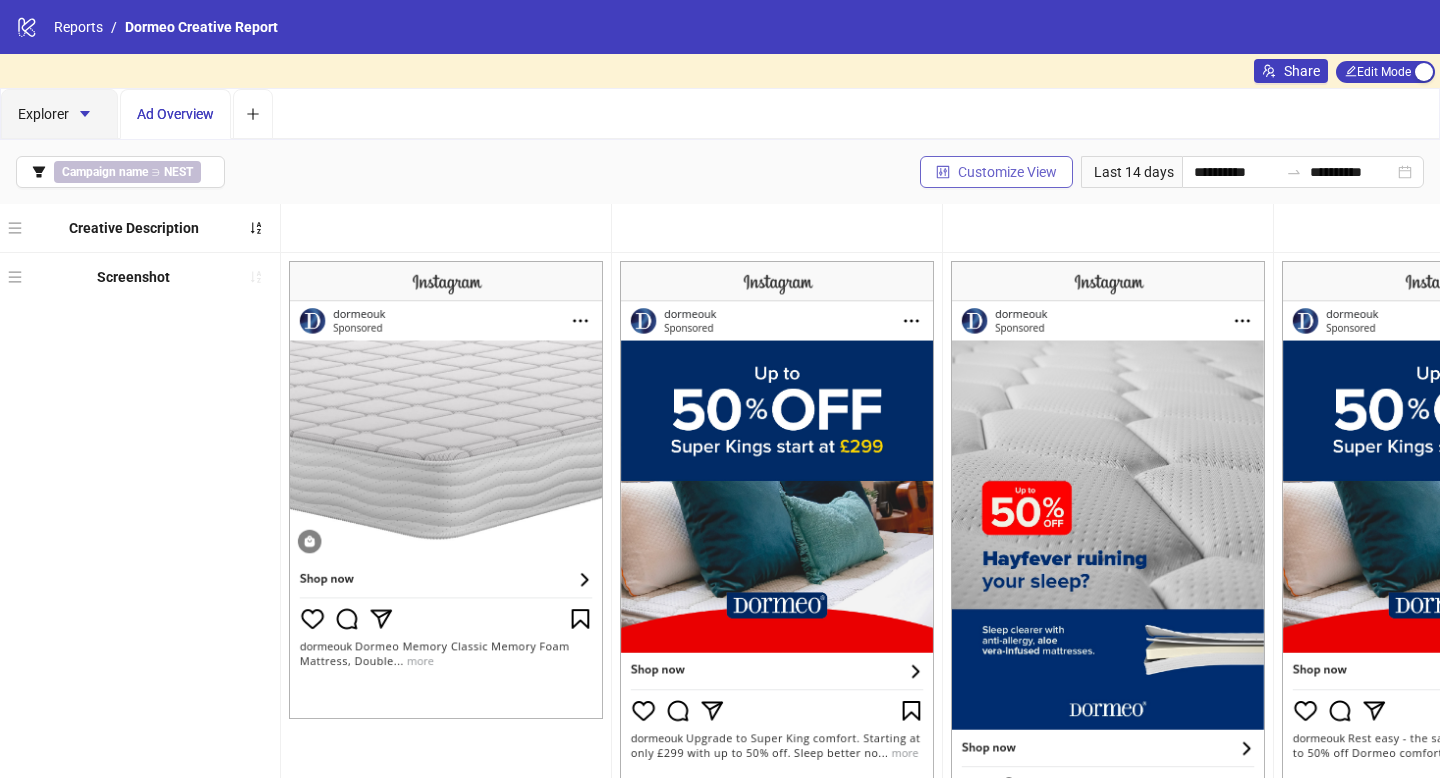 click on "Customize View" at bounding box center [1007, 172] 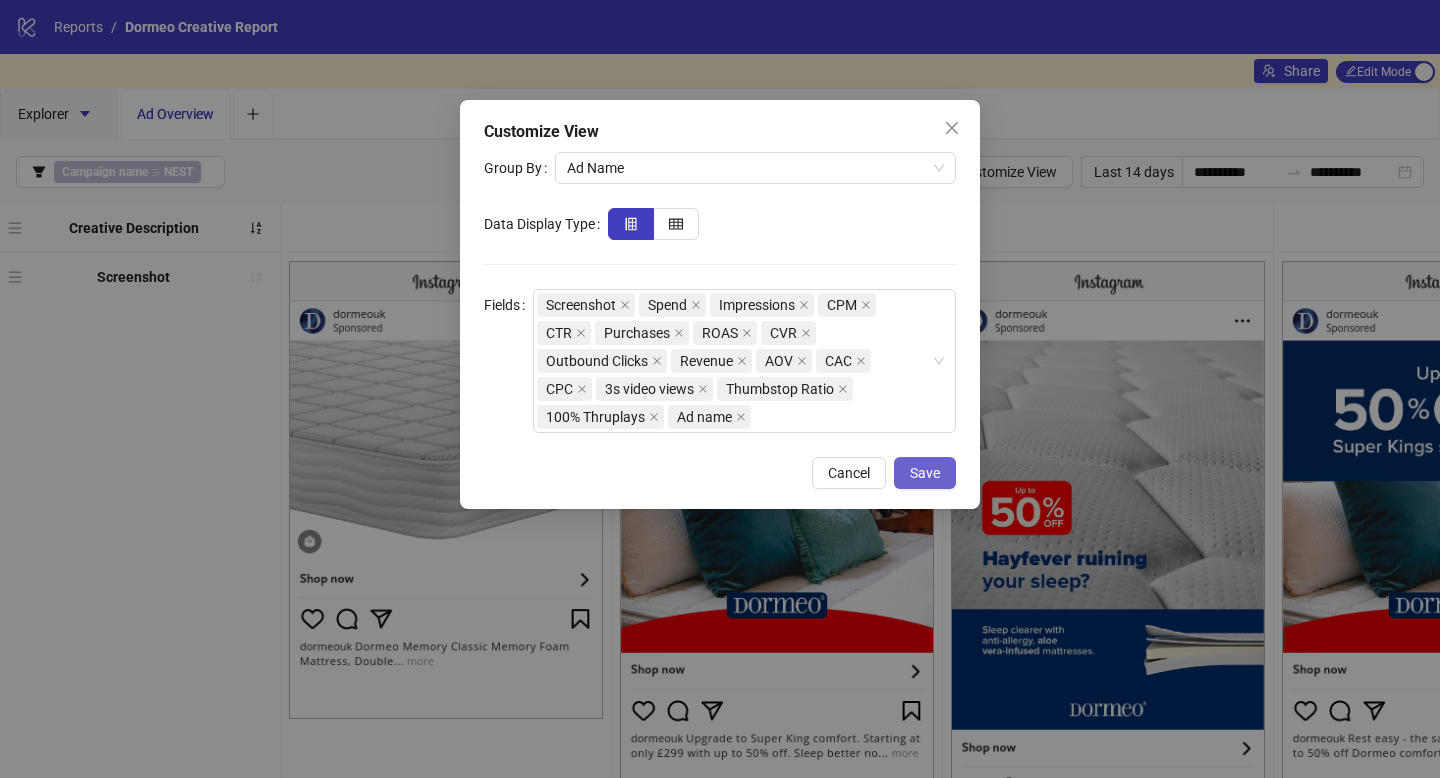 click on "Save" at bounding box center [925, 473] 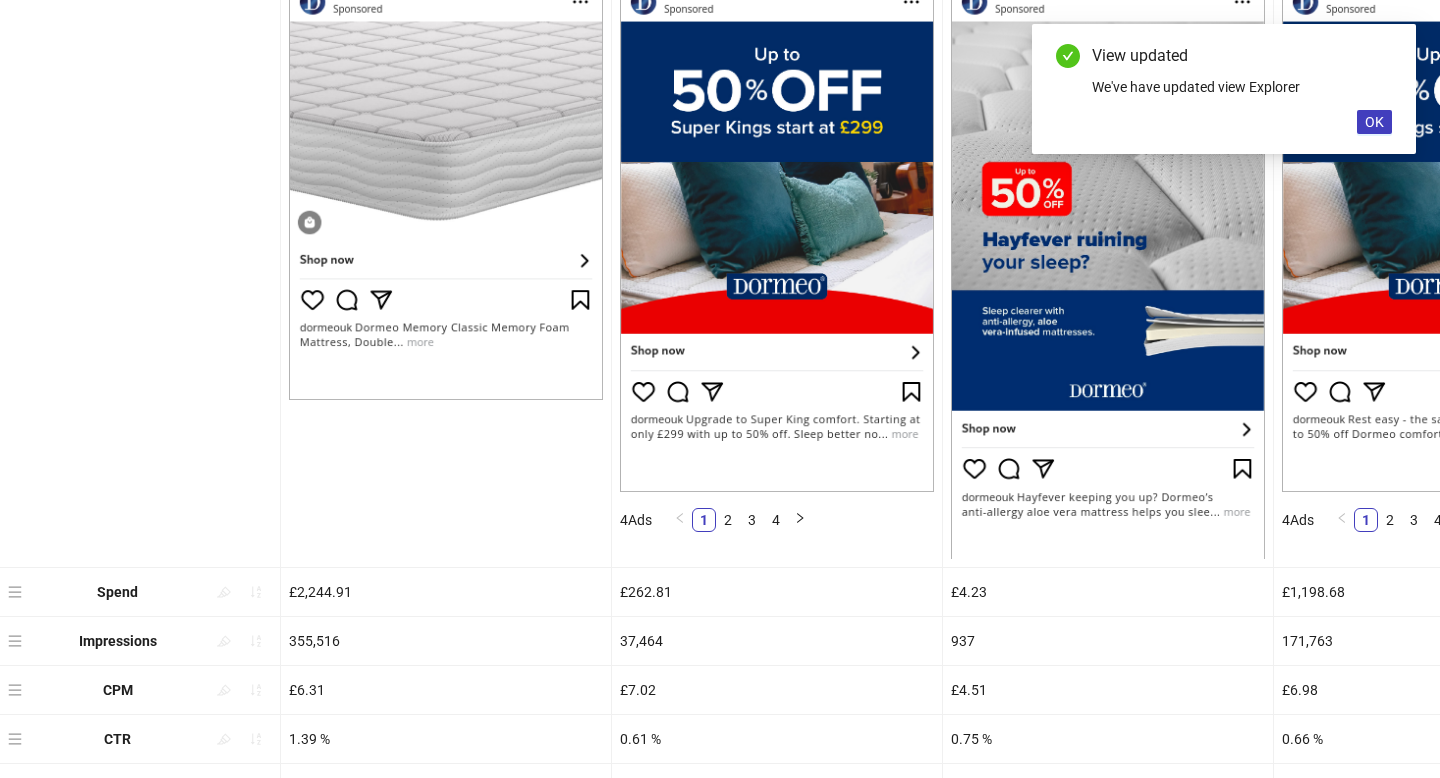 scroll, scrollTop: 292, scrollLeft: 0, axis: vertical 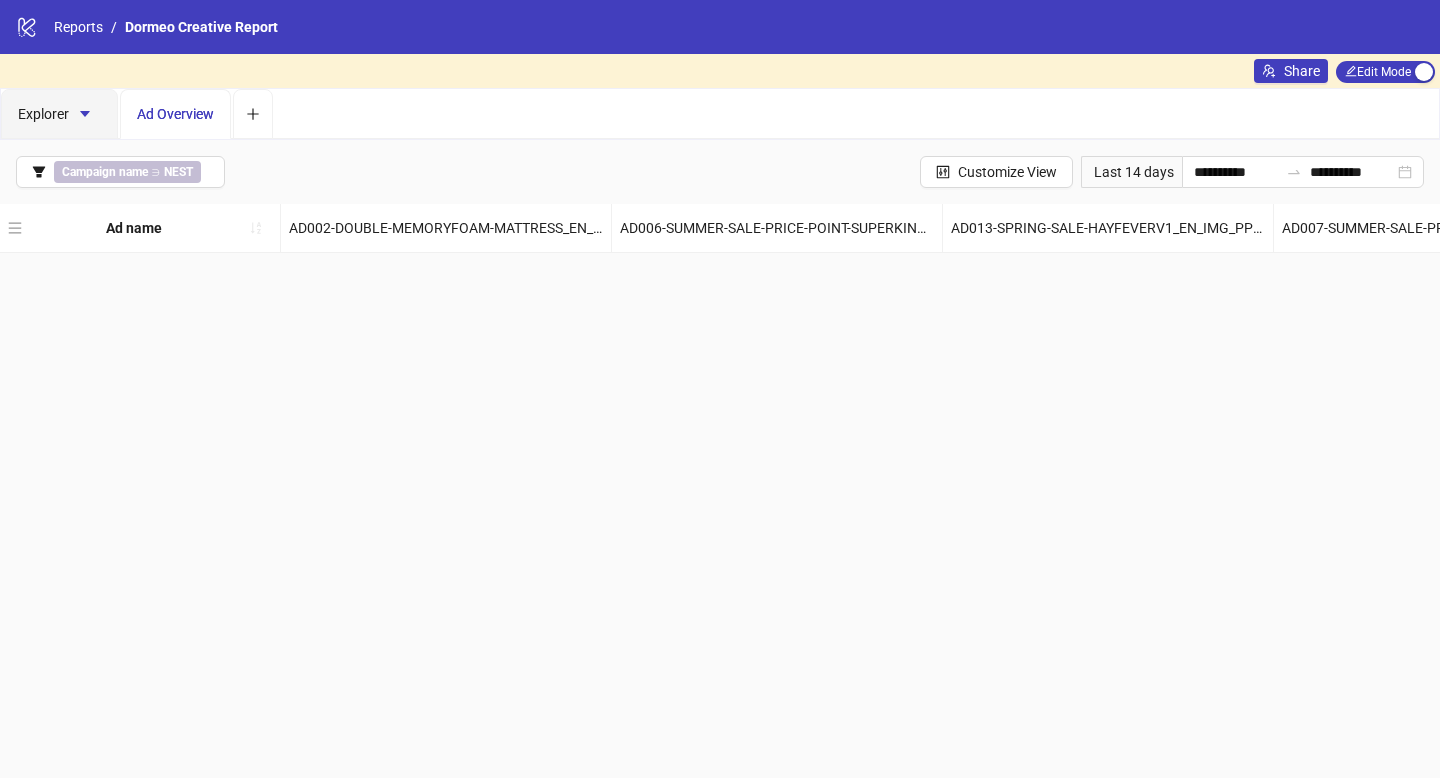 drag, startPoint x: 14, startPoint y: 716, endPoint x: 25, endPoint y: 228, distance: 488.12396 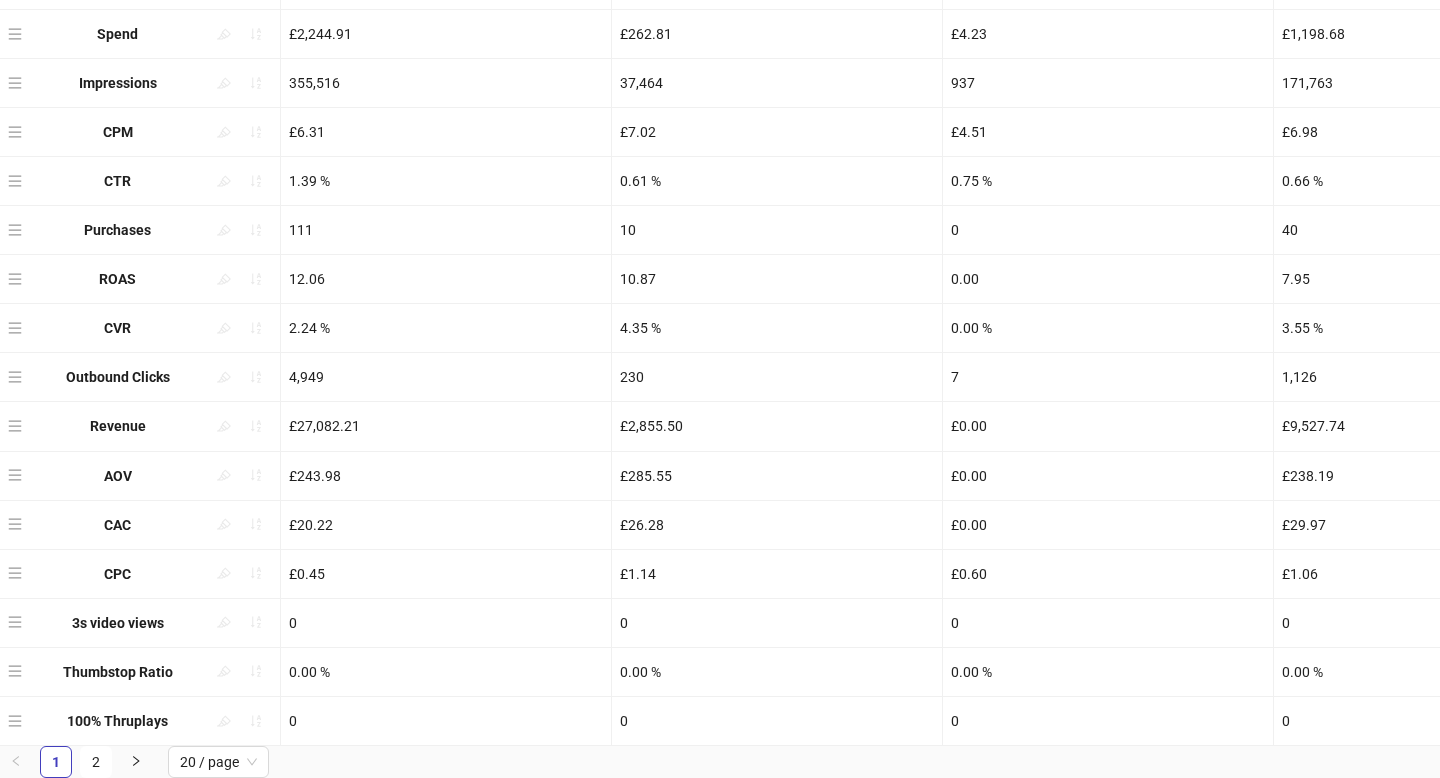 scroll, scrollTop: 0, scrollLeft: 0, axis: both 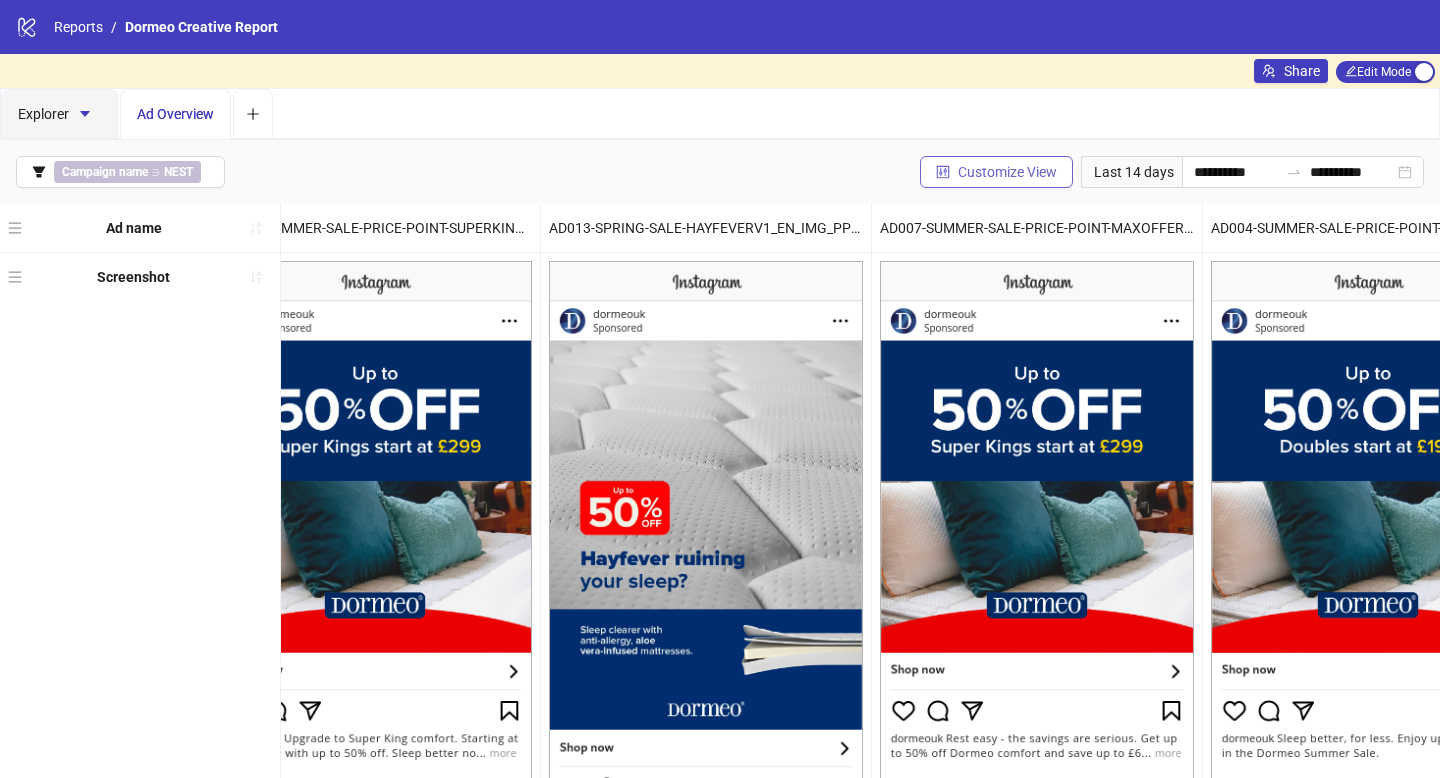 click on "Customize View" at bounding box center [996, 172] 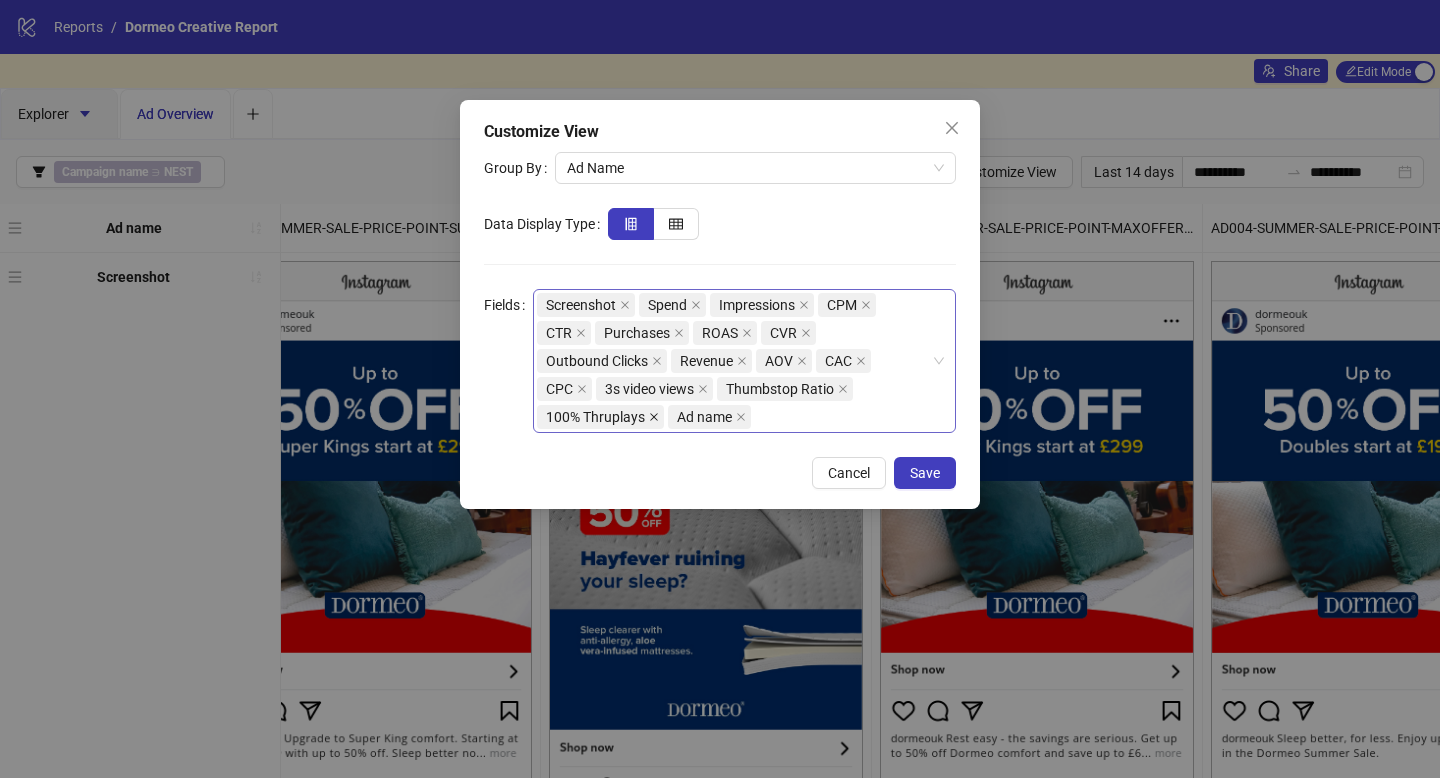 click 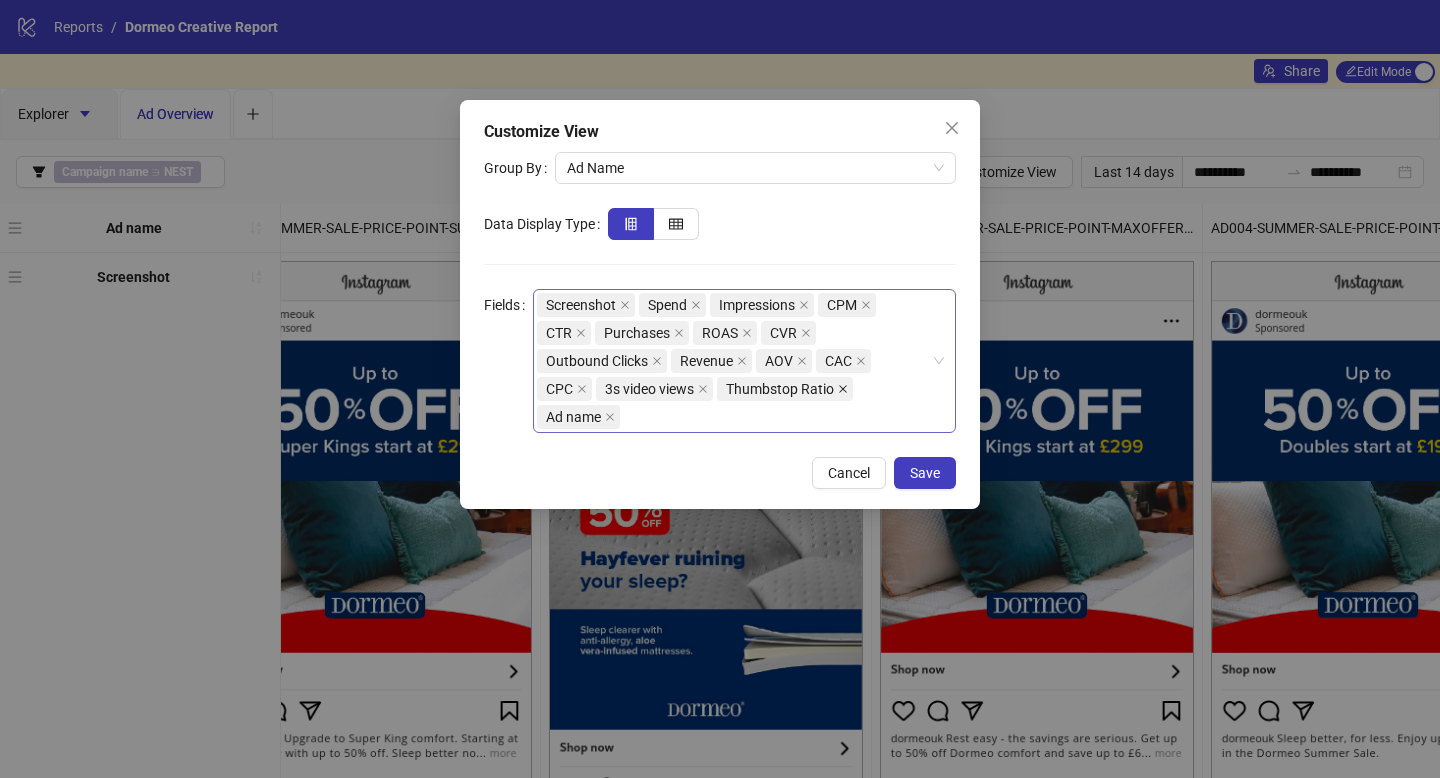 click at bounding box center (843, 389) 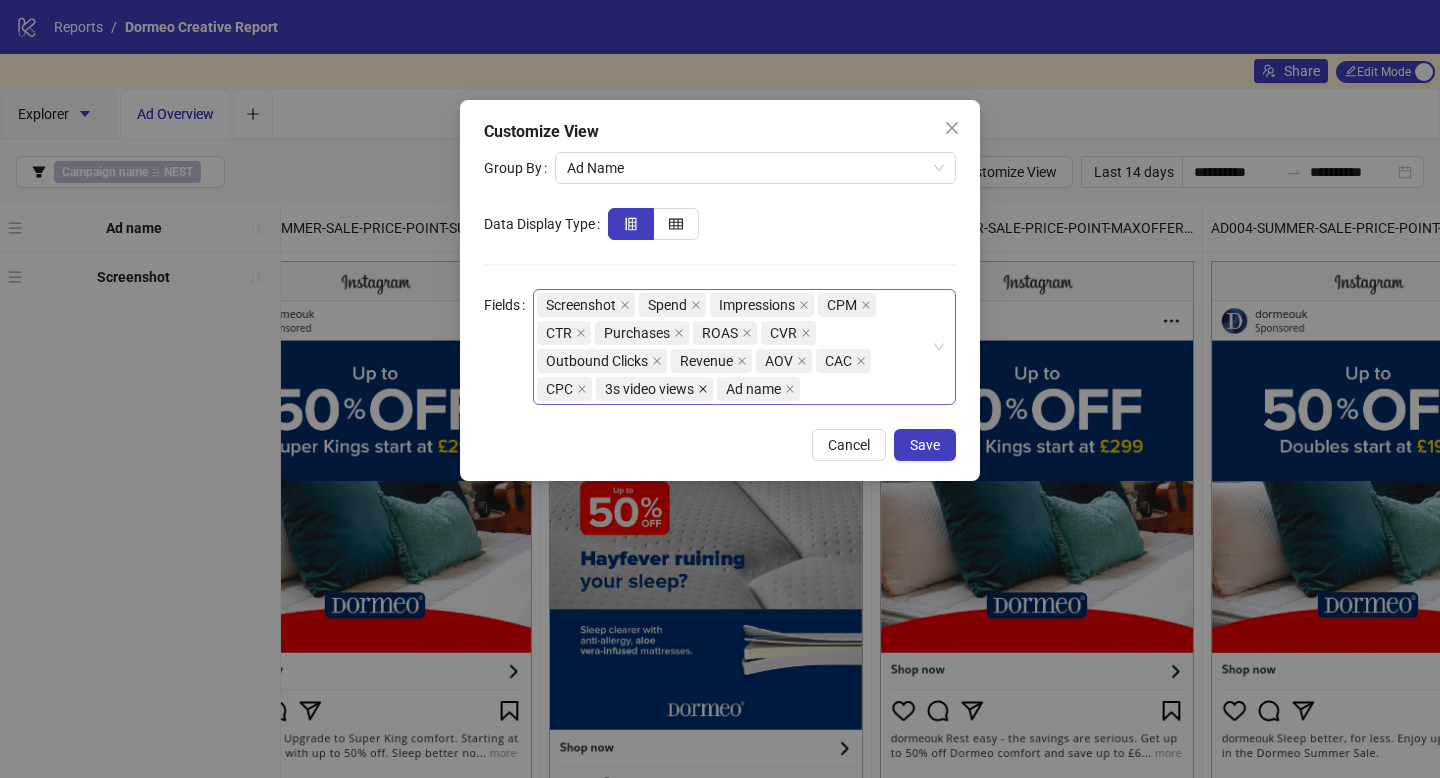click 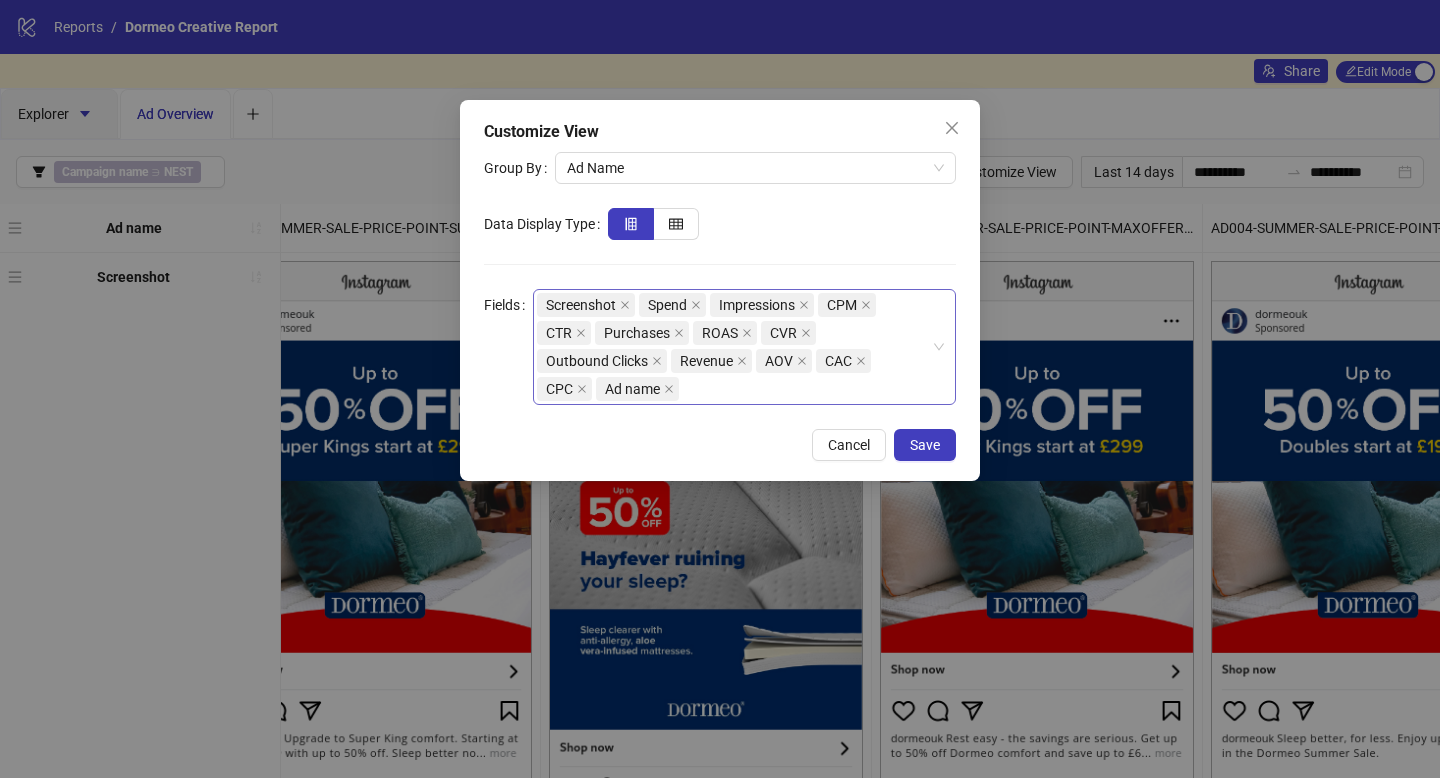 click on "Screenshot Spend Impressions CPM CTR Purchases ROAS CVR Outbound Clicks Revenue AOV CAC CPC Ad name" at bounding box center [734, 347] 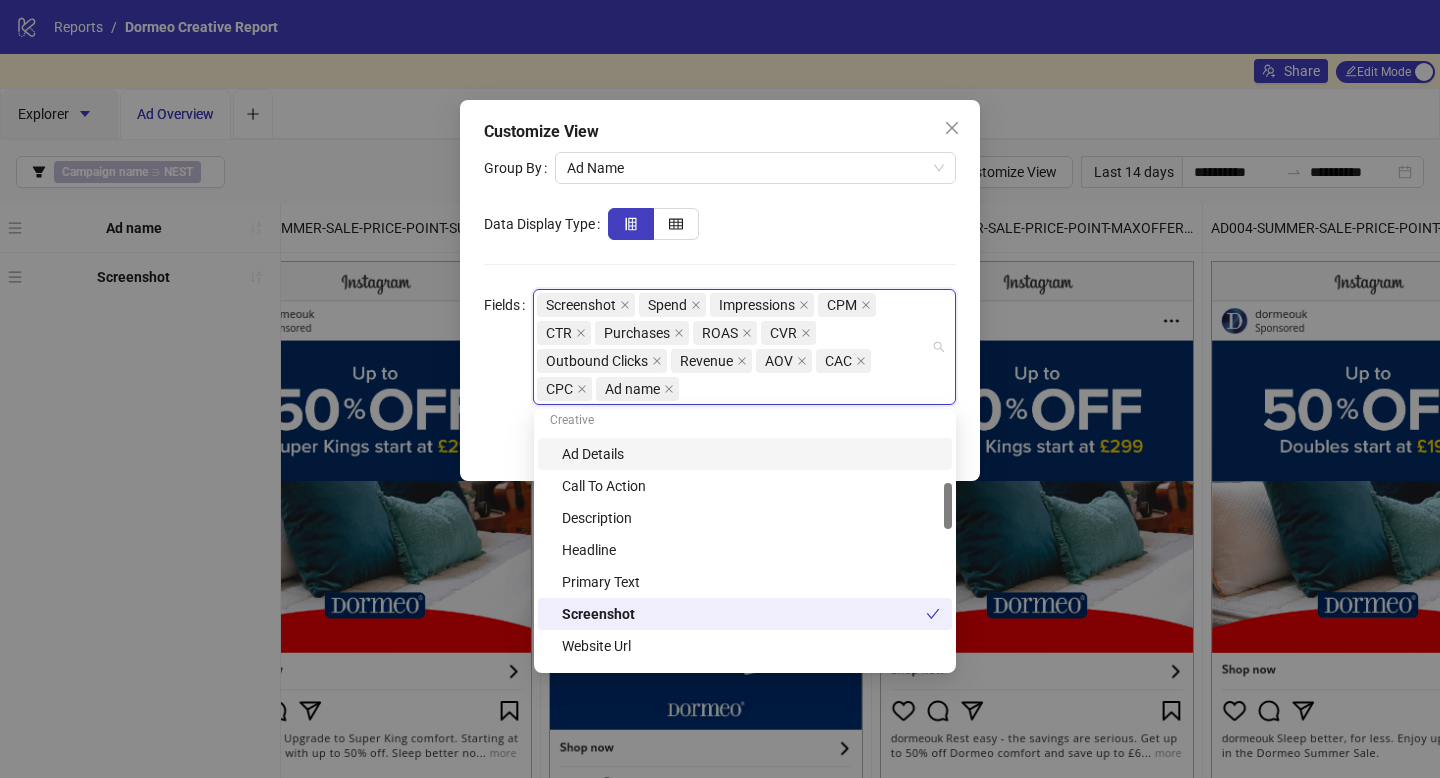 scroll, scrollTop: 389, scrollLeft: 0, axis: vertical 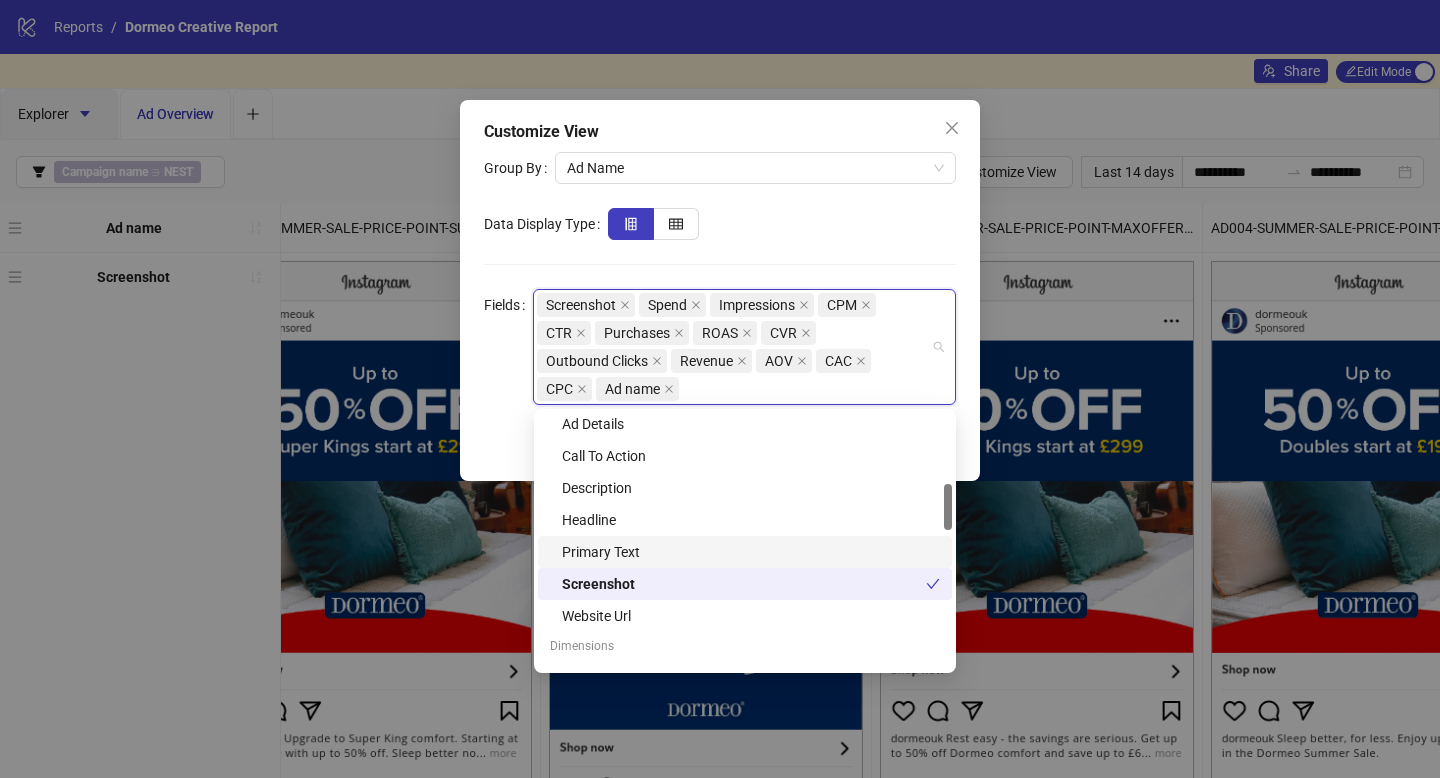 click on "Primary Text" at bounding box center (751, 552) 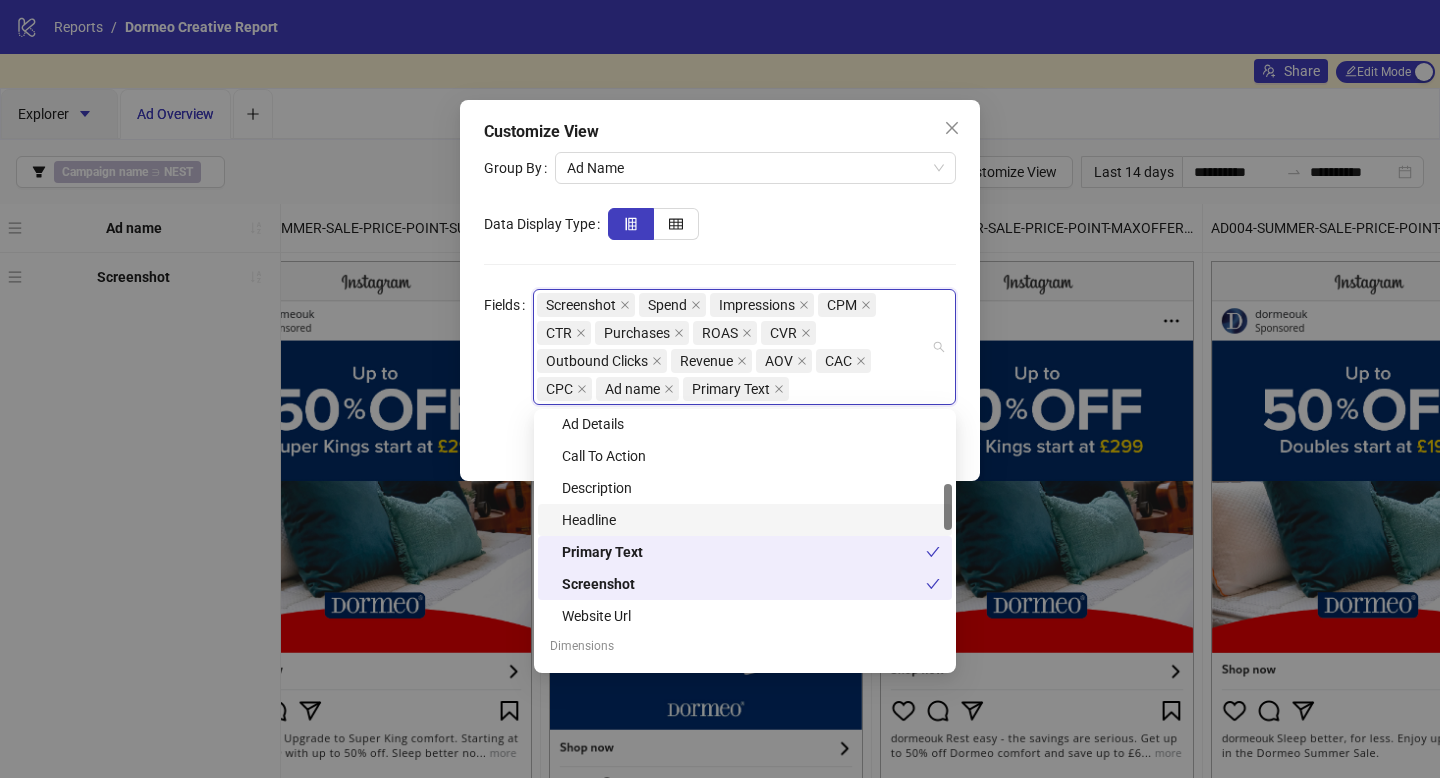 click on "Headline" at bounding box center [751, 520] 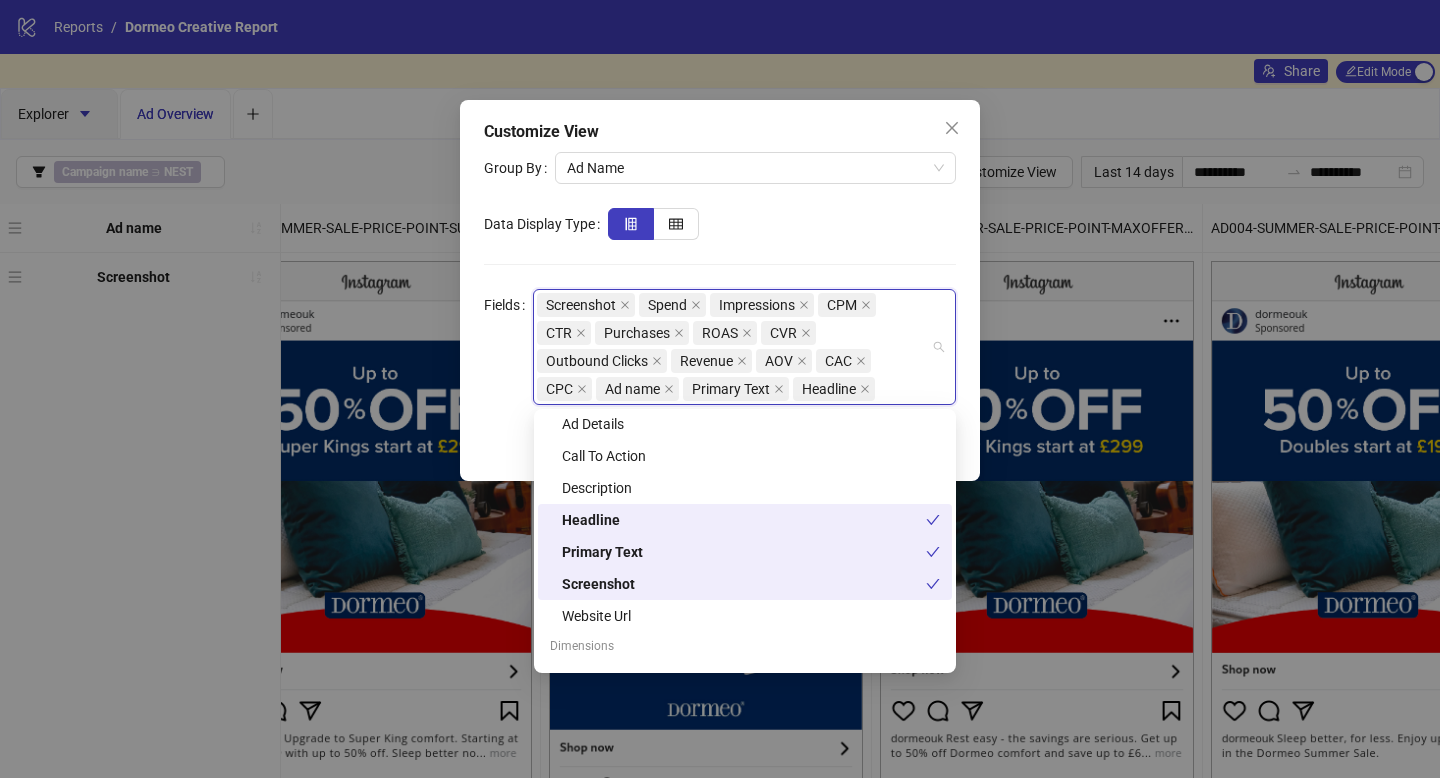 click on "Headline" at bounding box center (744, 520) 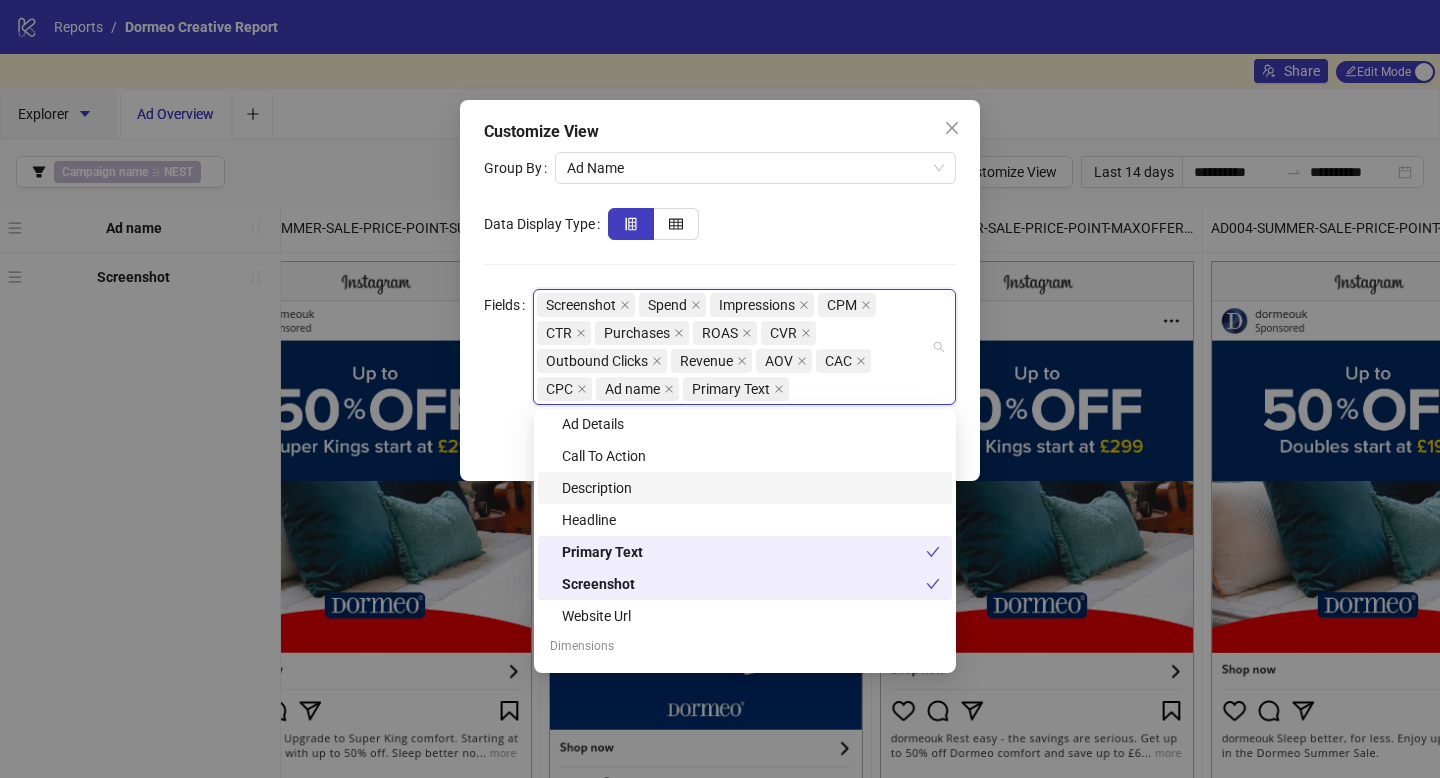 click on "Customize View Group By Ad Name Data Display Type Fields Screenshot Spend Impressions CPM CTR Purchases ROAS CVR Outbound Clicks Revenue AOV CAC CPC Ad name Primary Text   Cancel Save" at bounding box center [720, 290] 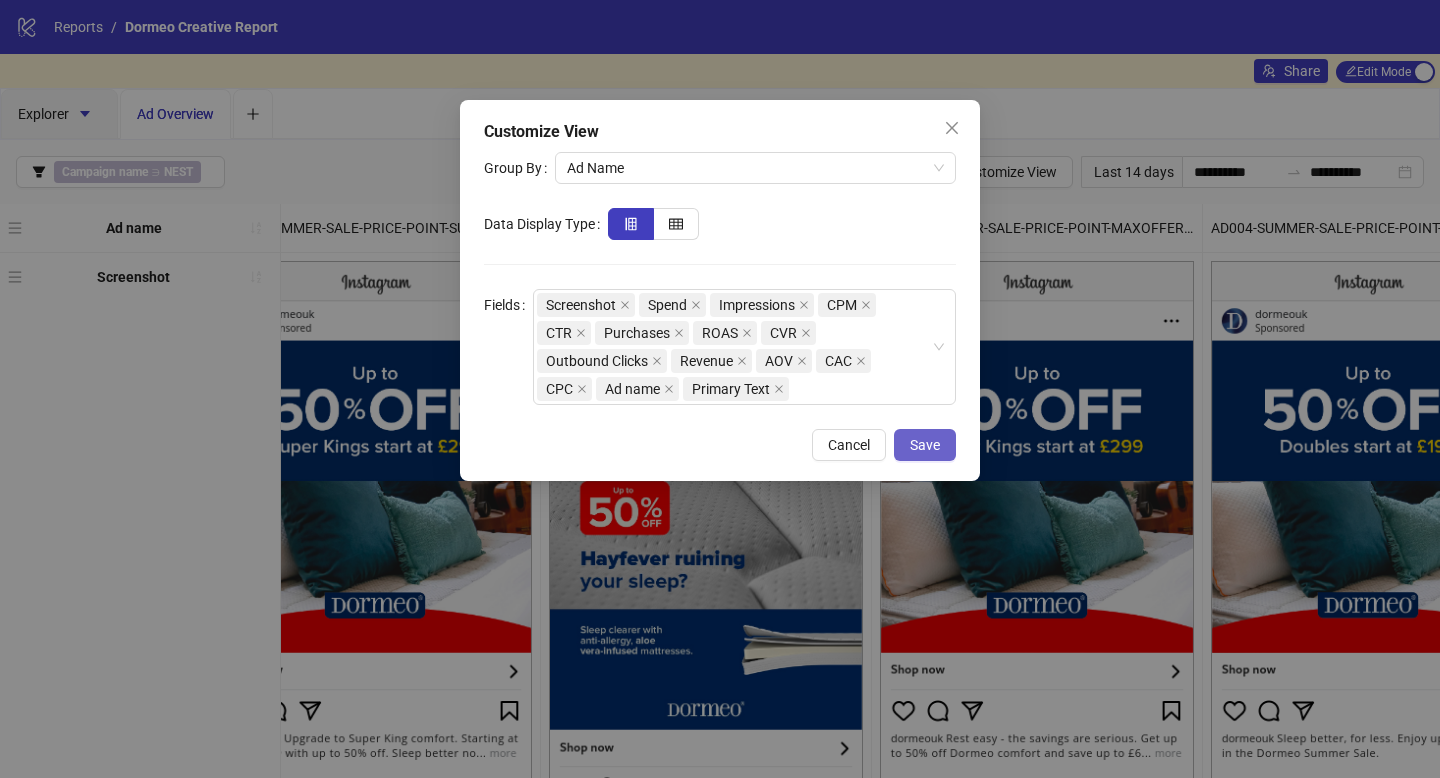click on "Save" at bounding box center (925, 445) 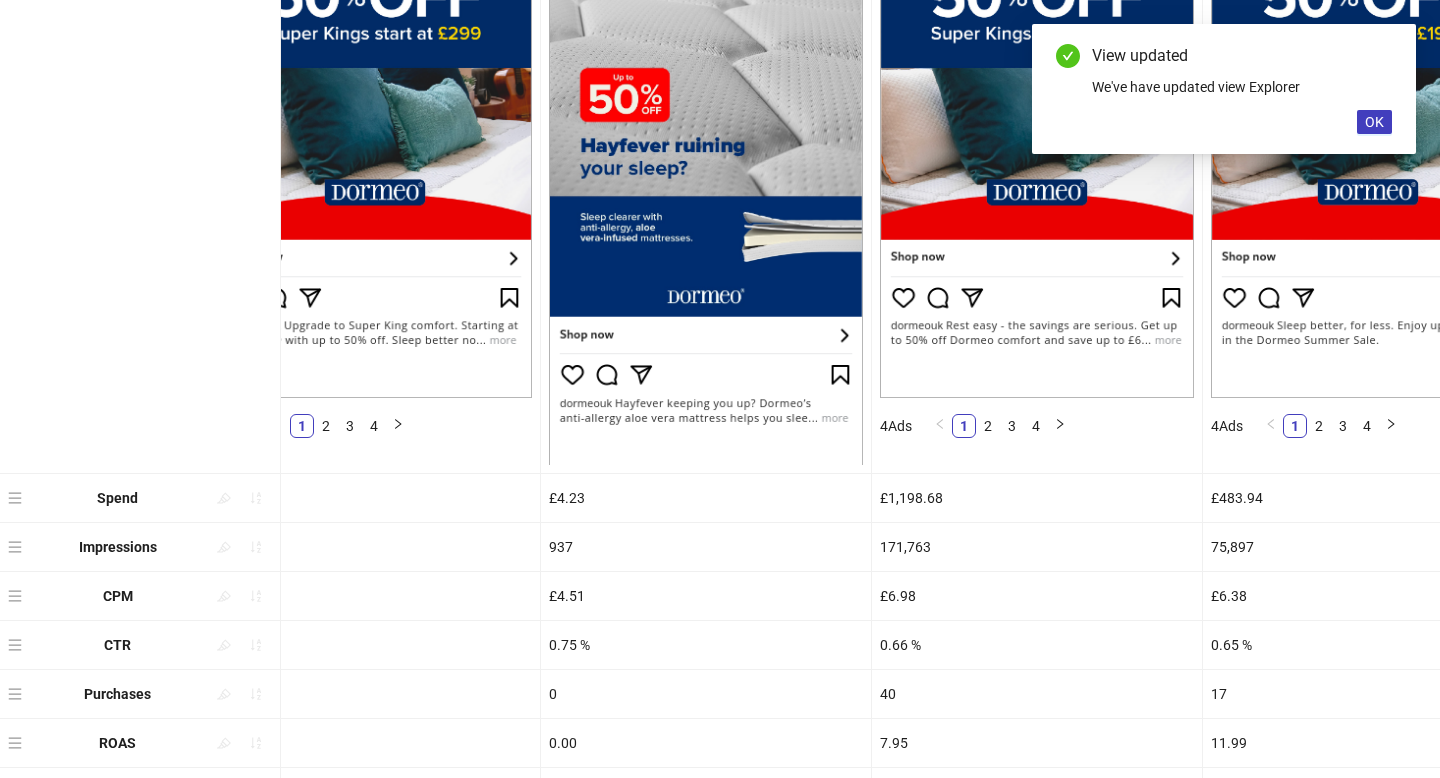 scroll, scrollTop: 779, scrollLeft: 0, axis: vertical 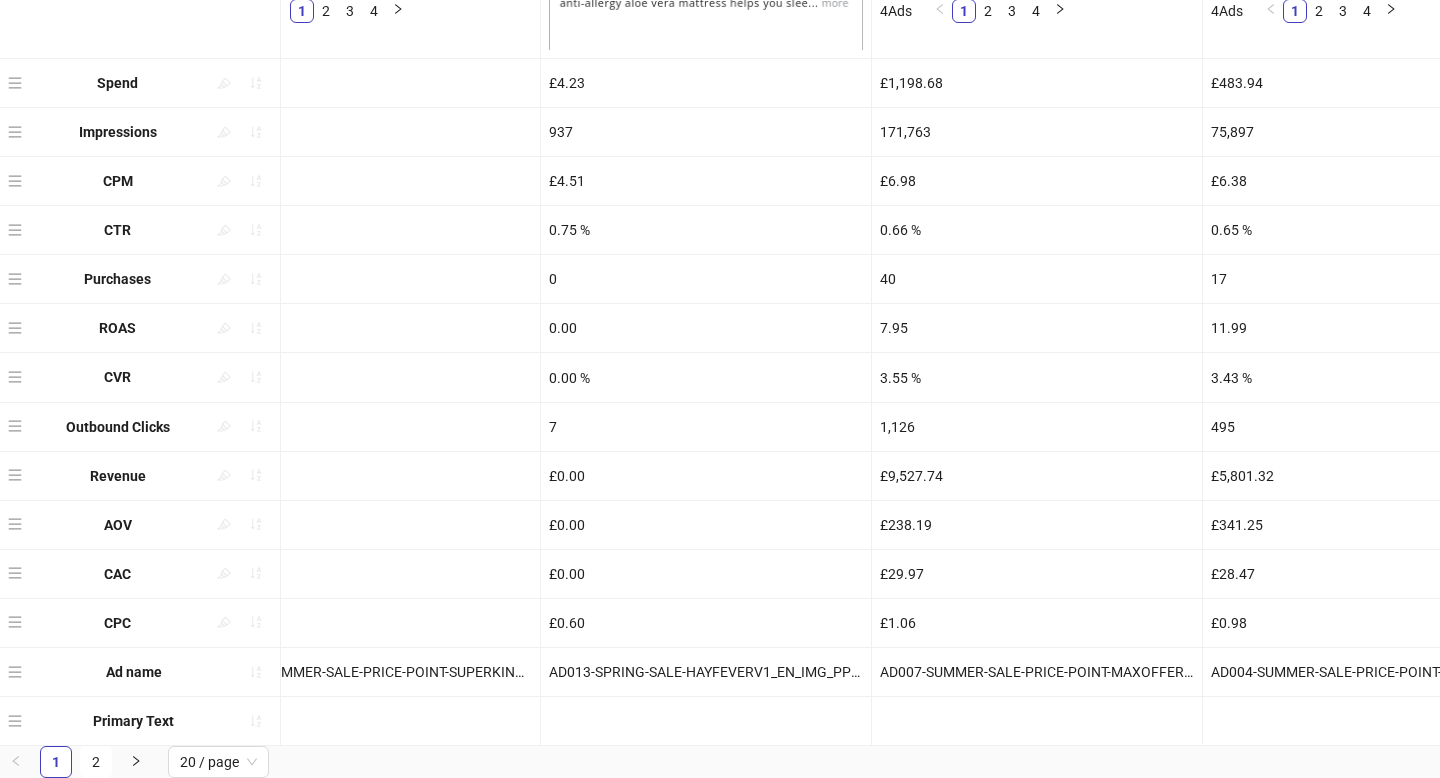 click on "75,897" at bounding box center [1368, 132] 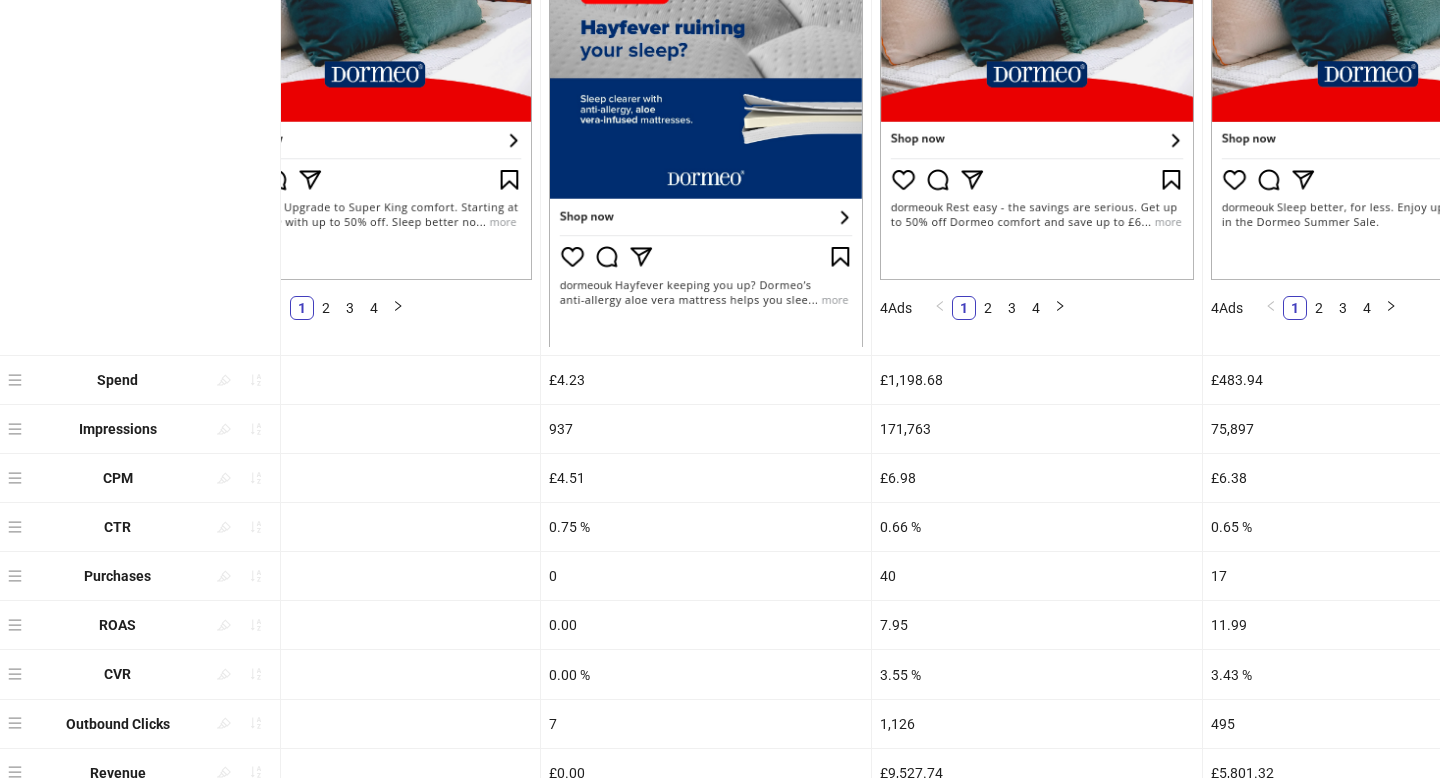 scroll, scrollTop: 0, scrollLeft: 0, axis: both 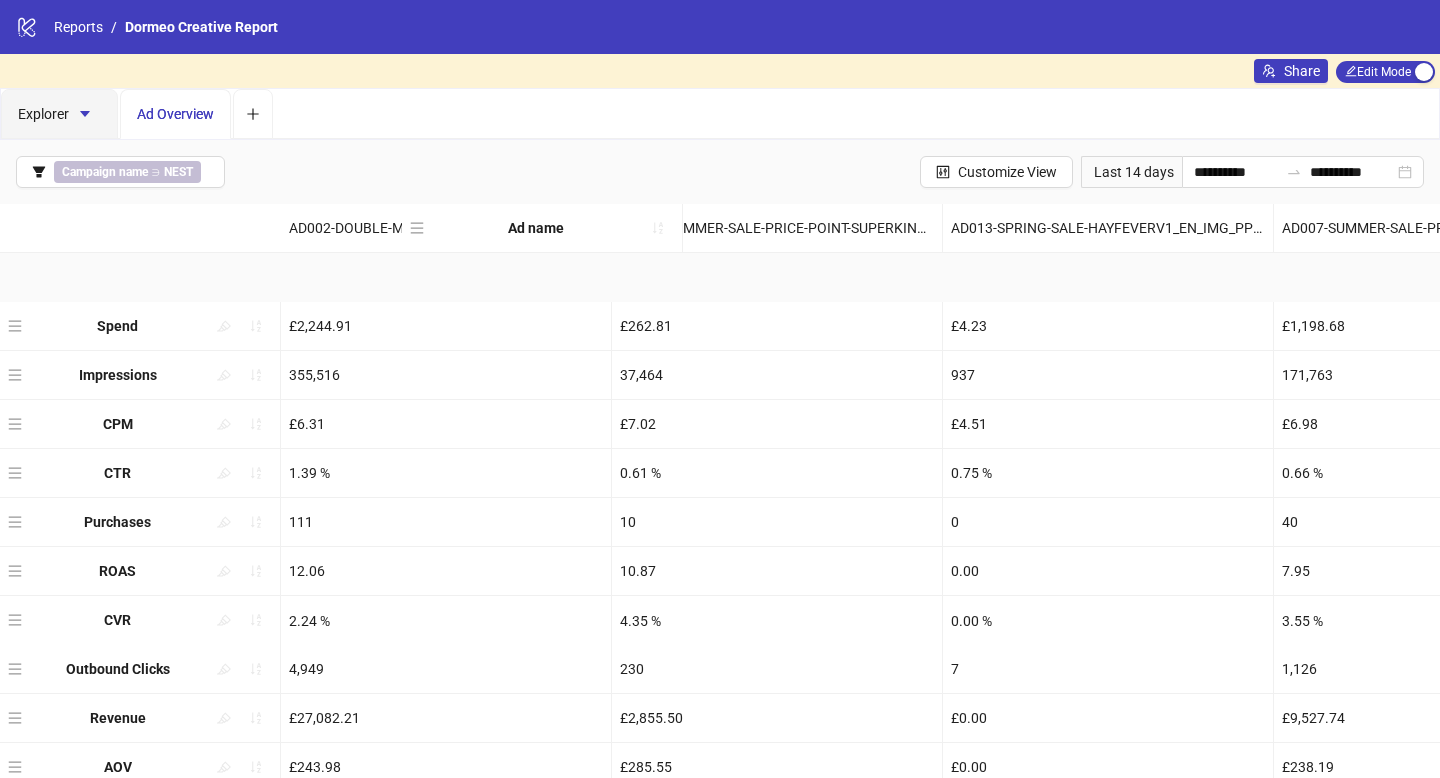 drag, startPoint x: 12, startPoint y: 670, endPoint x: 46, endPoint y: 220, distance: 451.28262 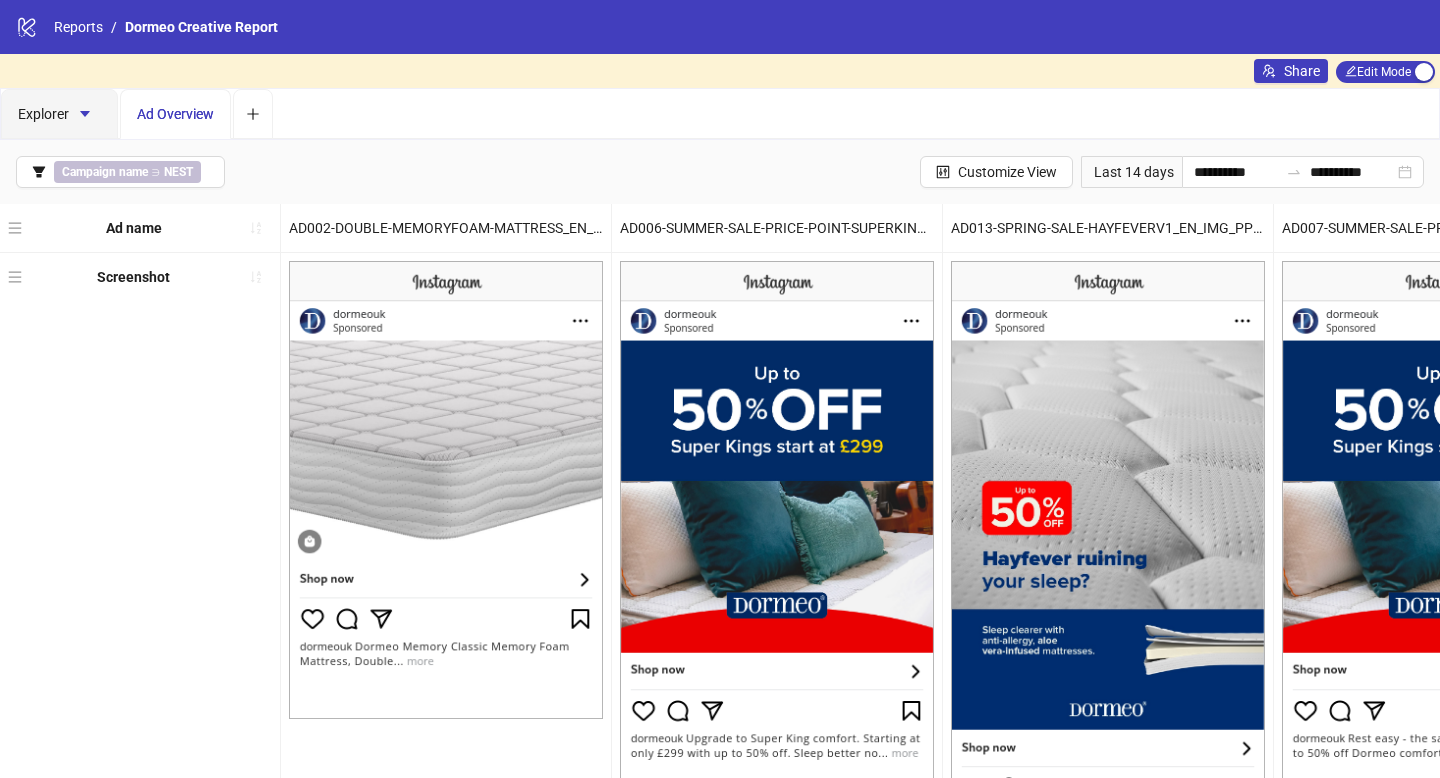 scroll, scrollTop: 779, scrollLeft: 0, axis: vertical 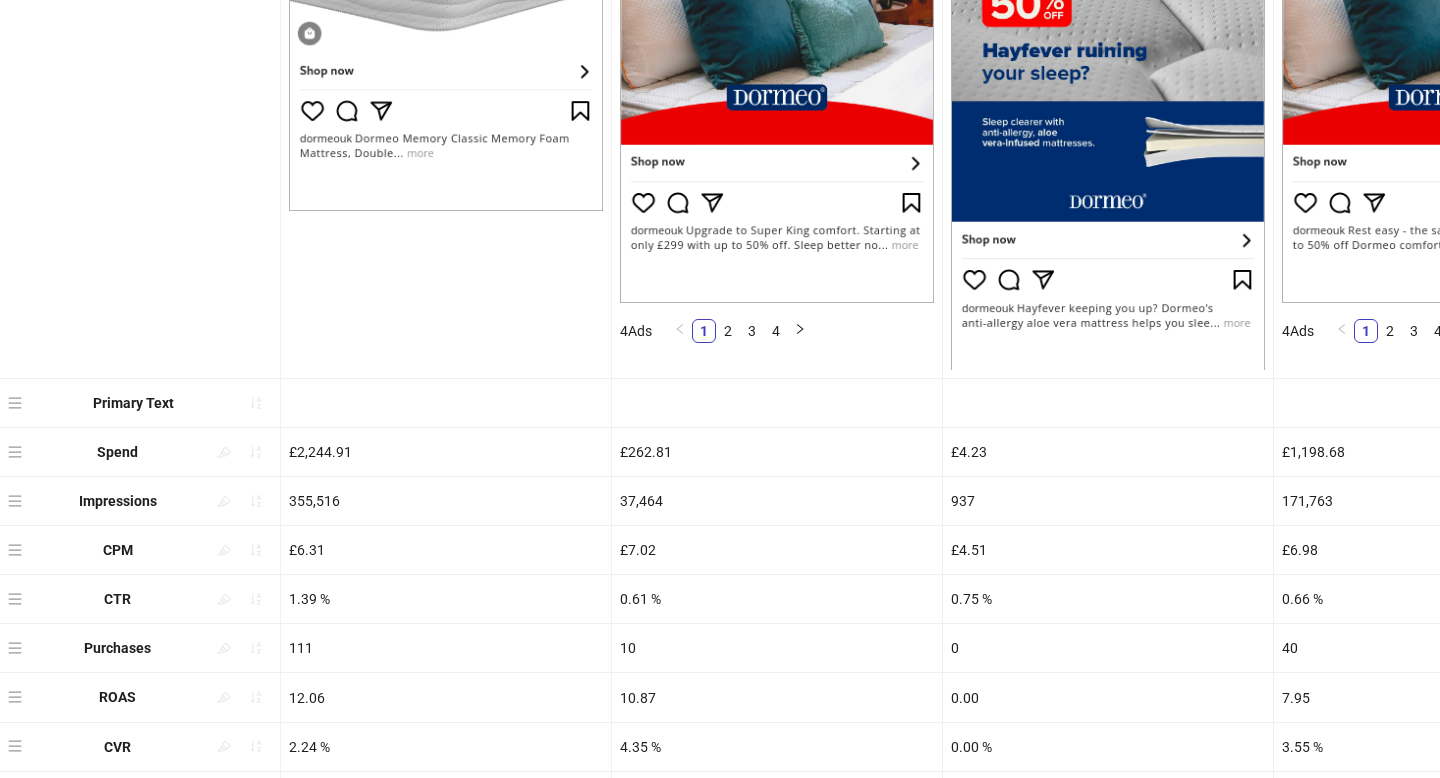 drag, startPoint x: 14, startPoint y: 723, endPoint x: 63, endPoint y: 389, distance: 337.57516 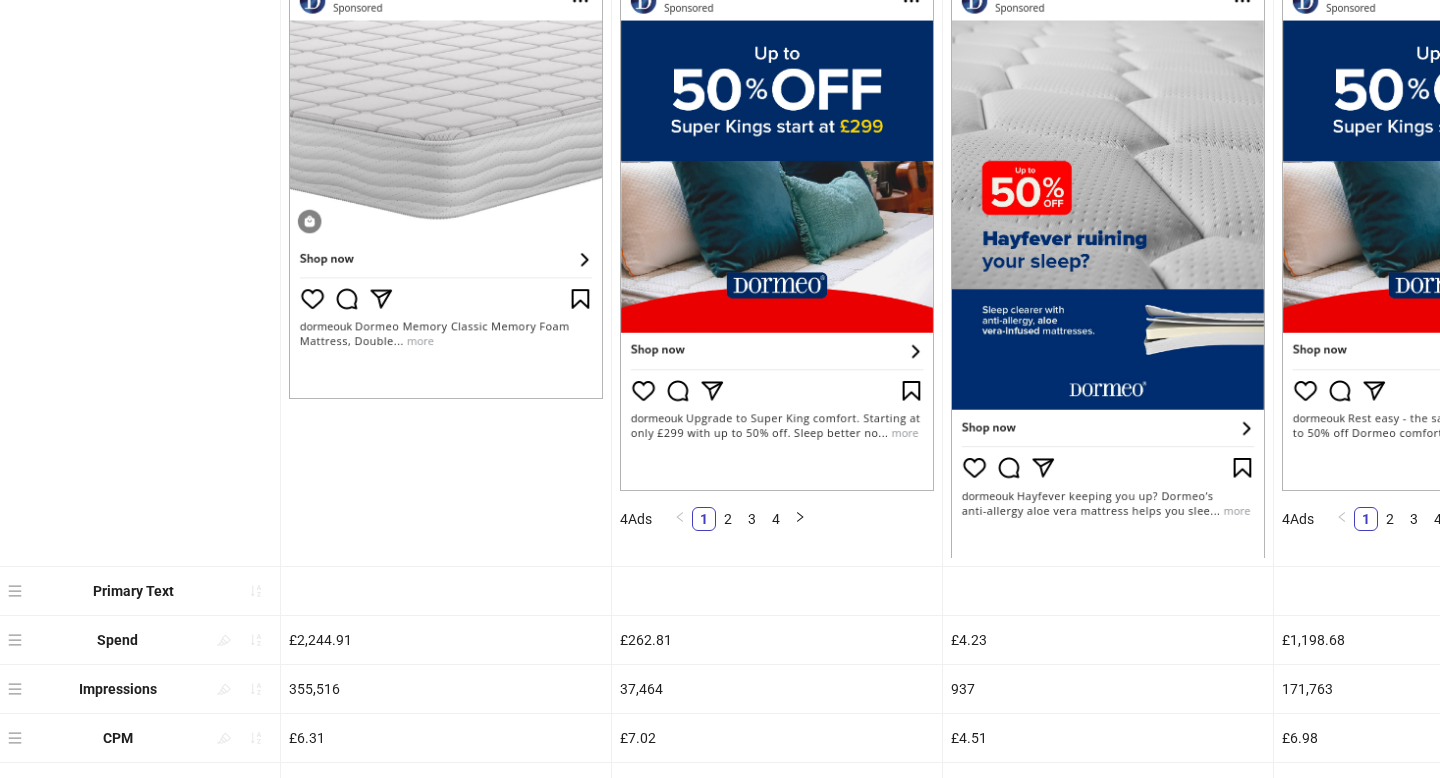 scroll, scrollTop: 0, scrollLeft: 0, axis: both 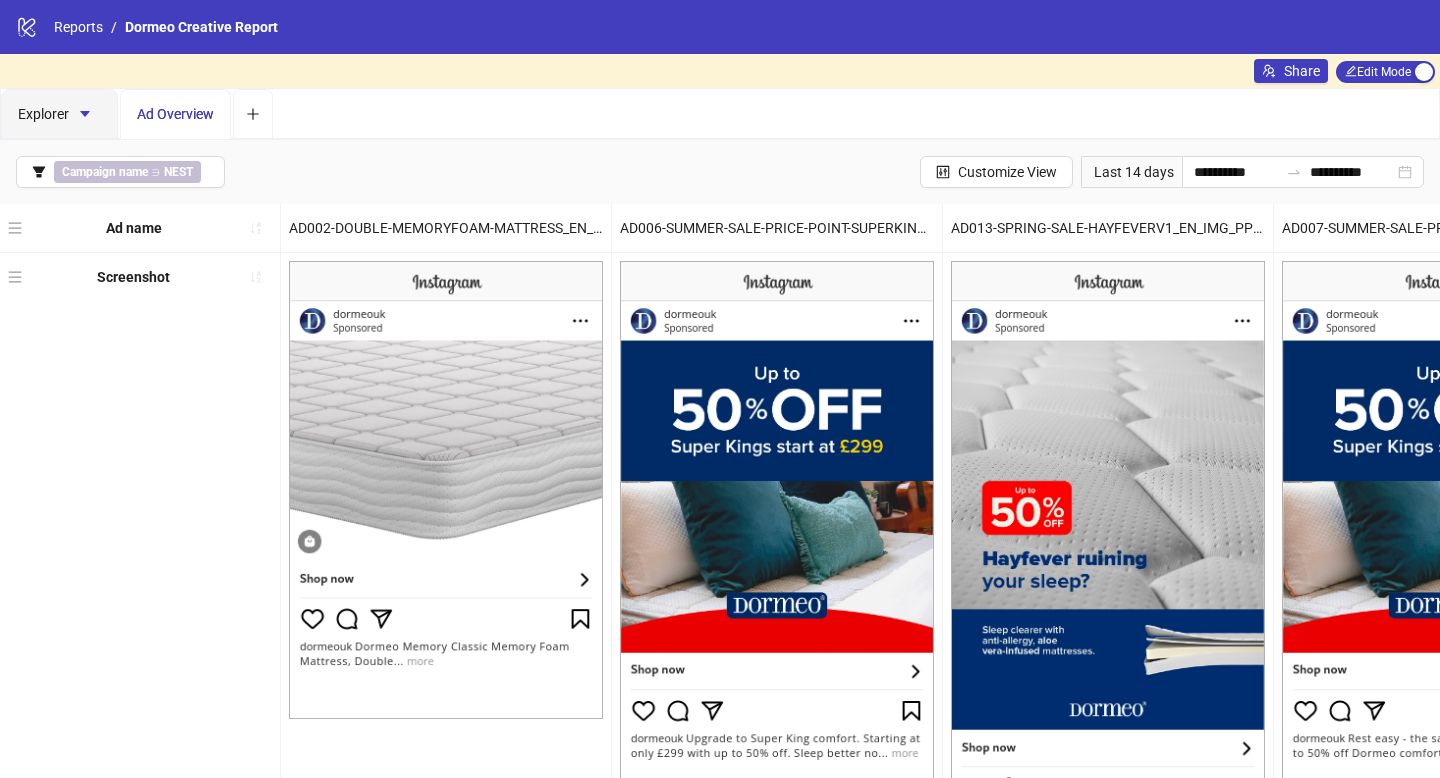 click on "Explorer Ad Overview" at bounding box center (720, 114) 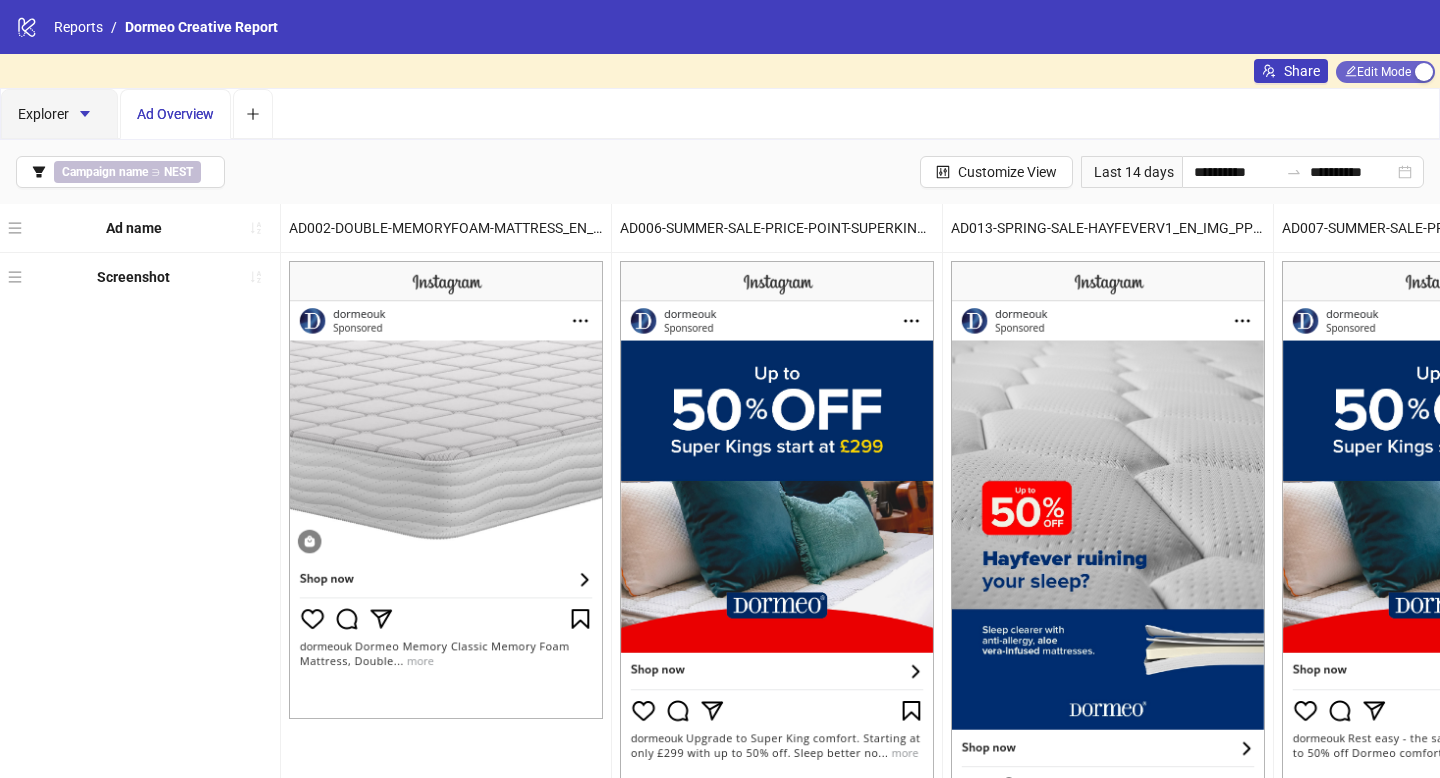 click on "Edit Mode  Edit Mode" at bounding box center (1385, 72) 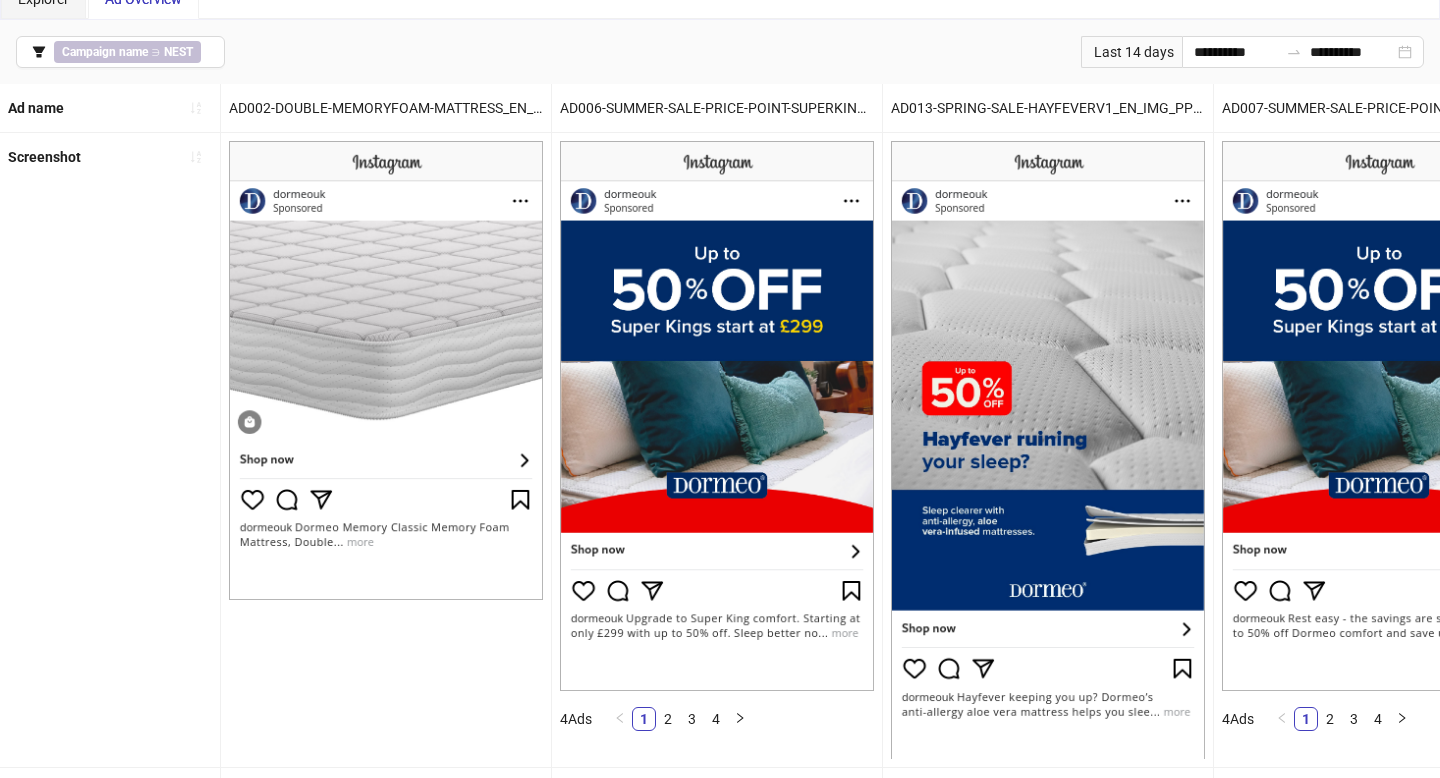 scroll, scrollTop: 0, scrollLeft: 0, axis: both 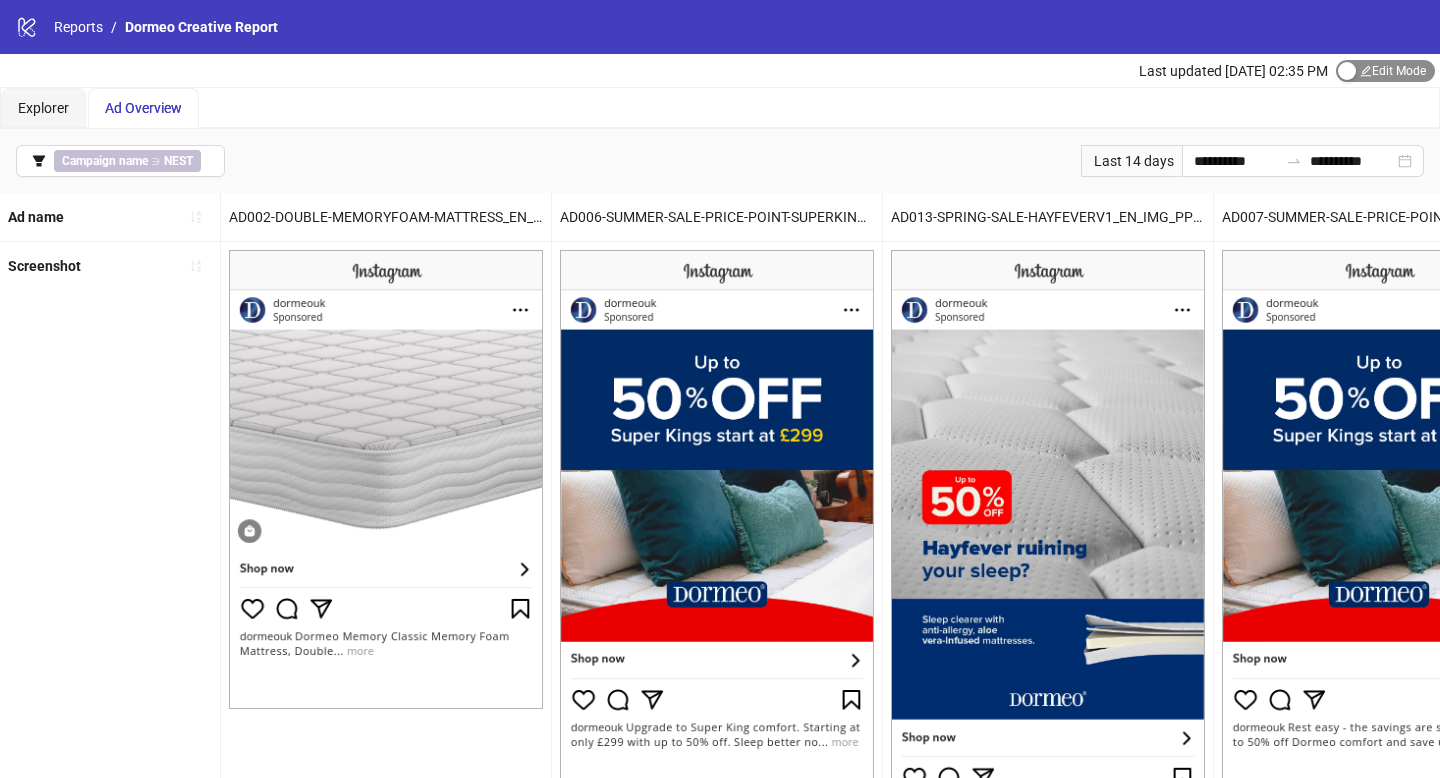 click on "Edit Mode  Edit Mode" at bounding box center [1385, 71] 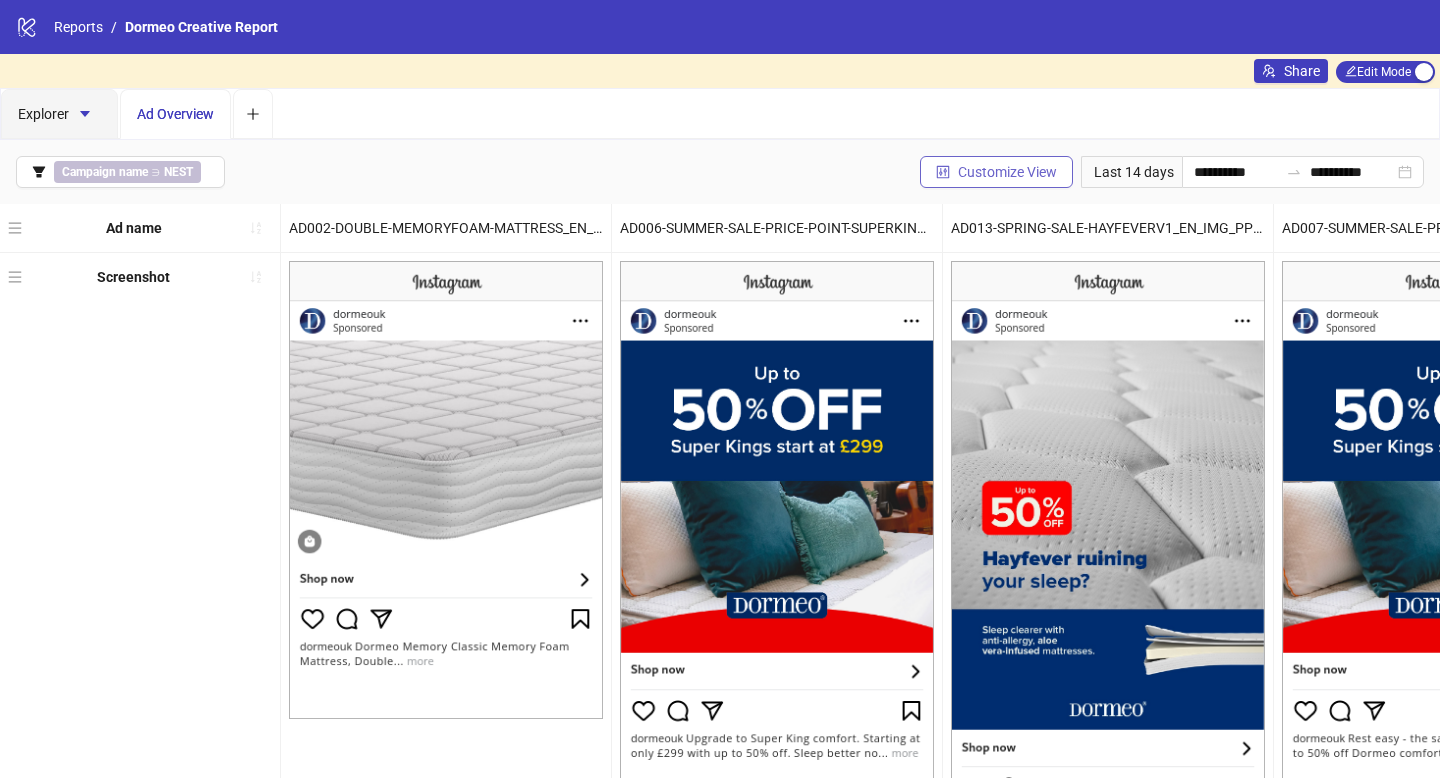 click on "Customize View" at bounding box center (1007, 172) 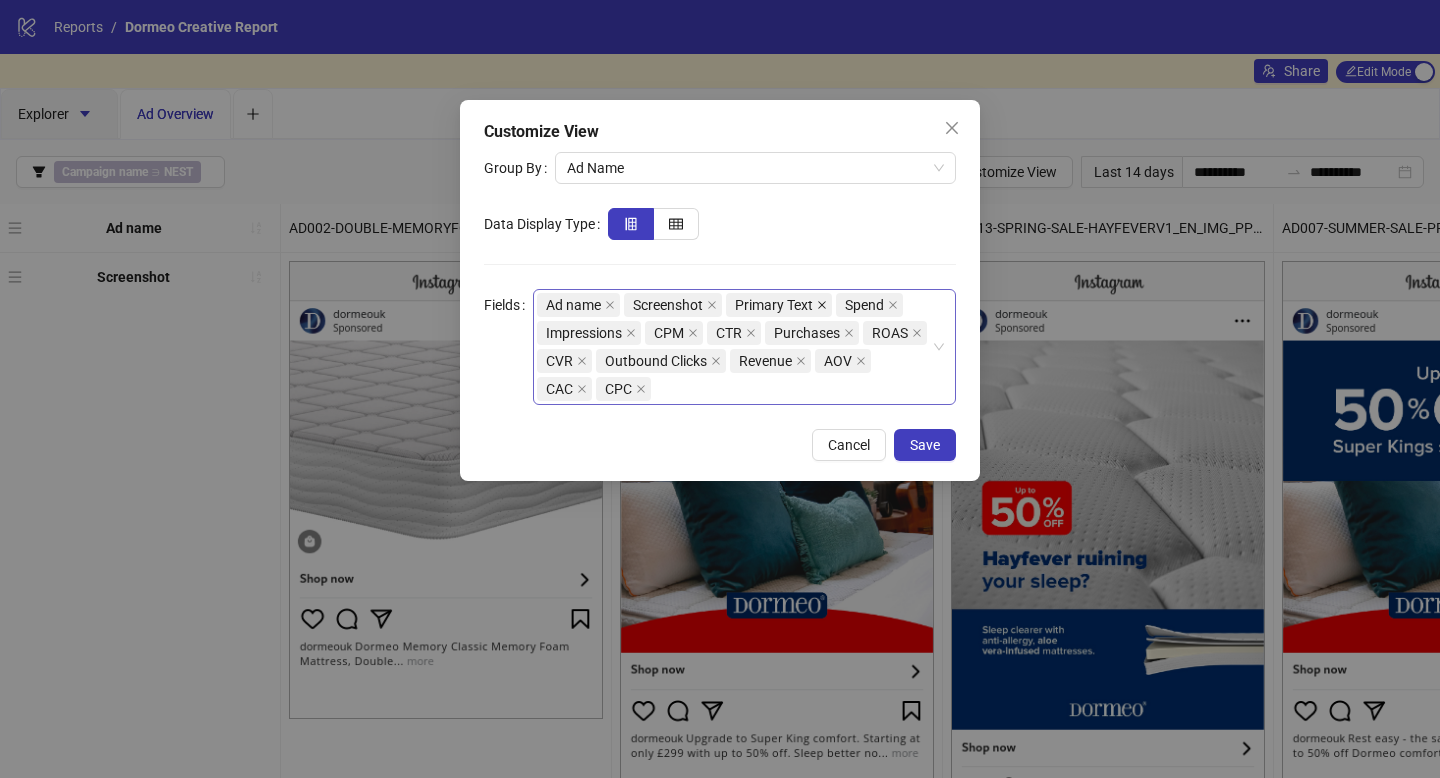 click 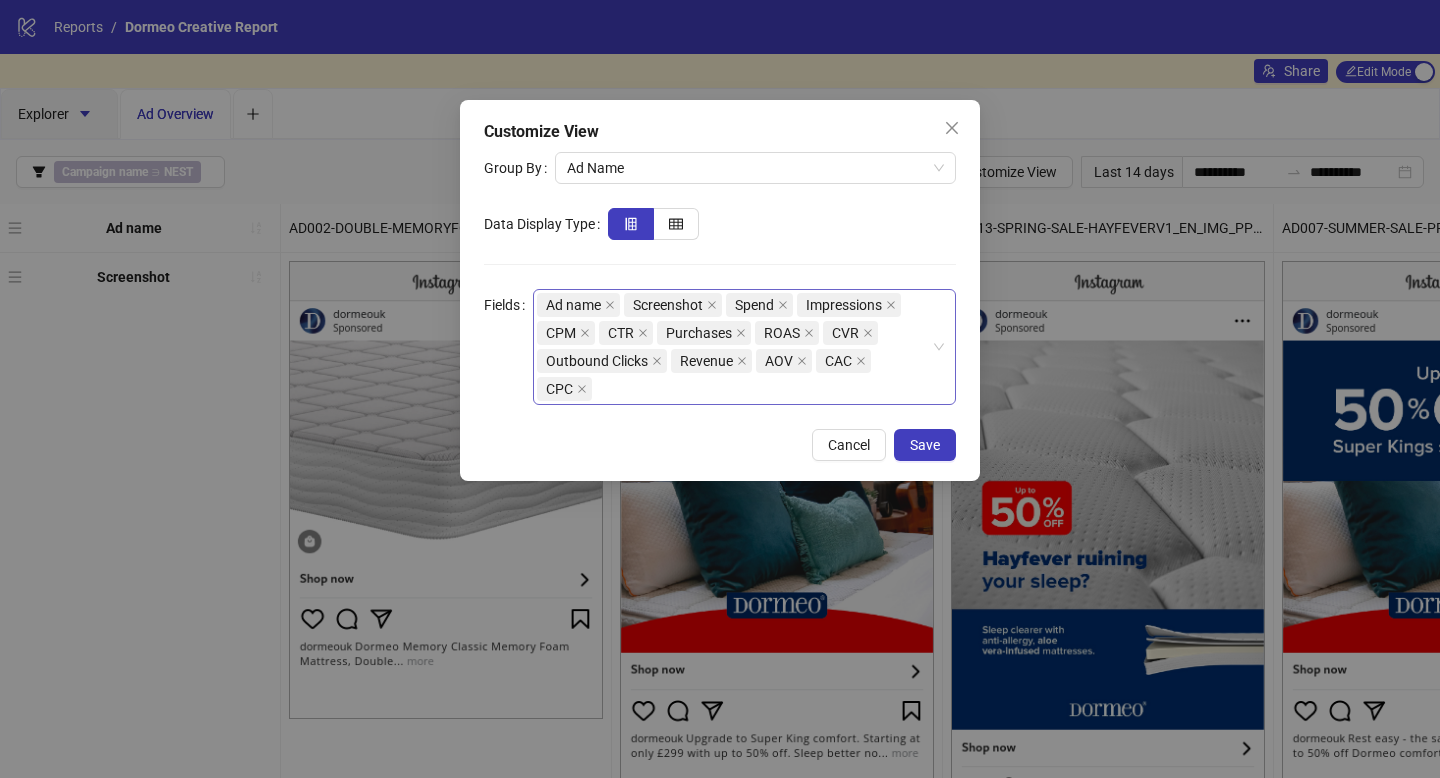 click on "ROAS" at bounding box center [782, 333] 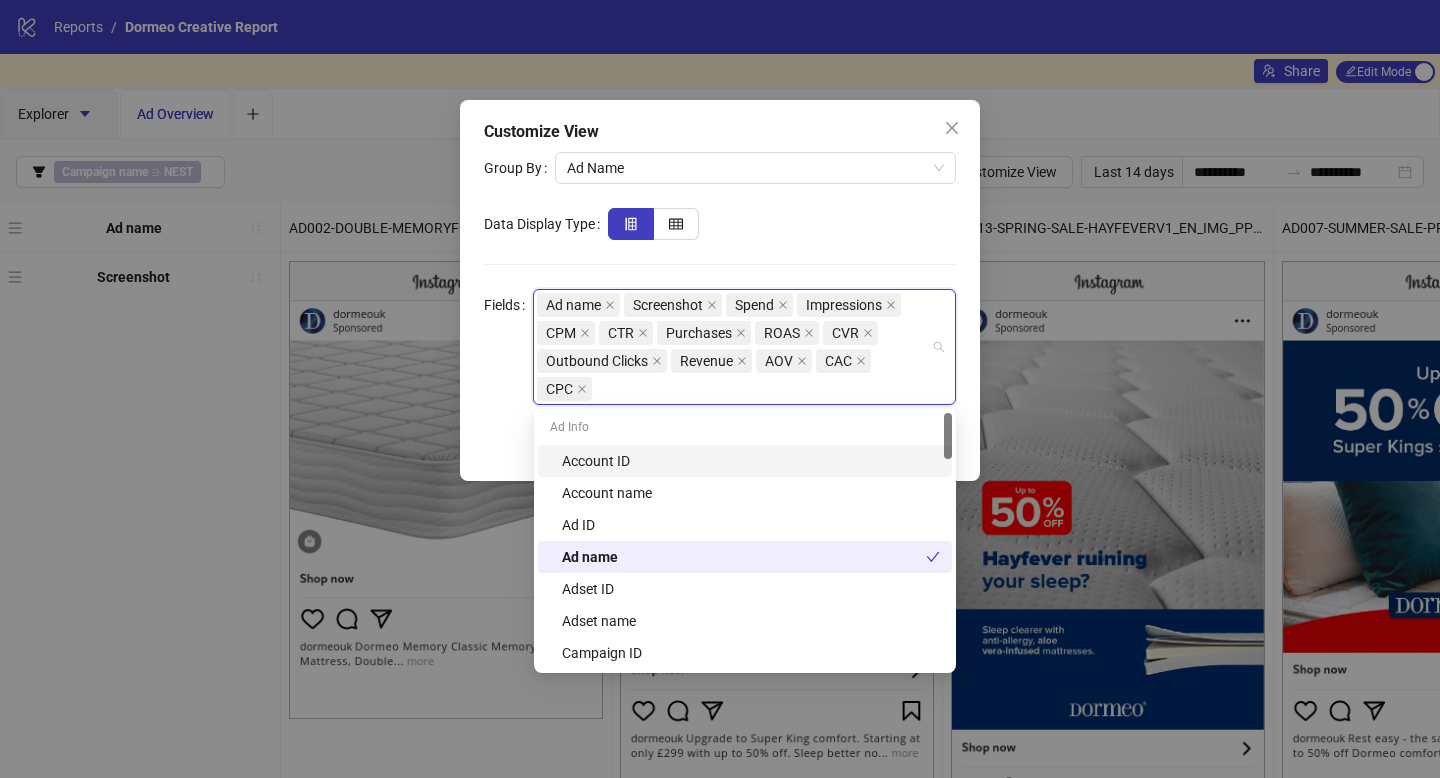 click on "ROAS" at bounding box center (782, 333) 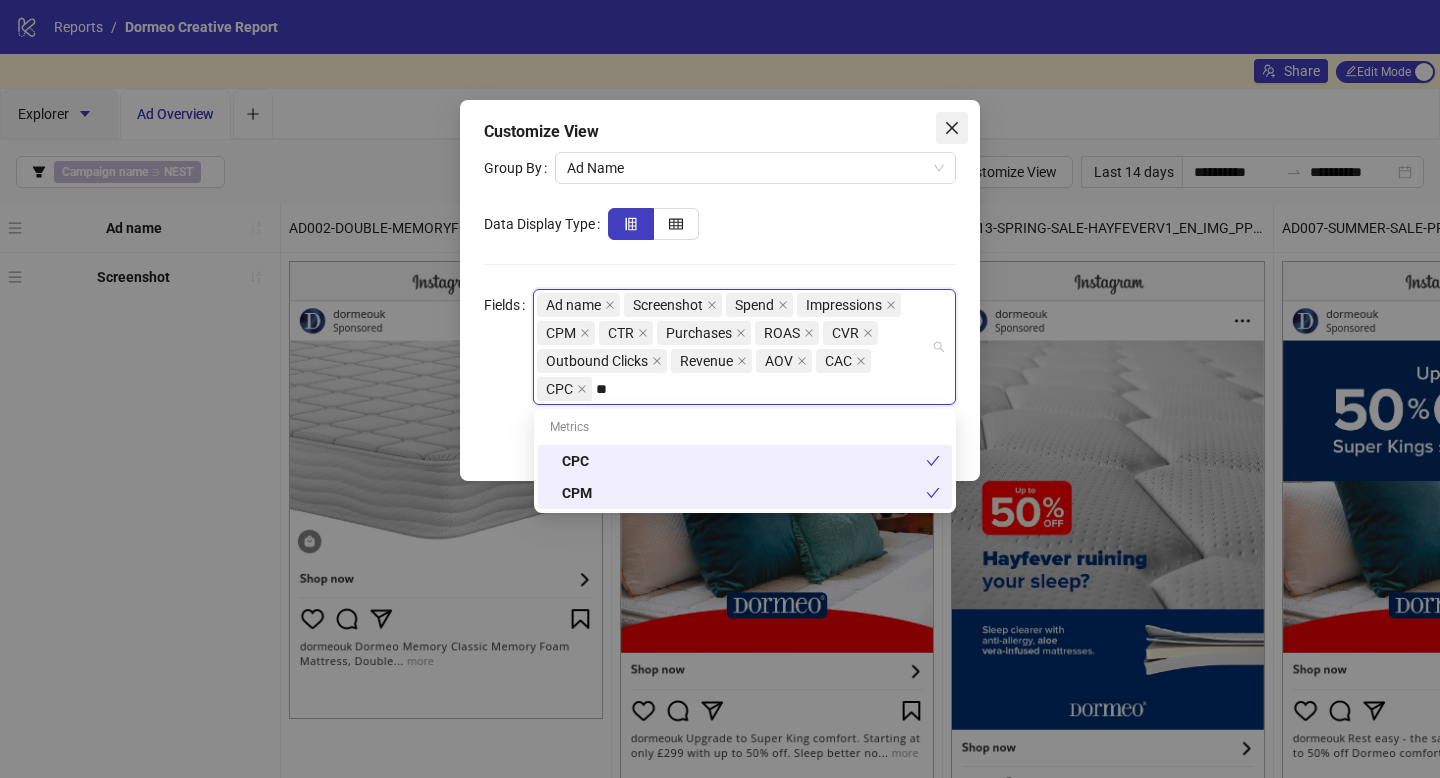 type on "*" 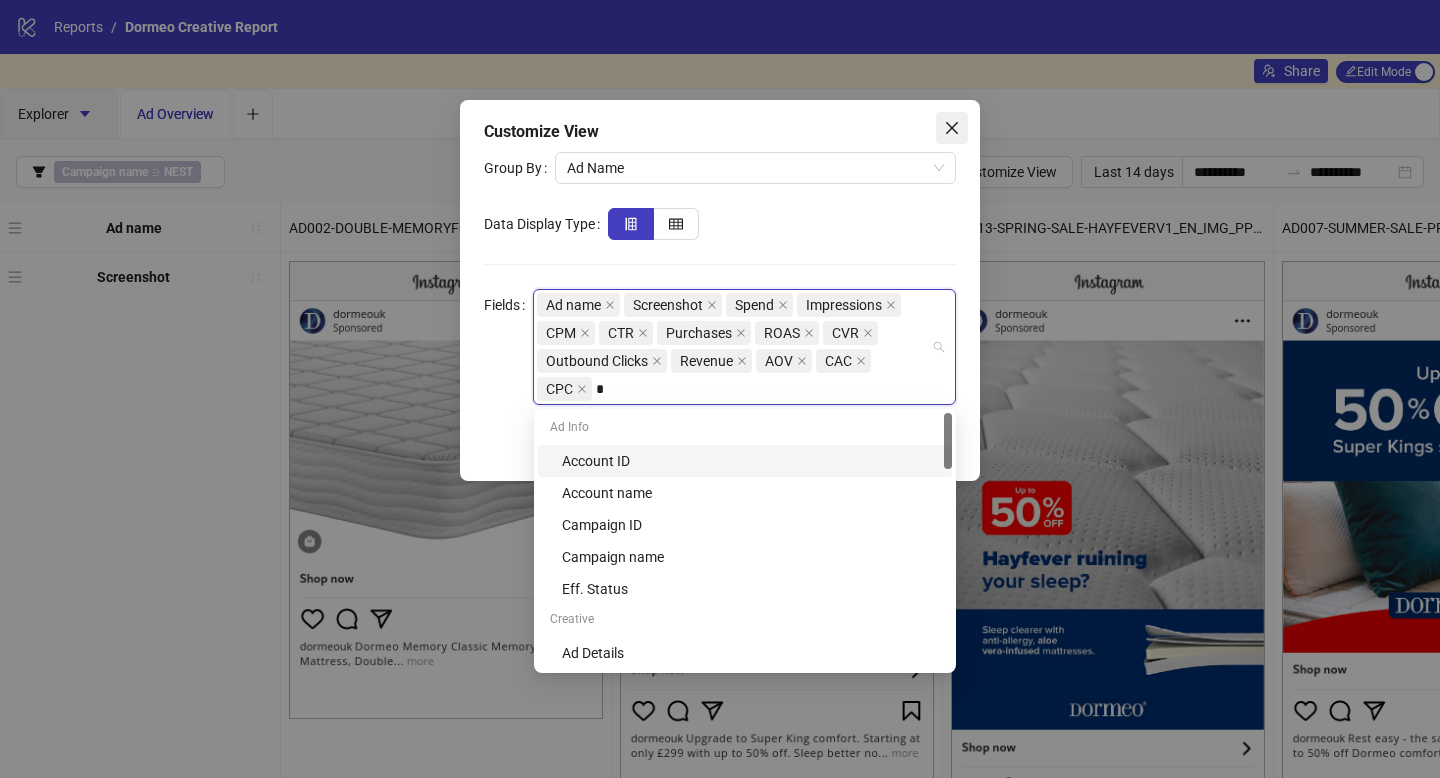 type 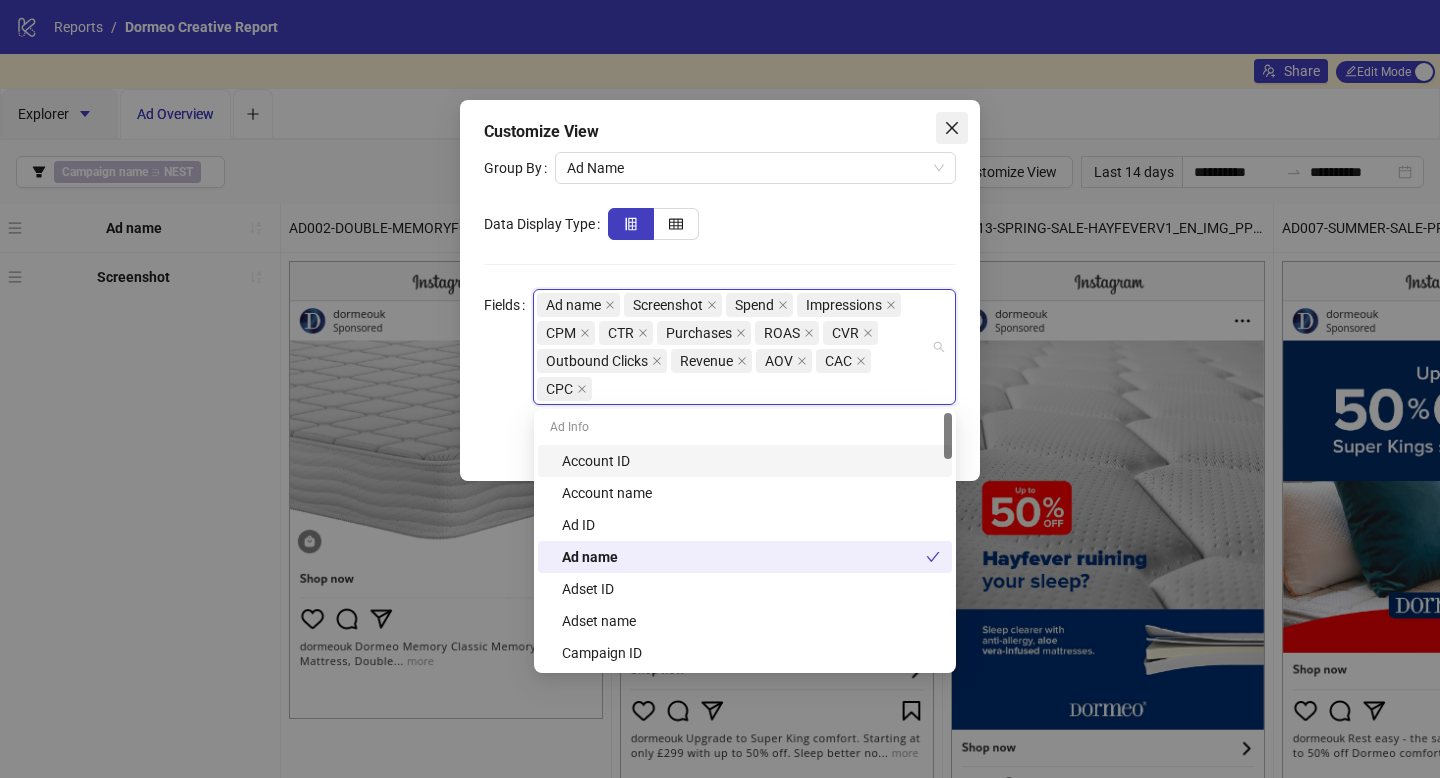 click 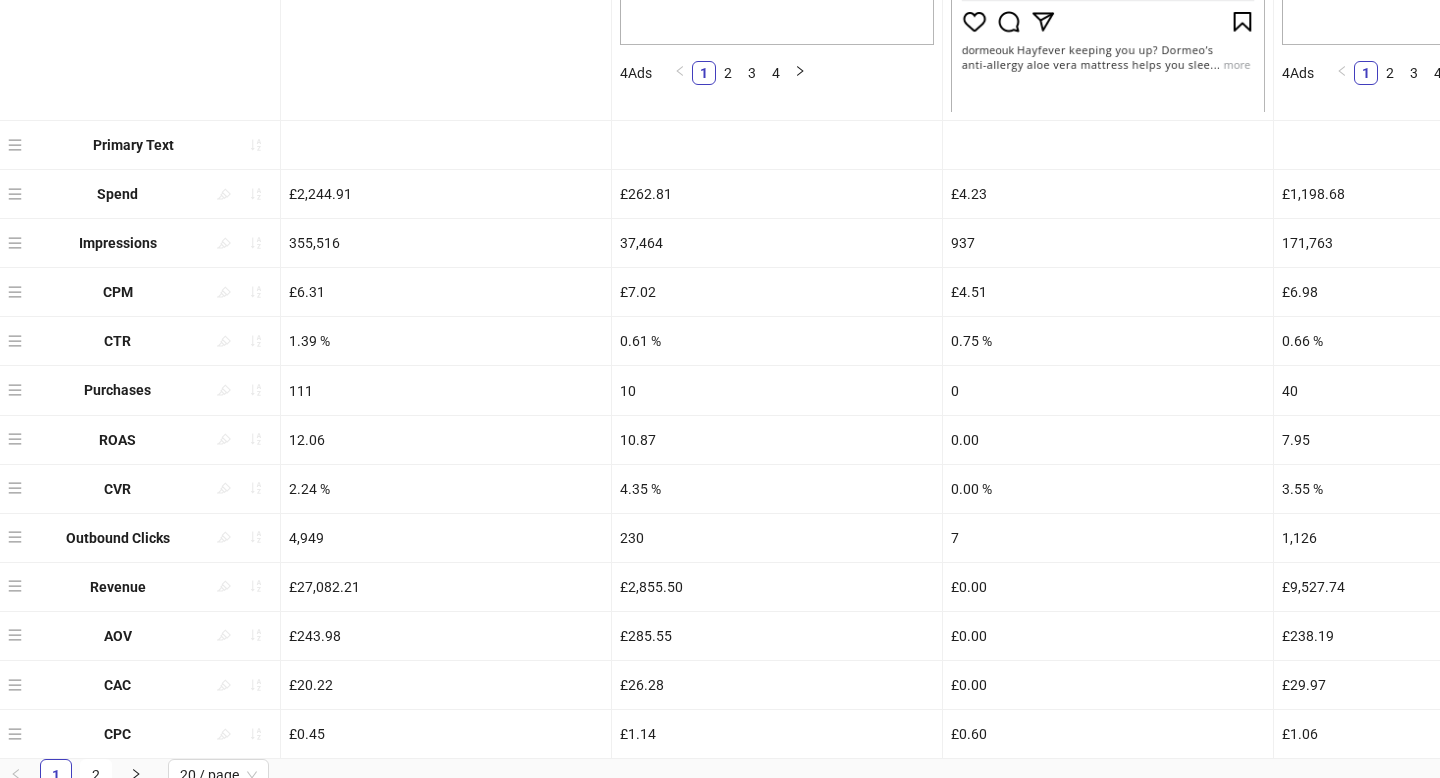 scroll, scrollTop: 0, scrollLeft: 0, axis: both 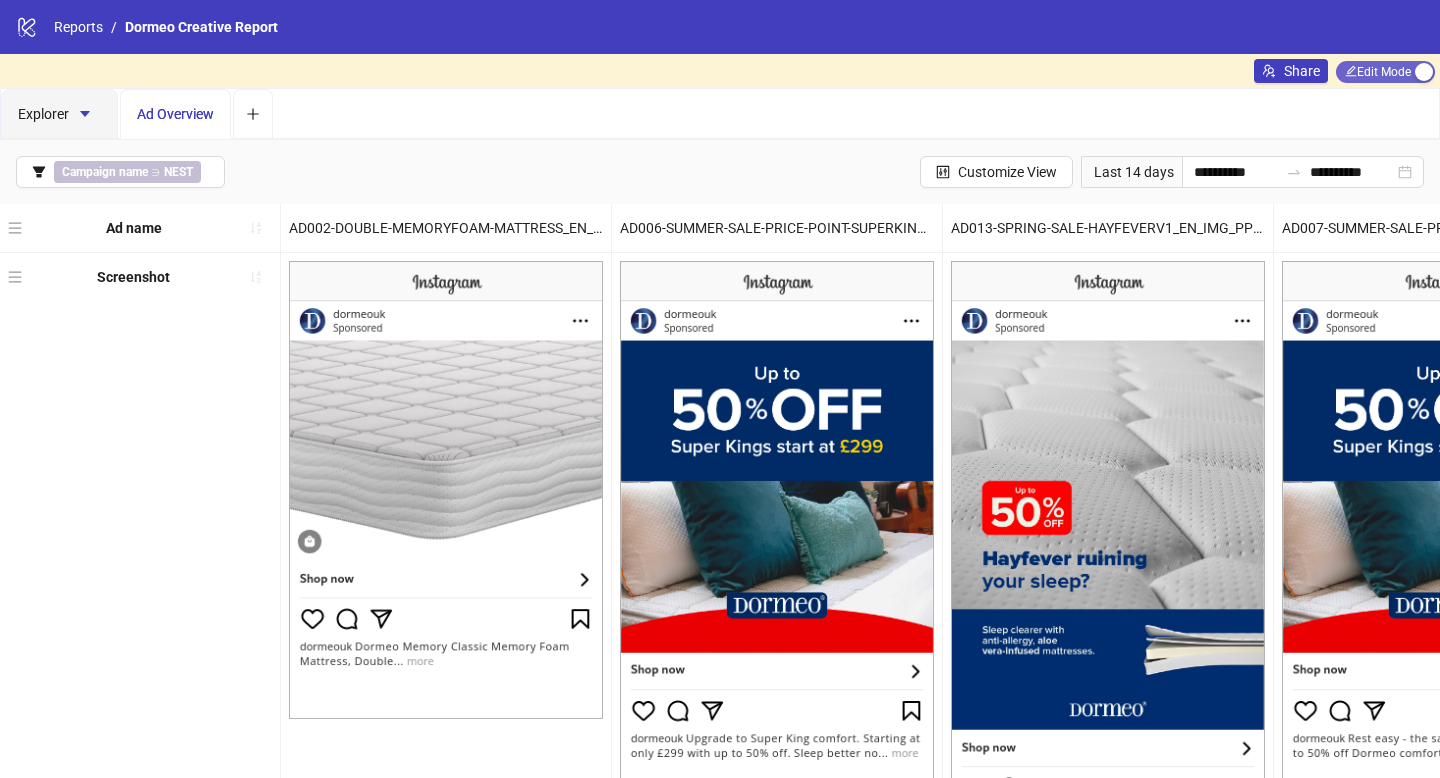 click on "Edit Mode  Edit Mode" at bounding box center [1385, 72] 